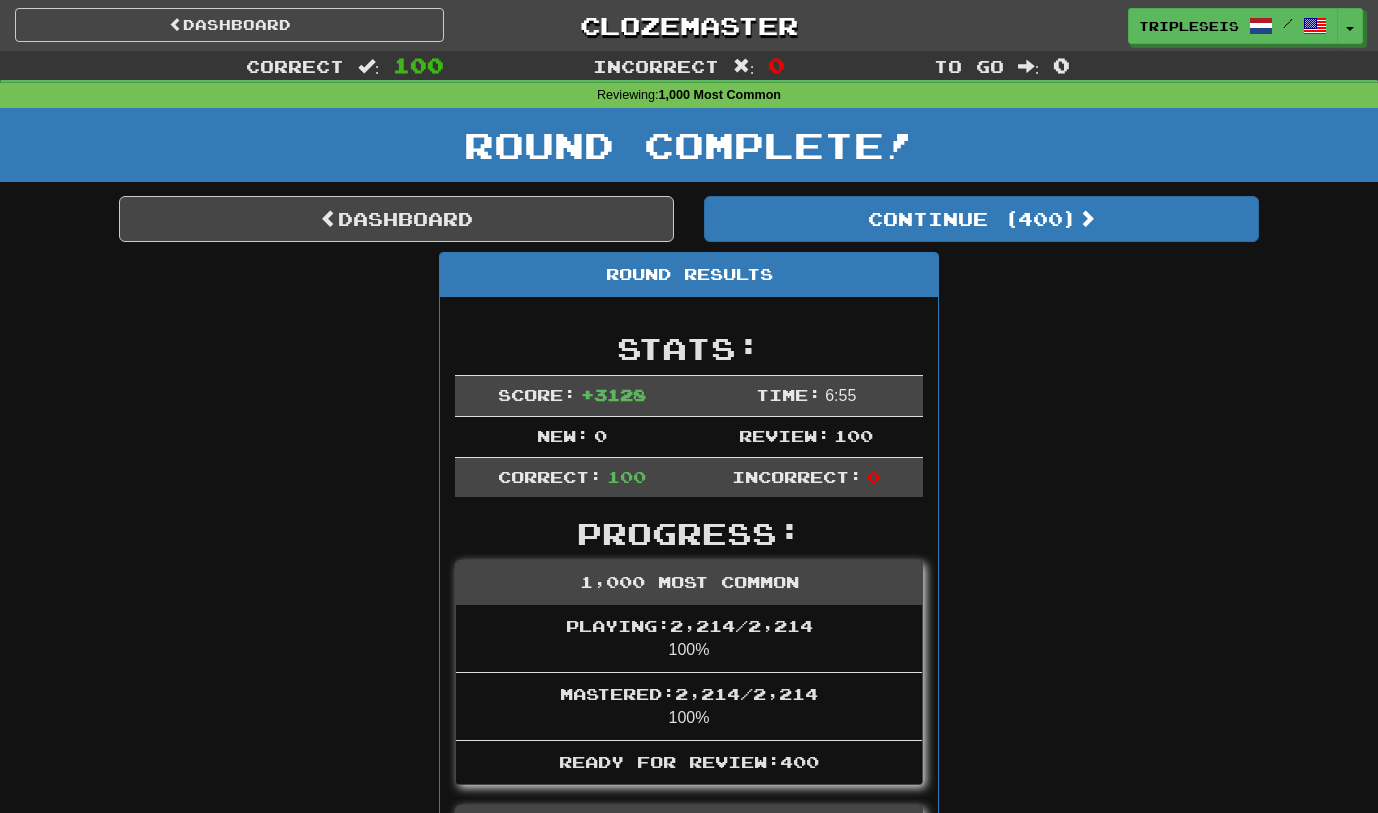 scroll, scrollTop: 0, scrollLeft: 0, axis: both 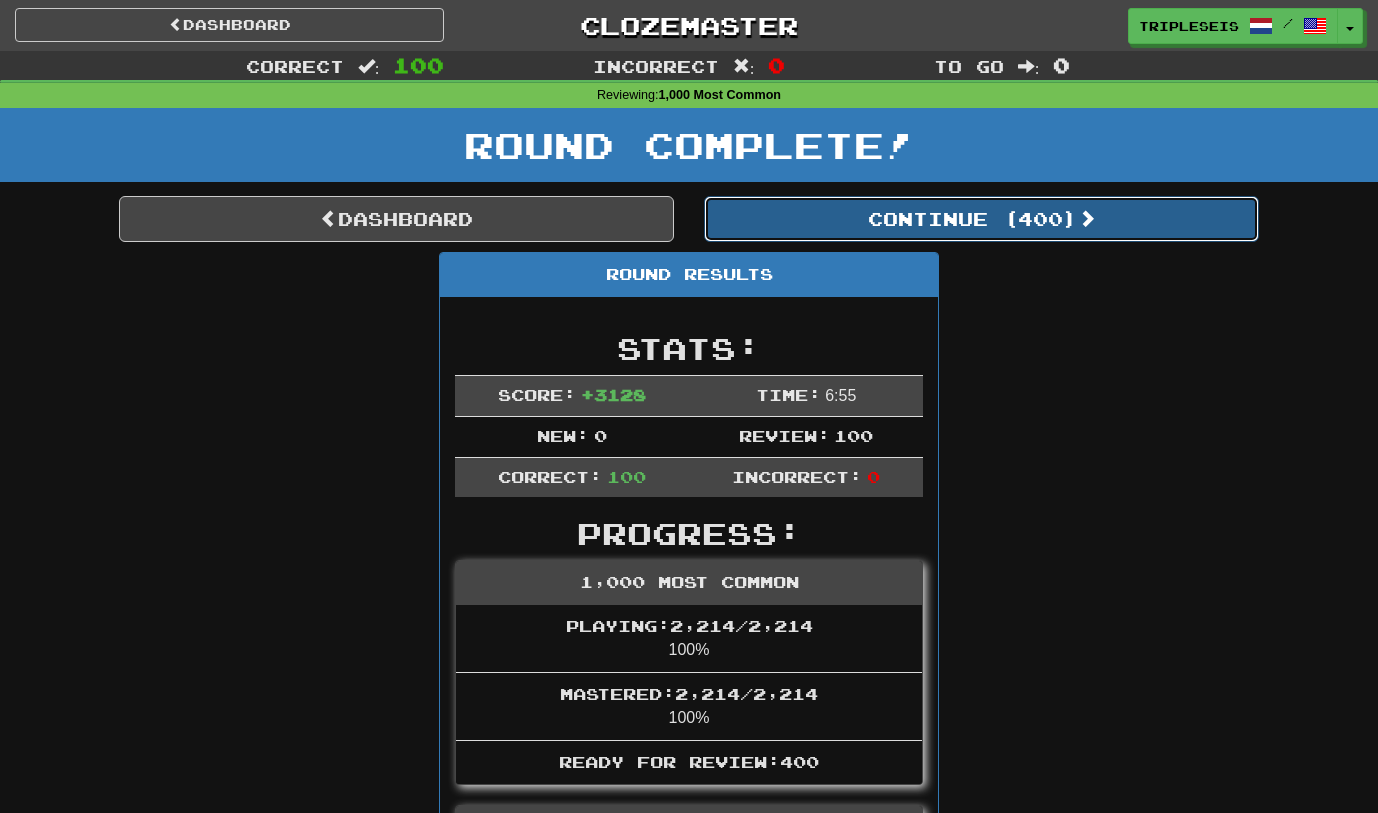 click on "Continue ( 400 )" at bounding box center (981, 219) 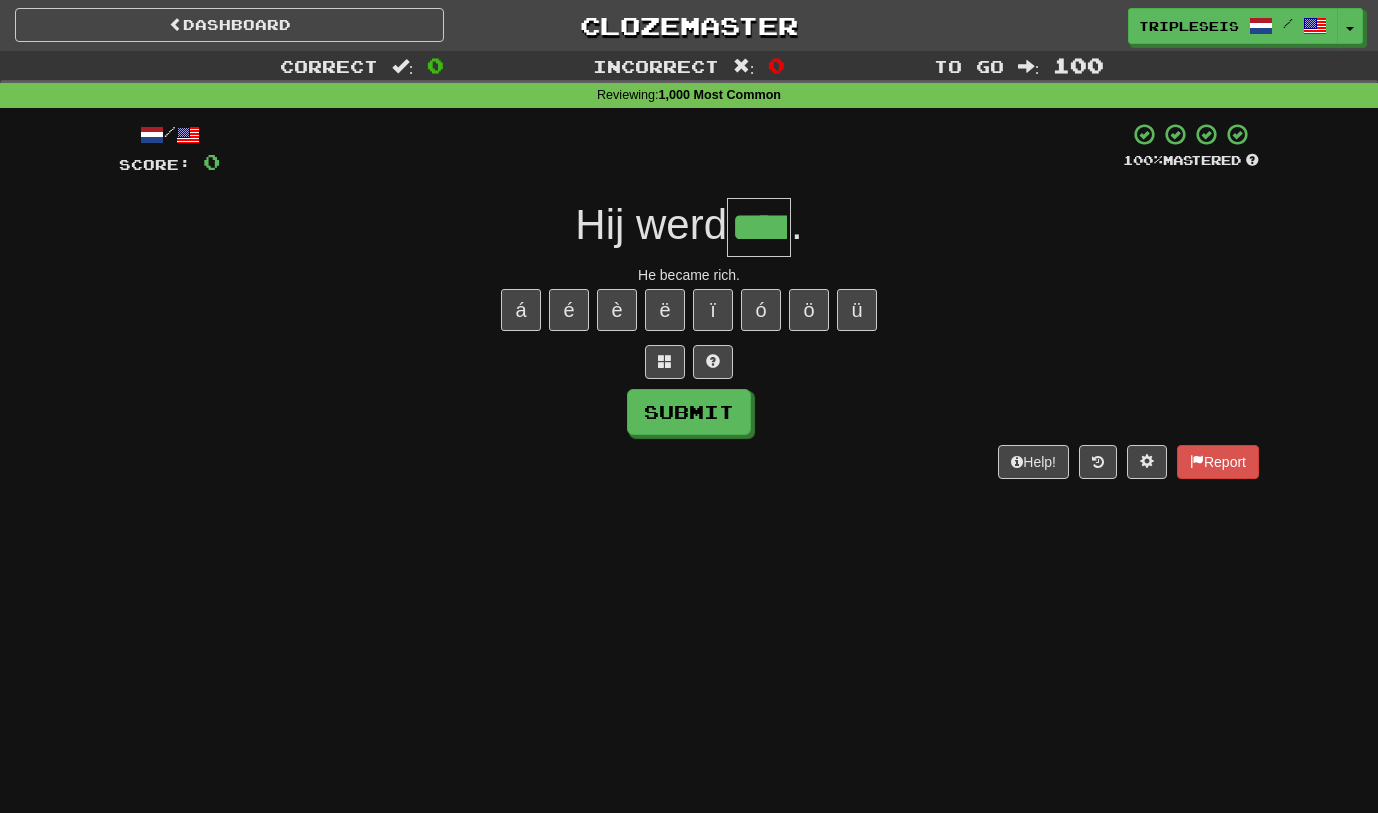 type on "****" 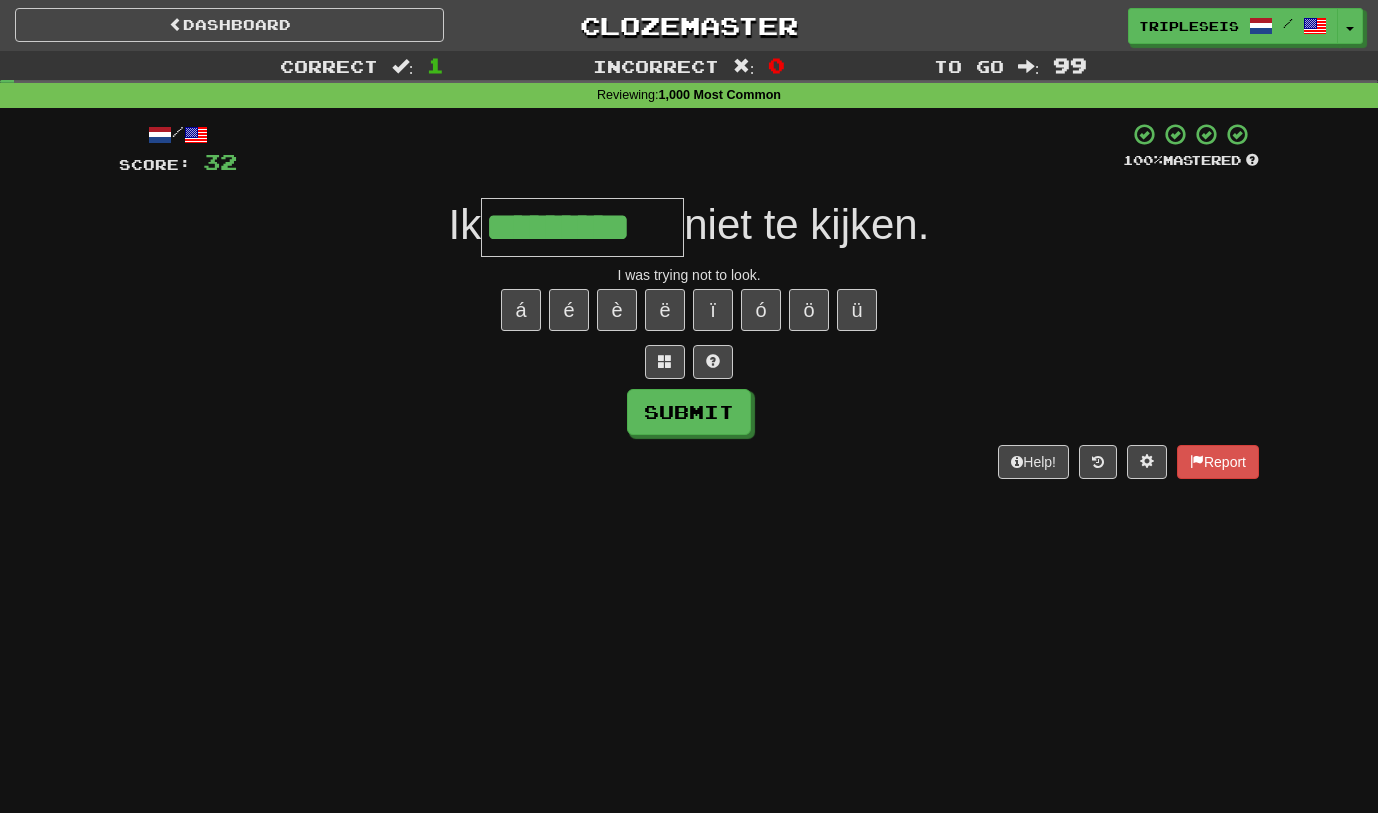 type on "*********" 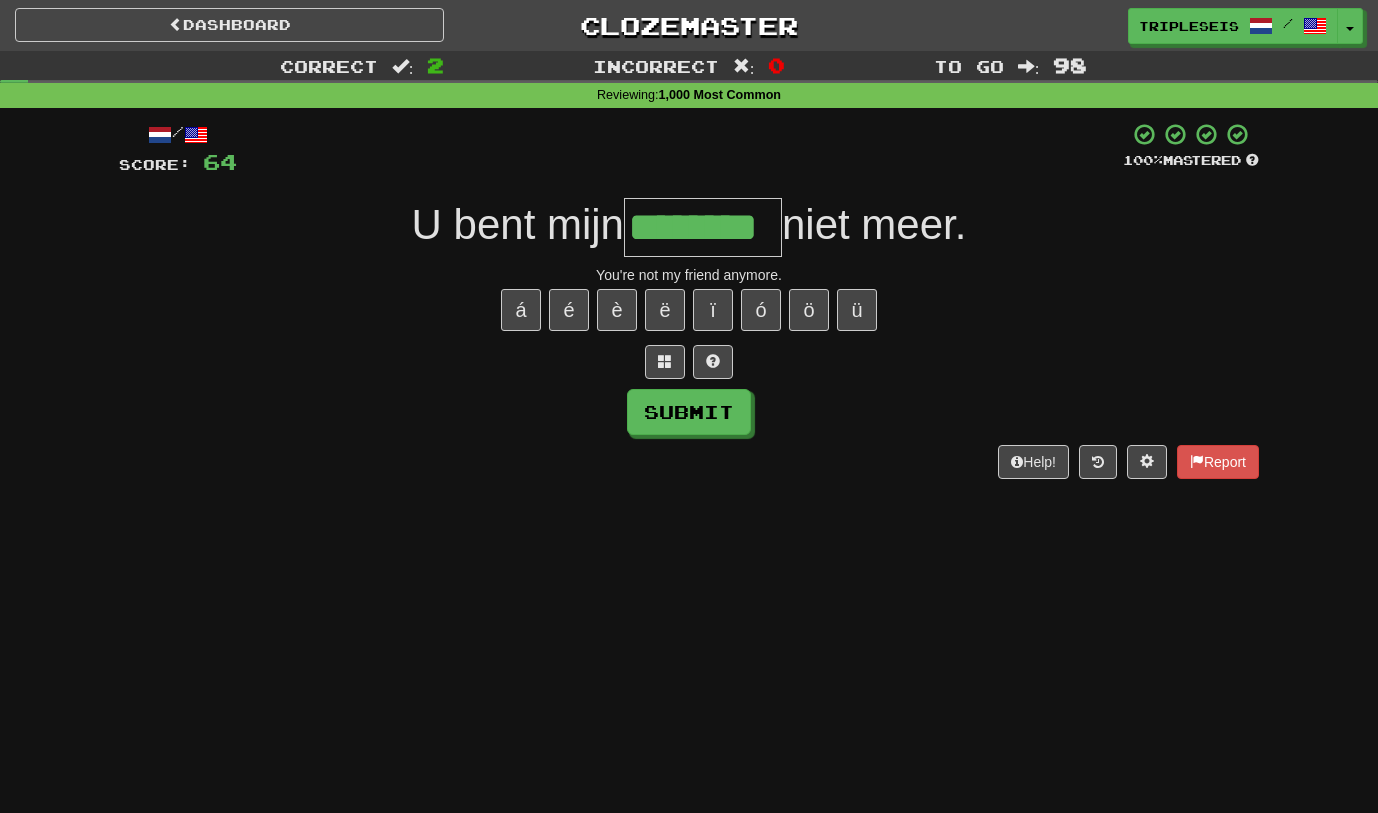 type on "********" 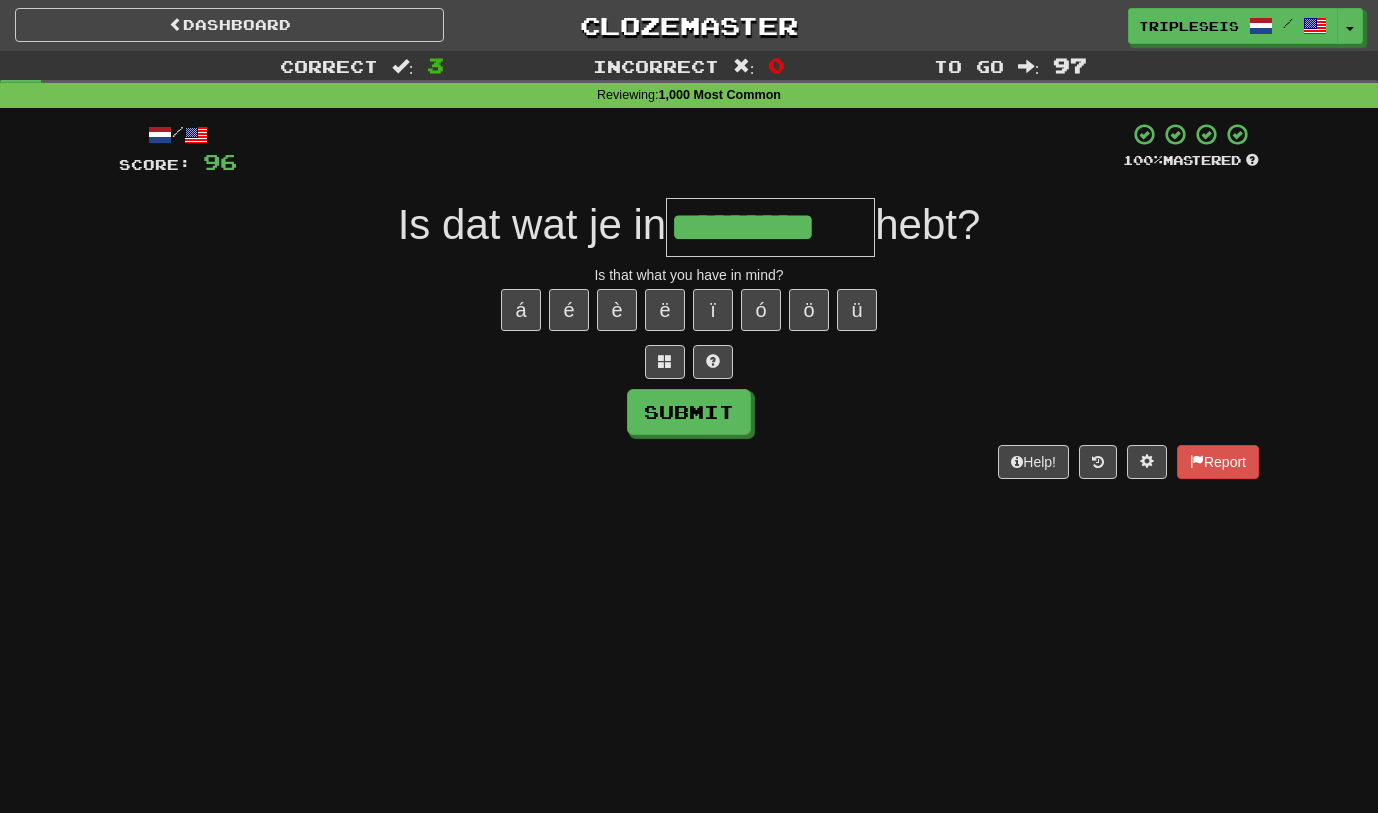 type on "*********" 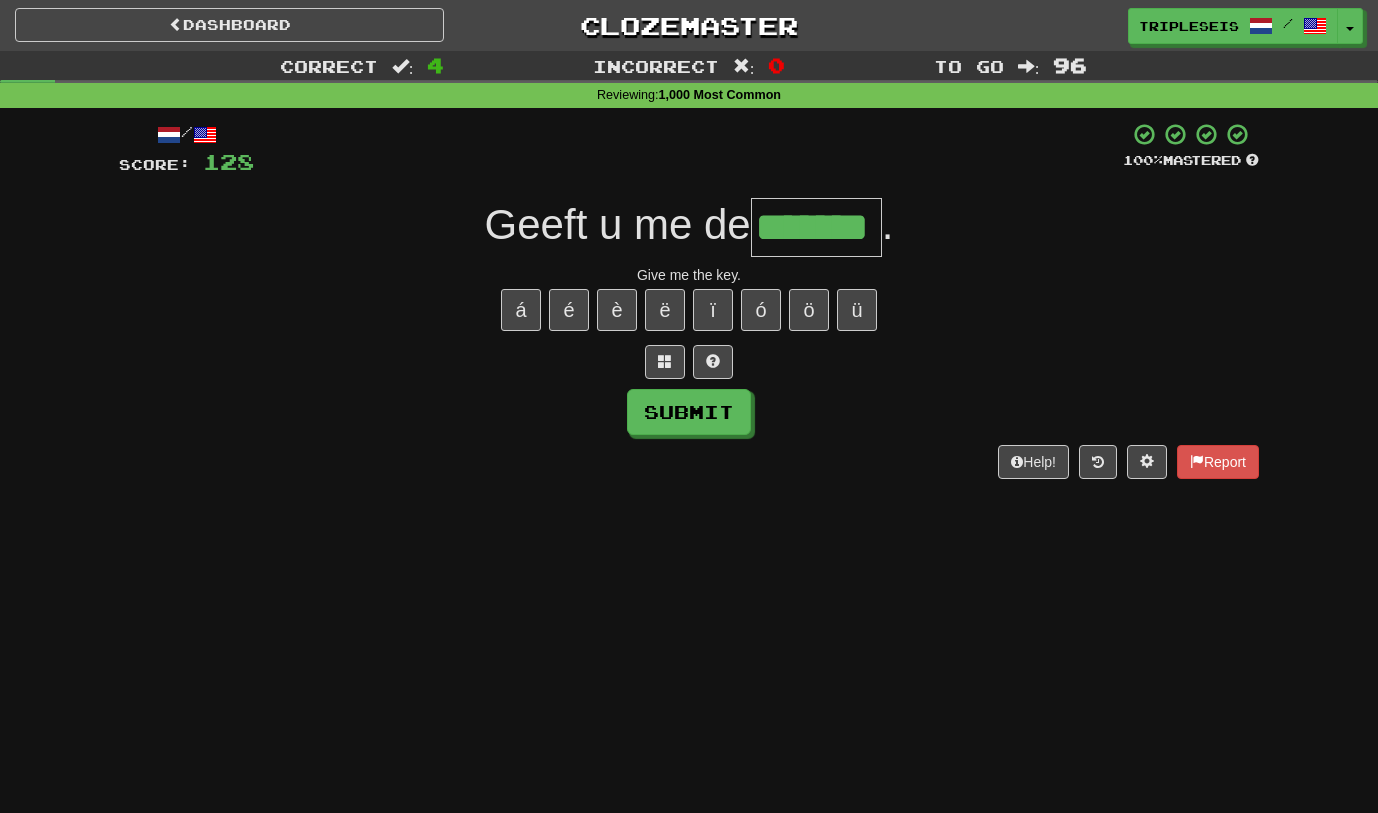 type on "*******" 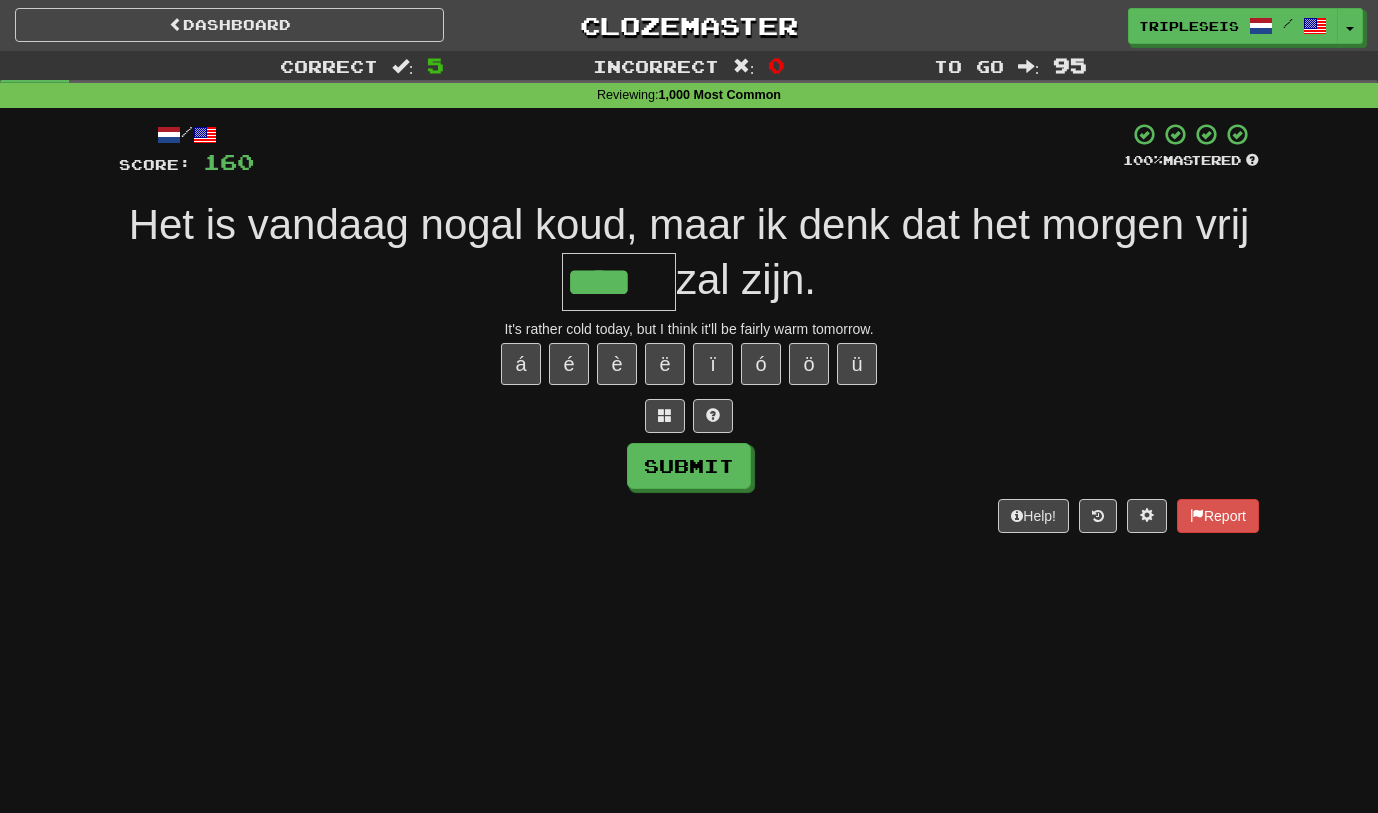 type on "****" 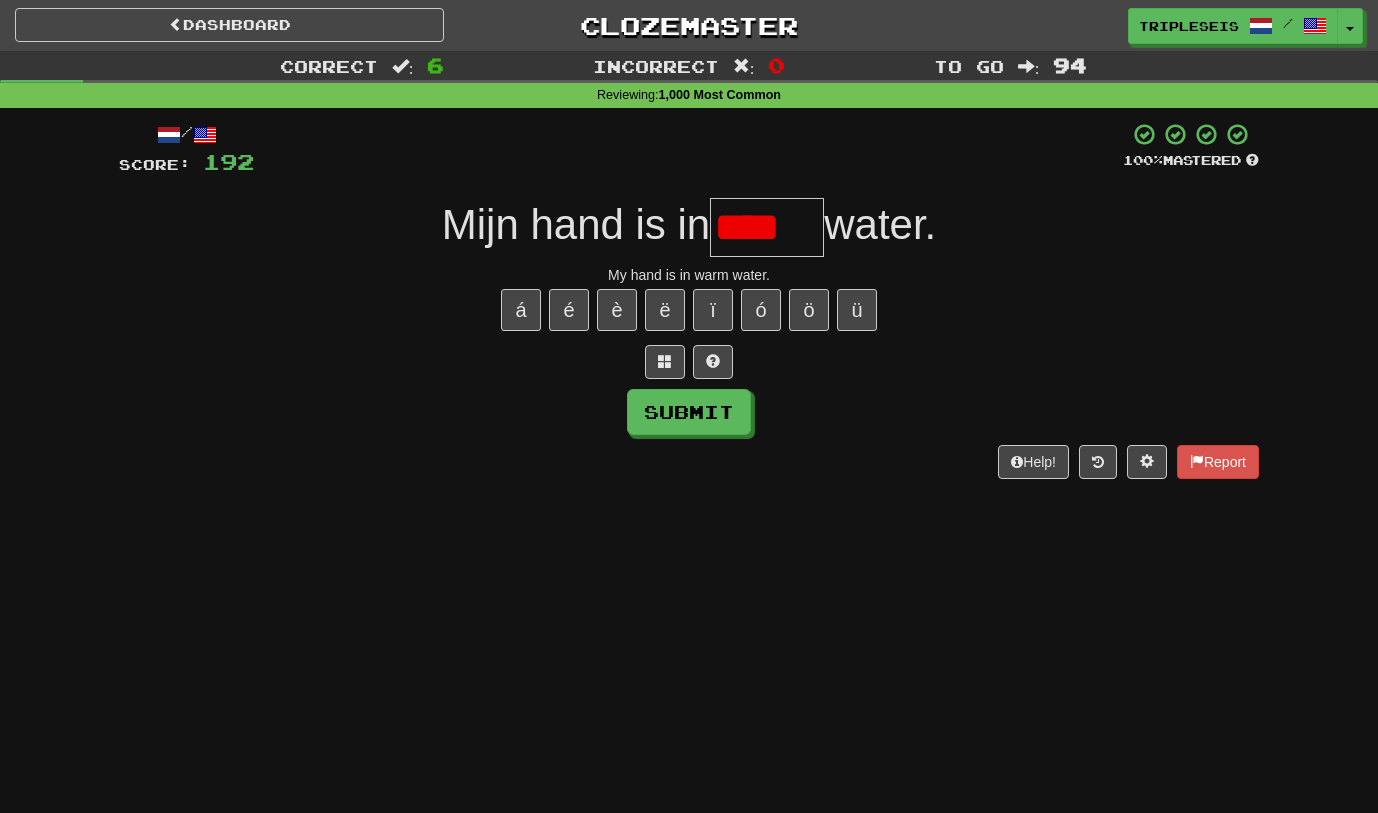 scroll, scrollTop: 0, scrollLeft: 0, axis: both 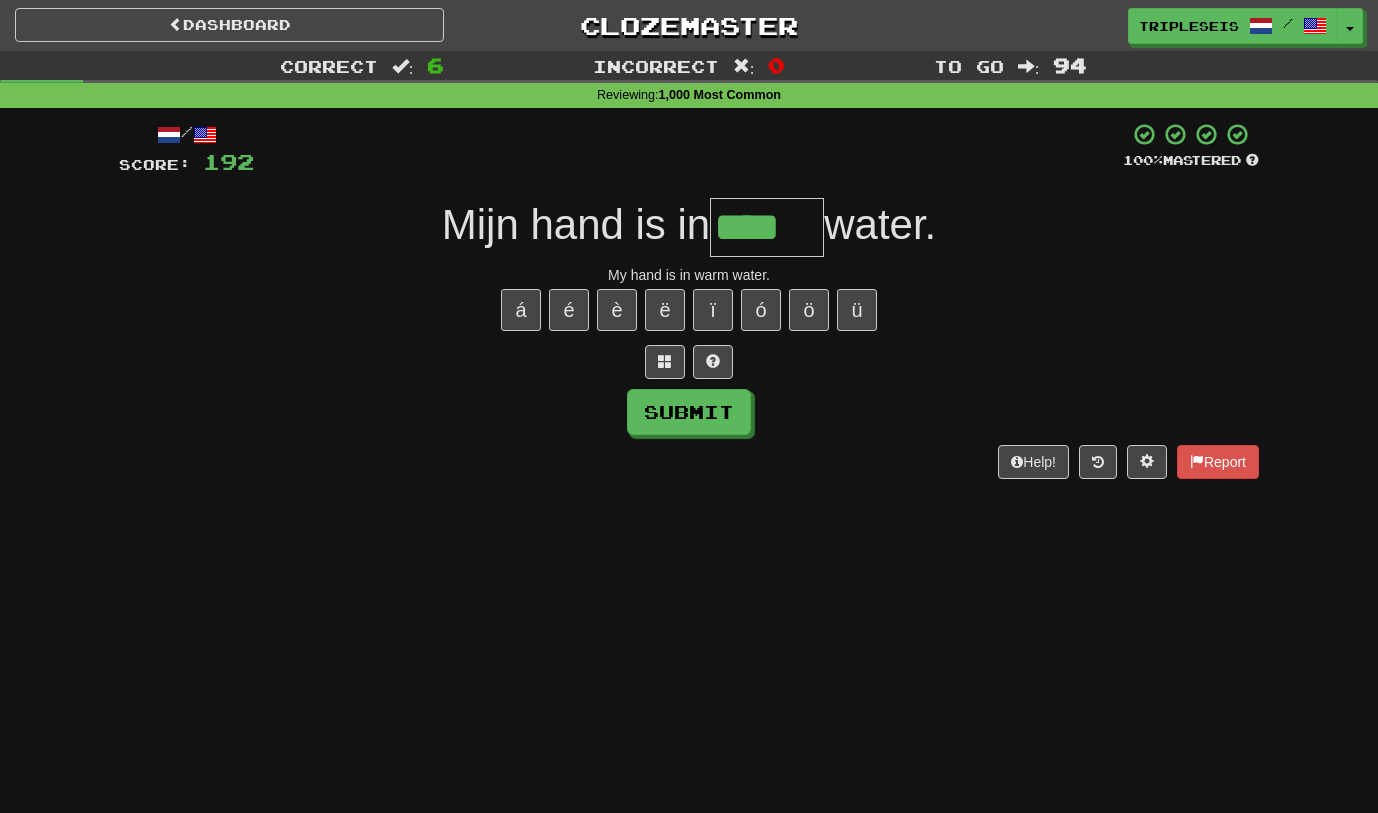 type on "****" 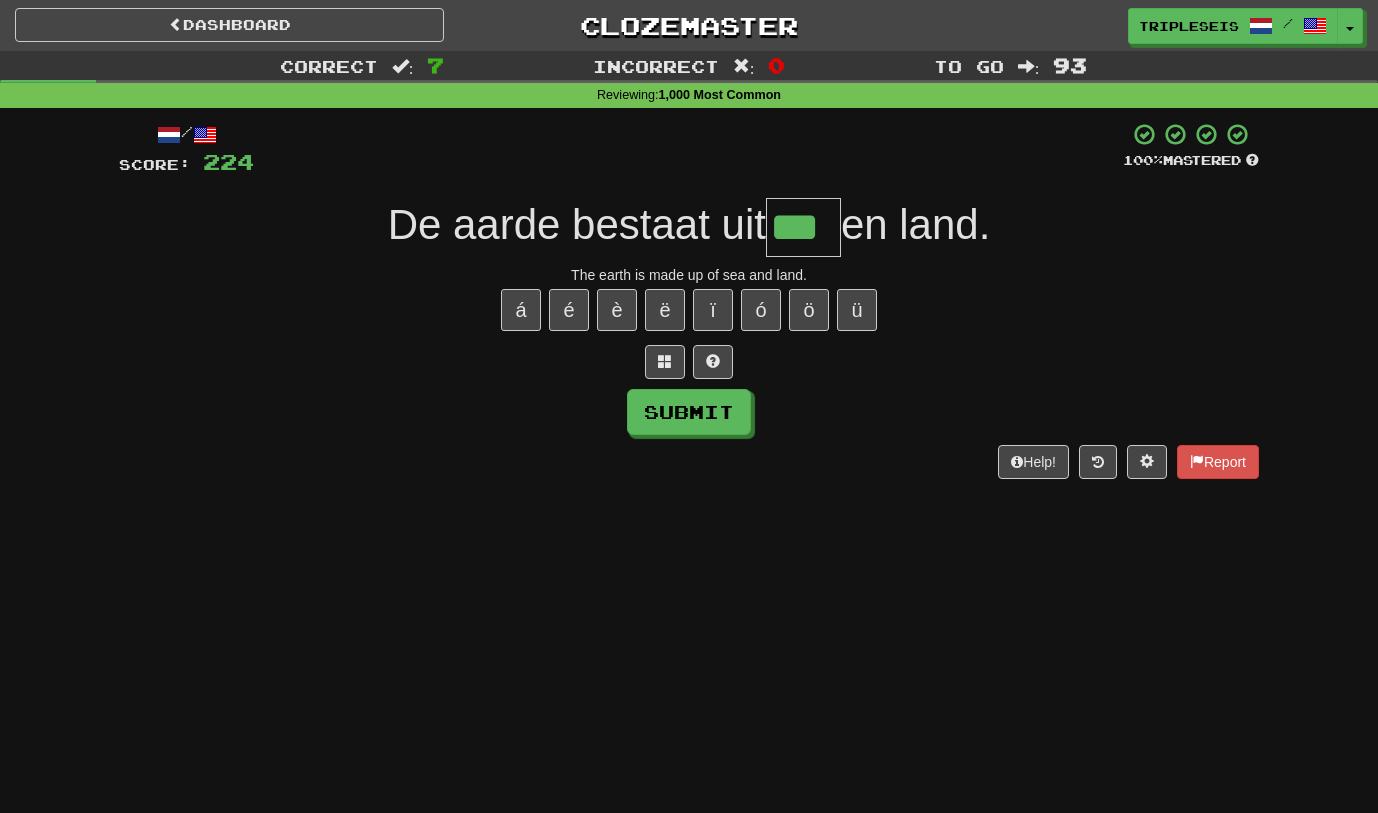 type on "***" 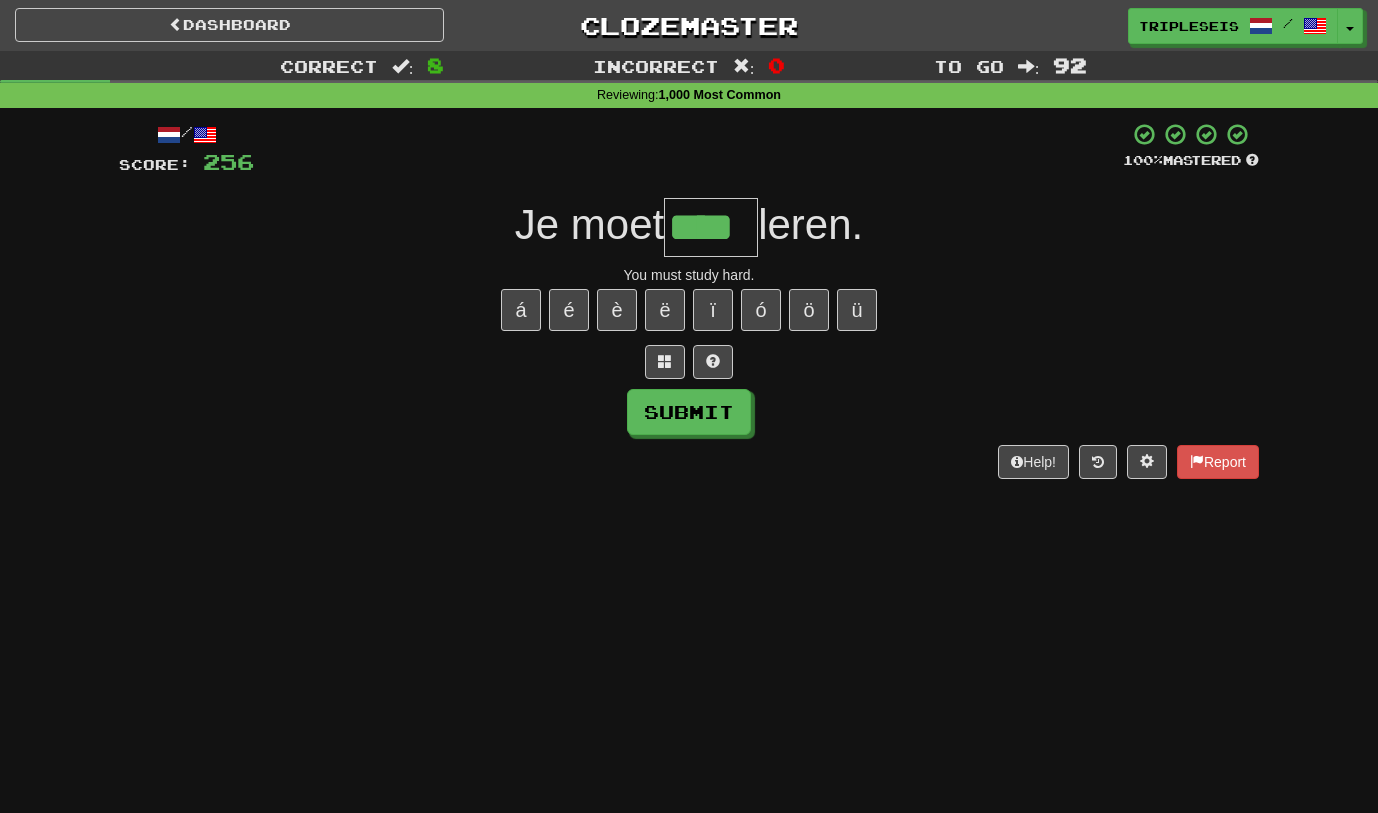 type on "****" 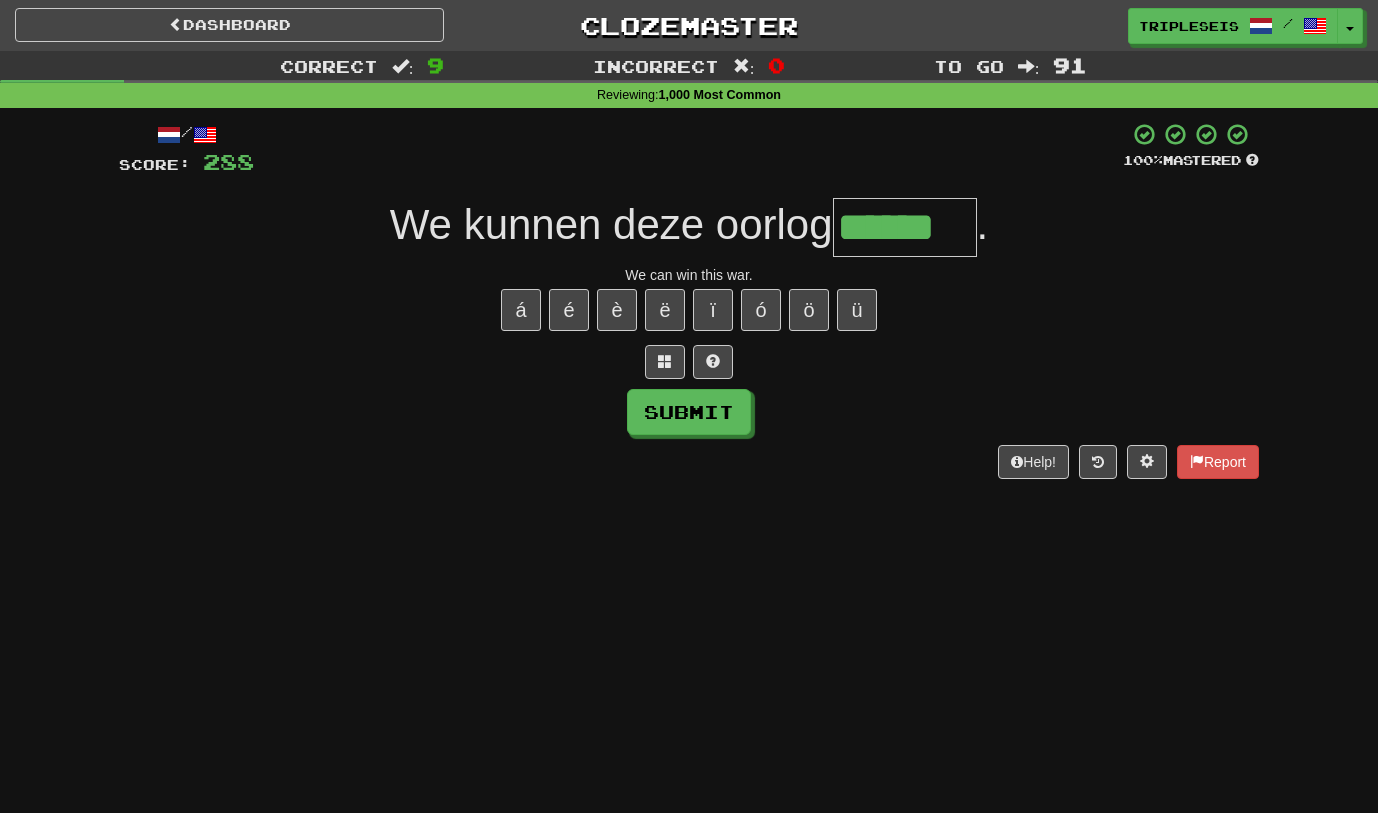 type on "******" 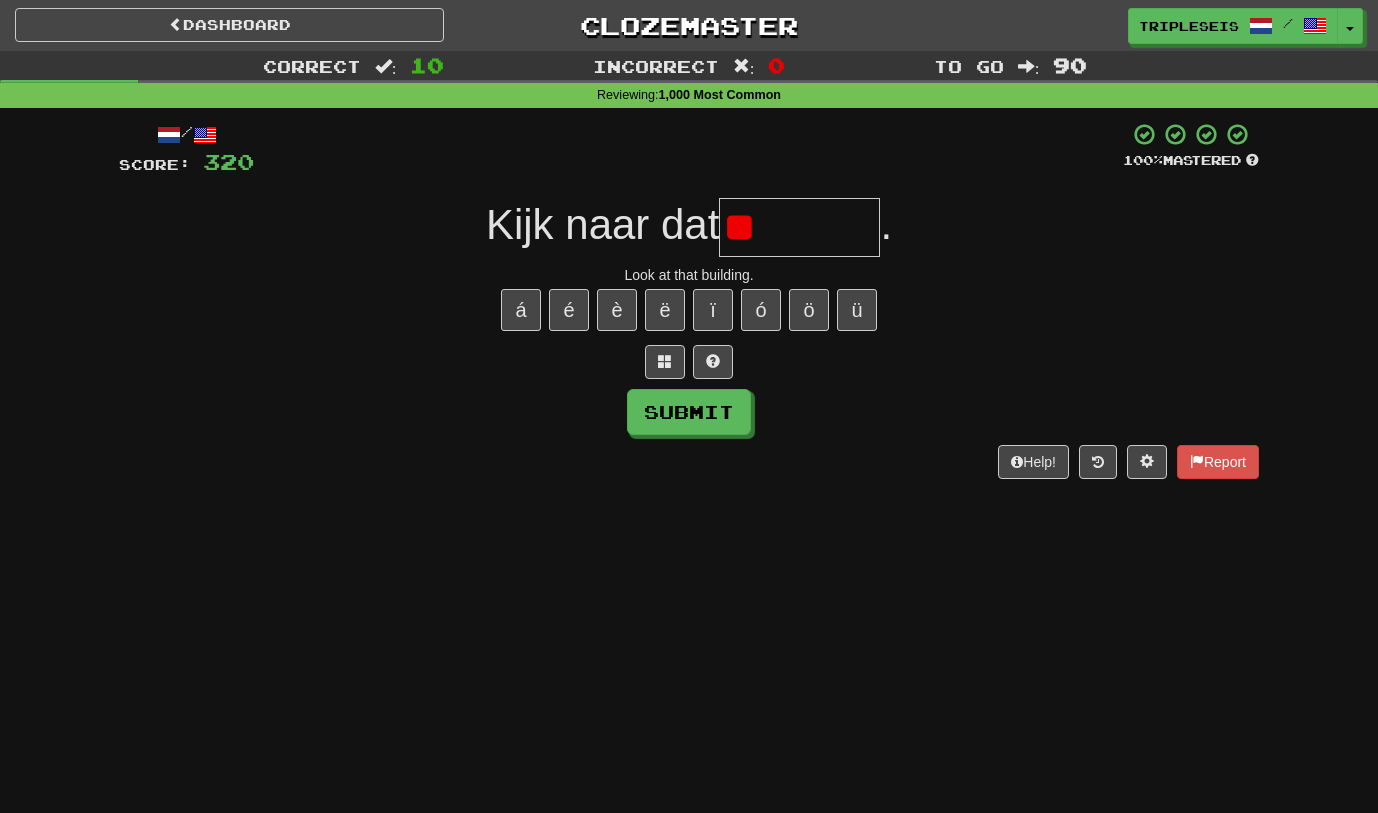 type on "*" 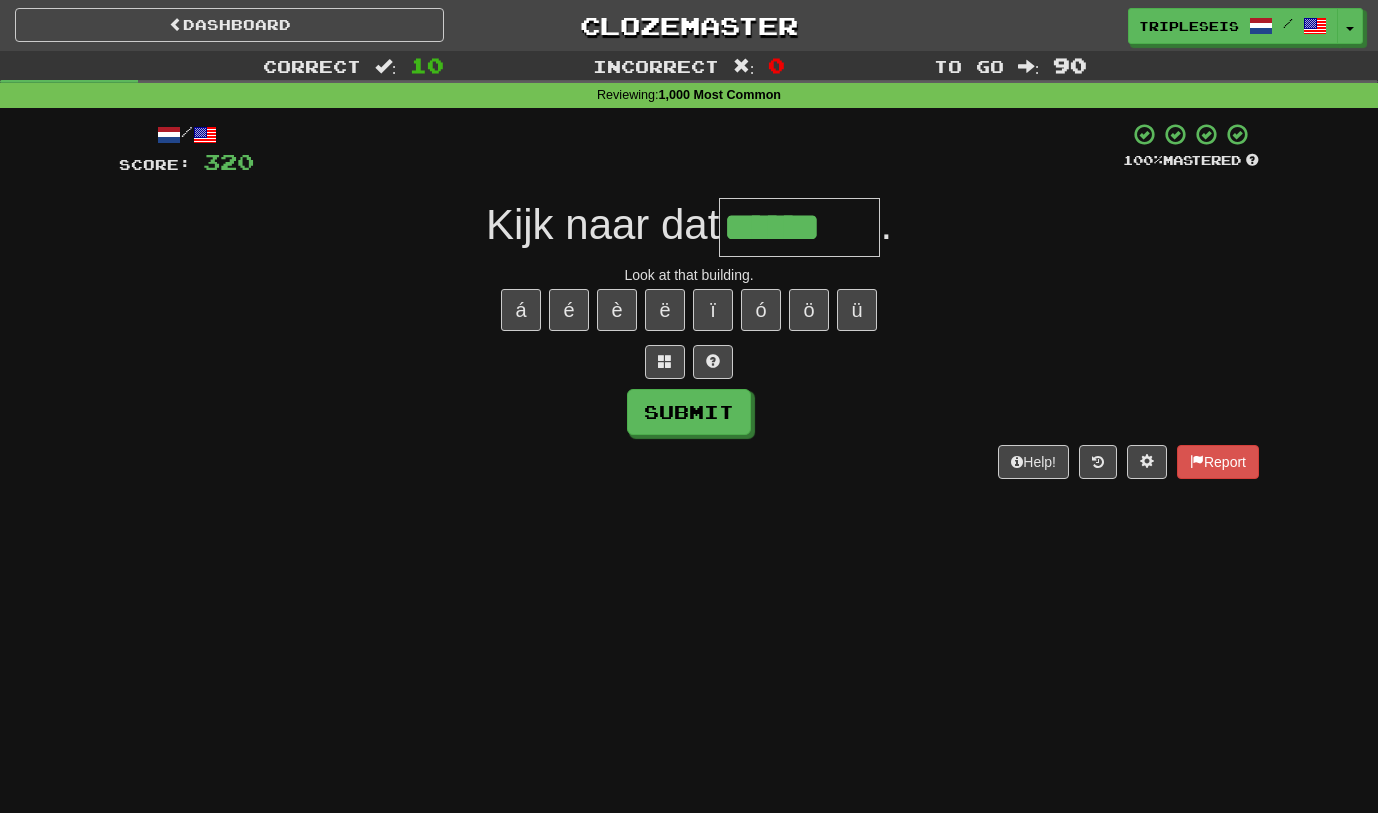 type on "******" 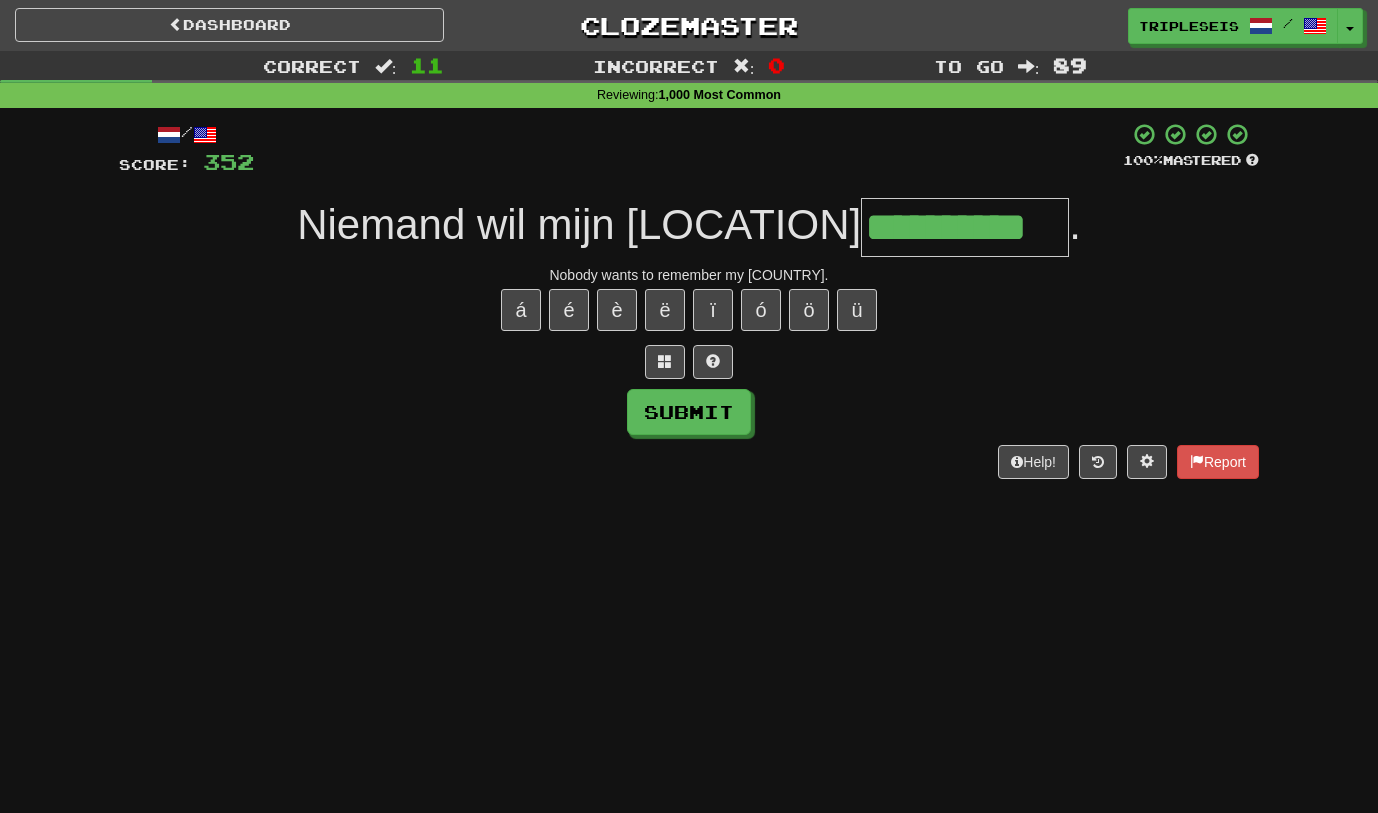 type on "**********" 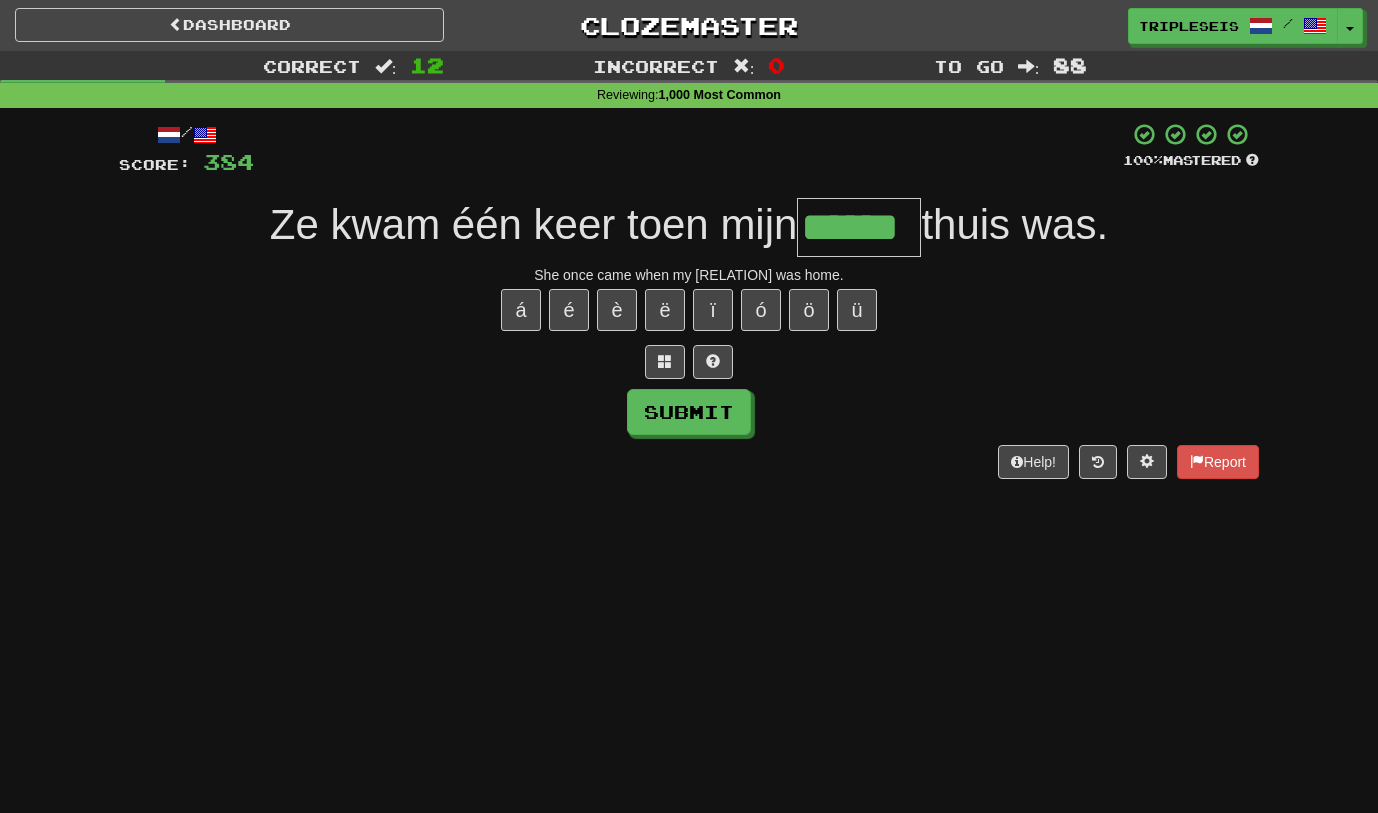 type on "******" 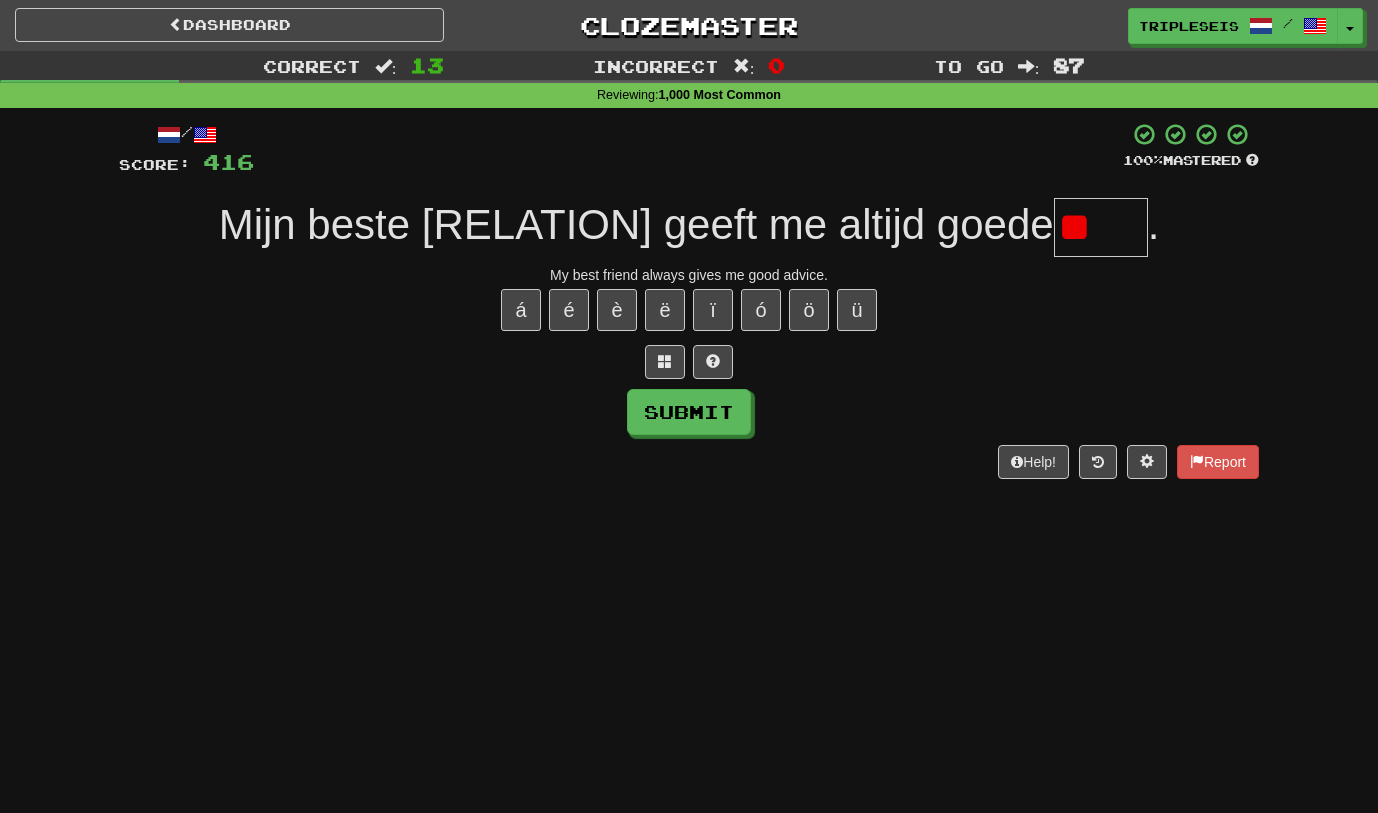 type on "*" 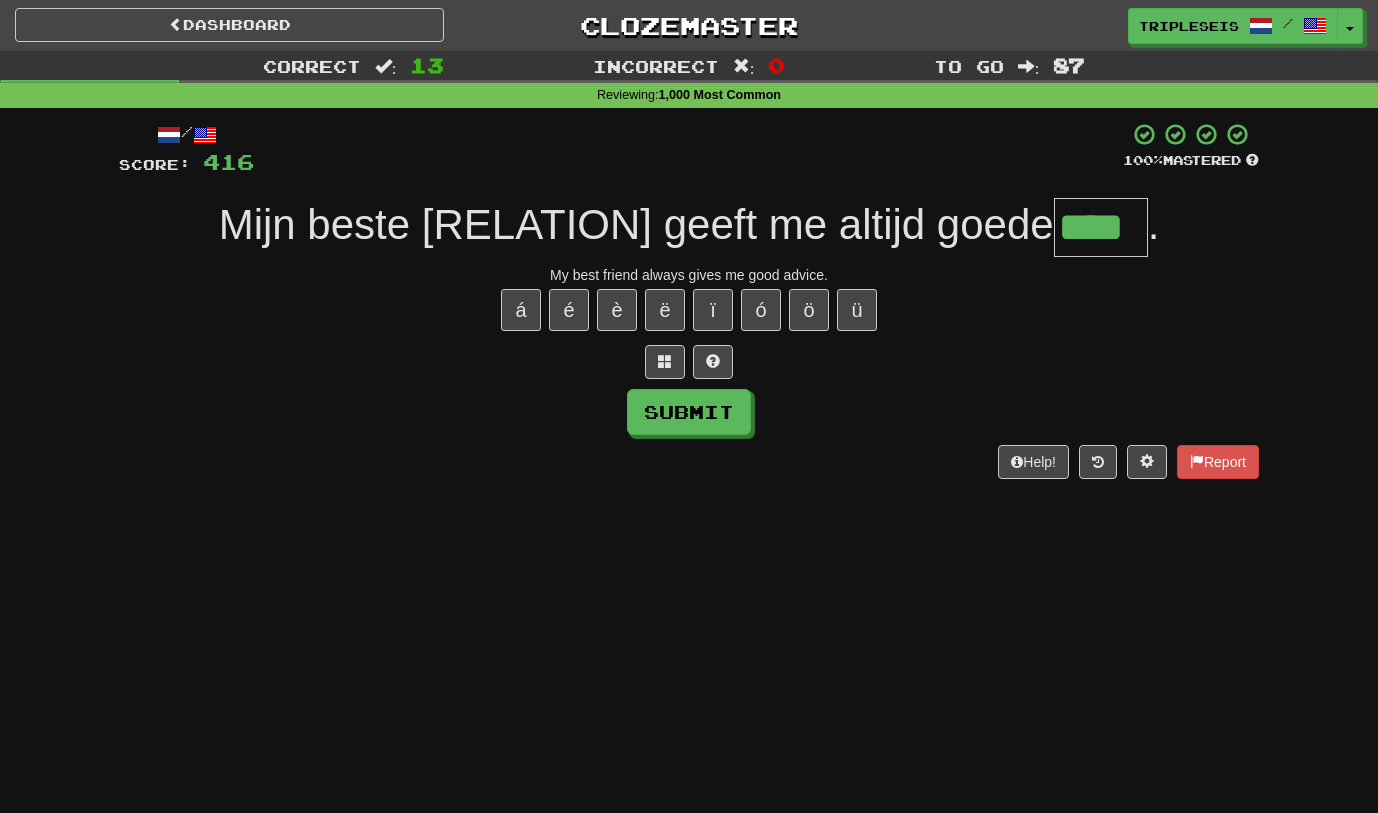 type on "****" 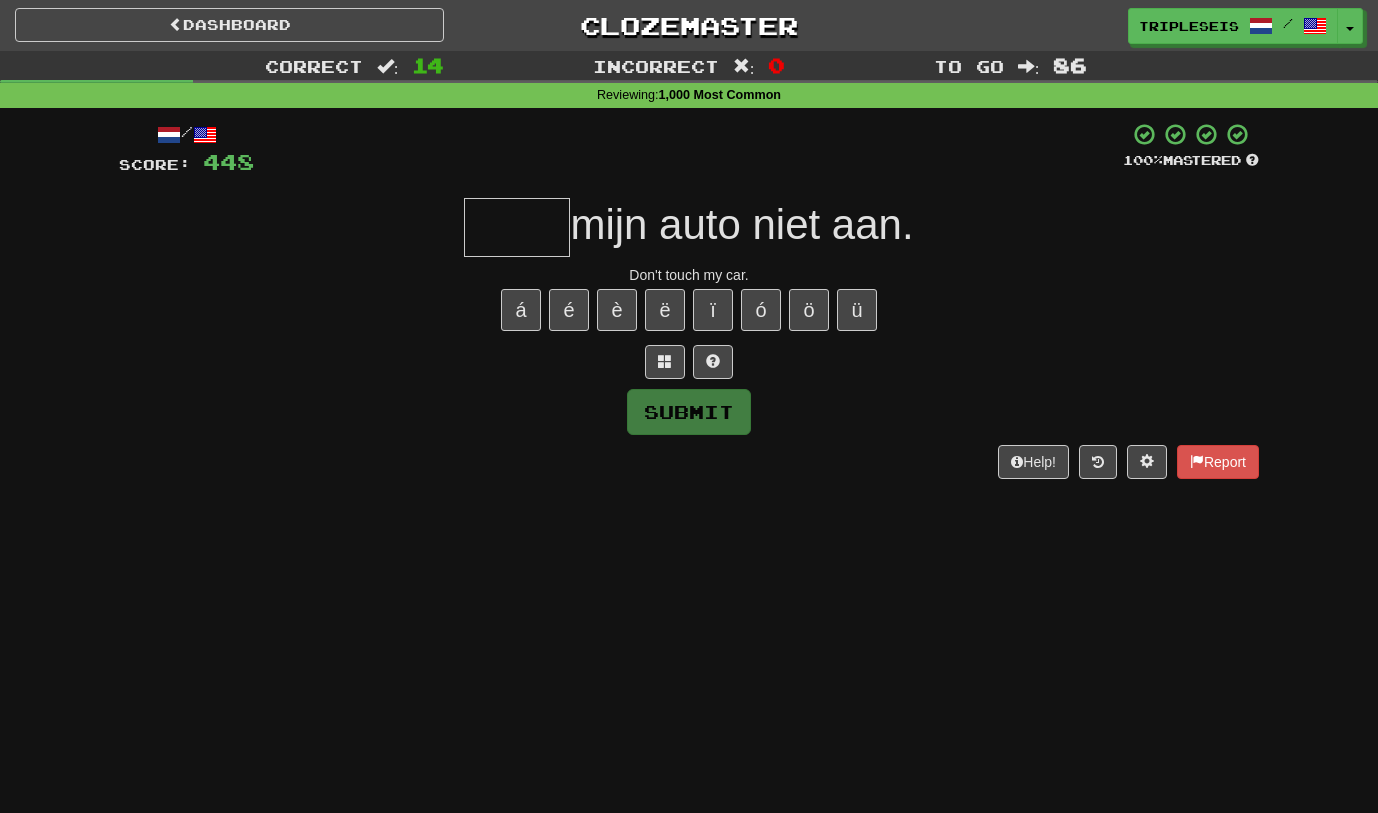type on "*" 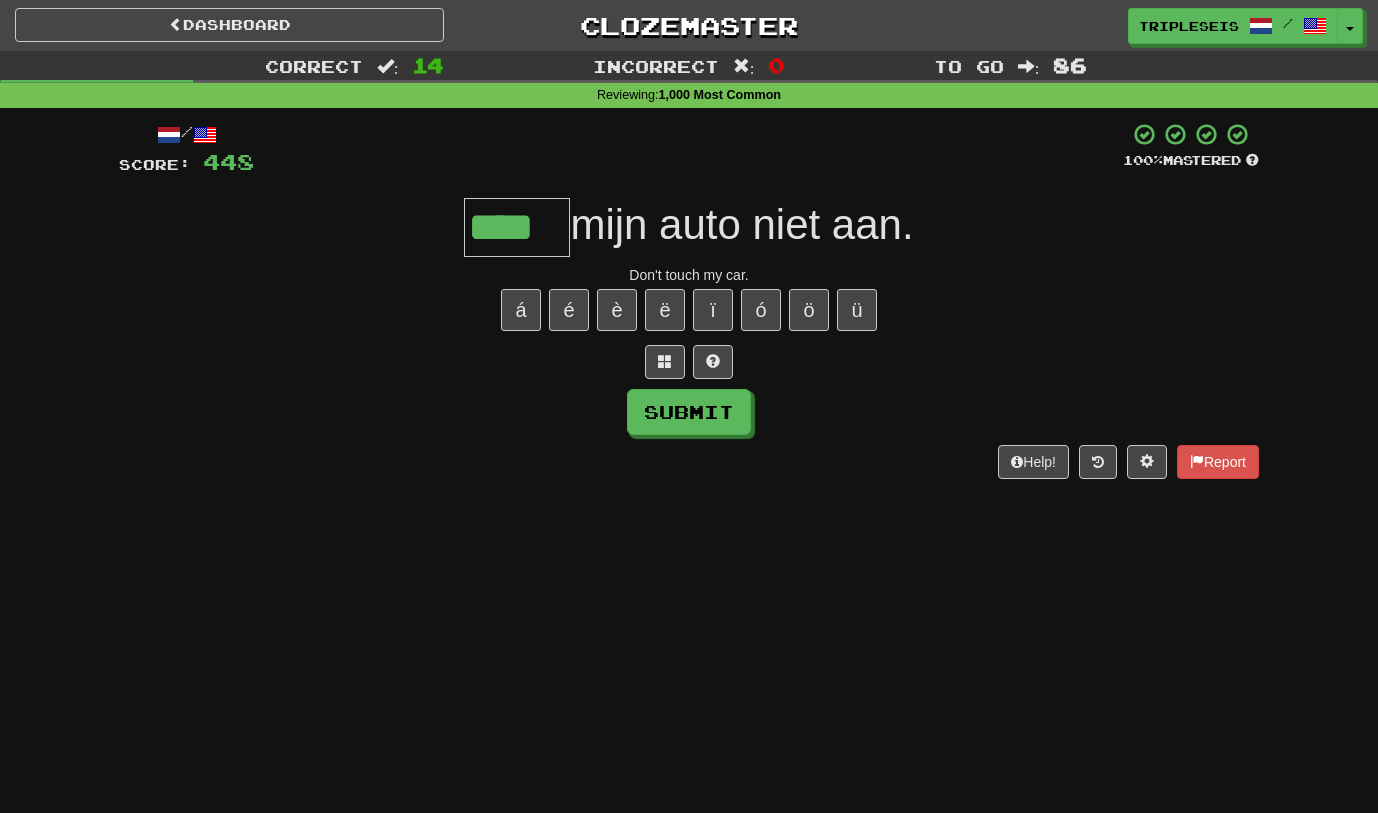 type on "****" 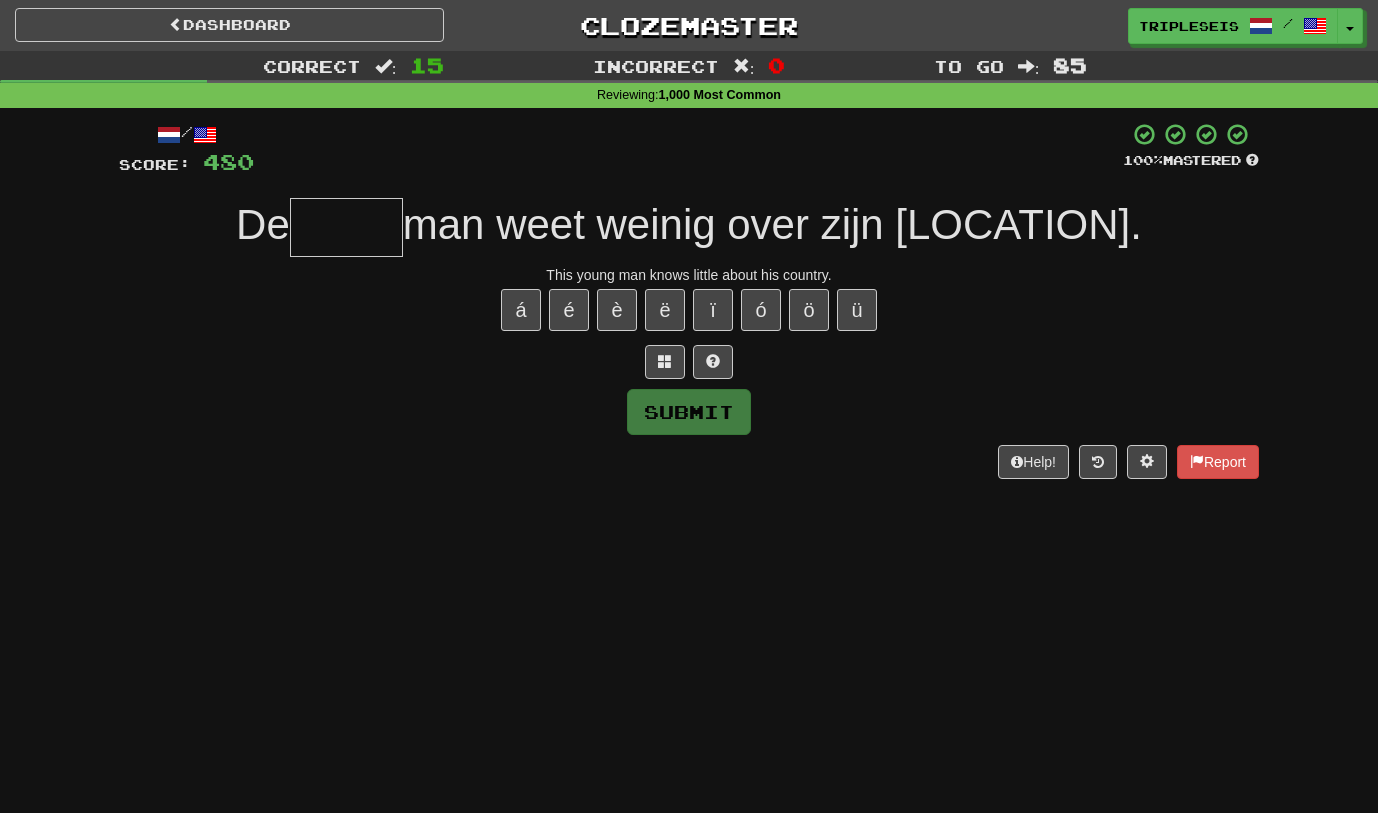 type on "*****" 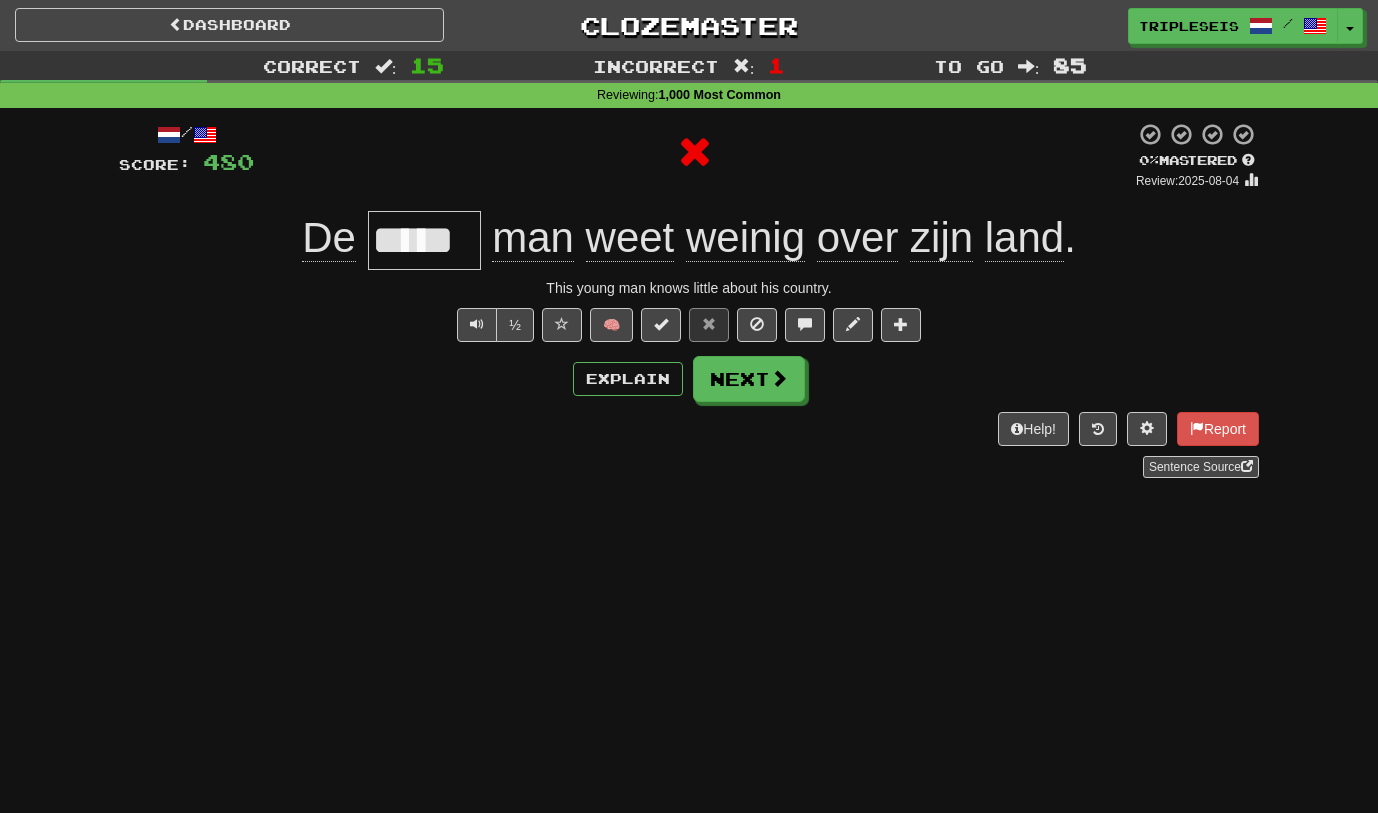 scroll, scrollTop: 3, scrollLeft: 0, axis: vertical 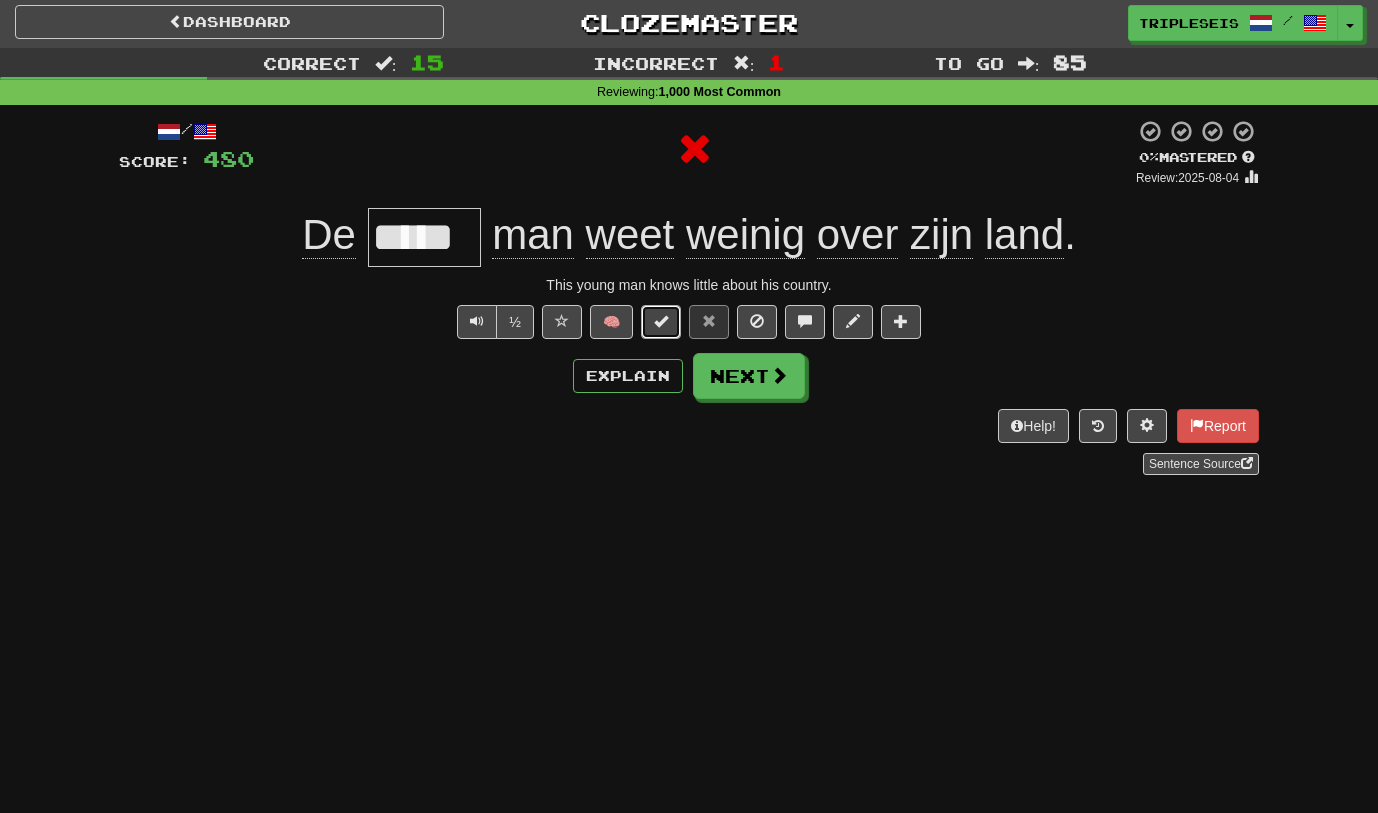 click at bounding box center [661, 322] 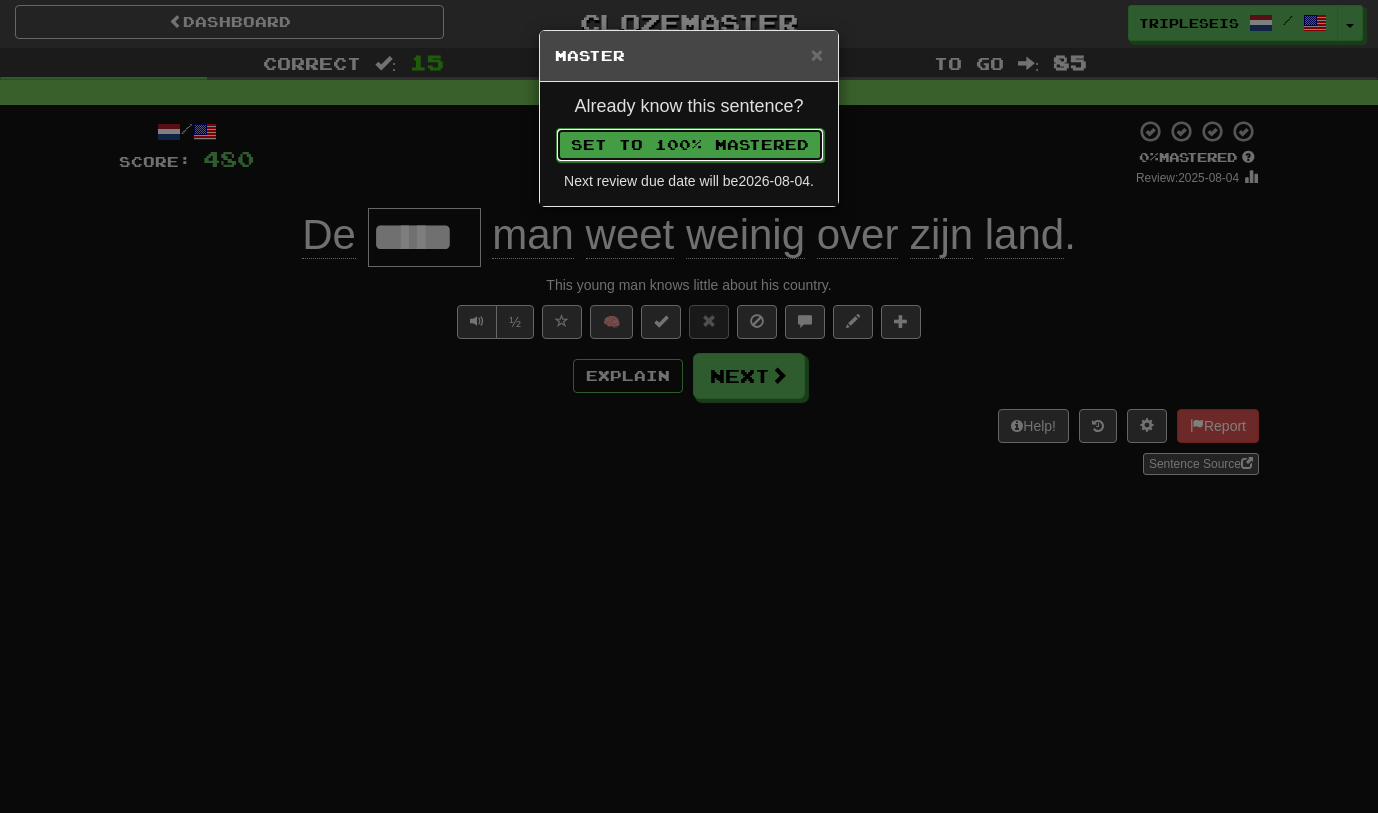 click on "Set to 100% Mastered" at bounding box center (690, 145) 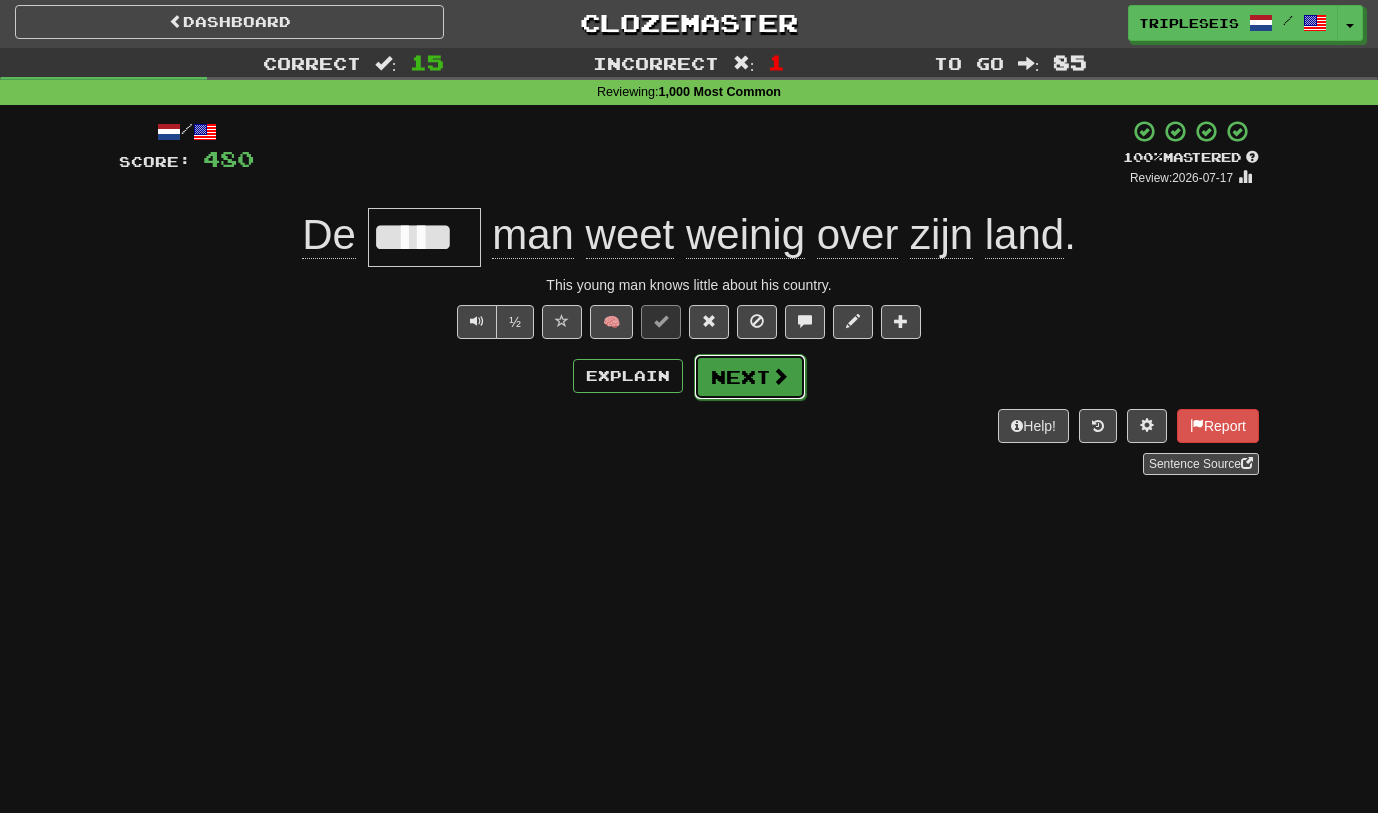 click on "Next" at bounding box center [750, 377] 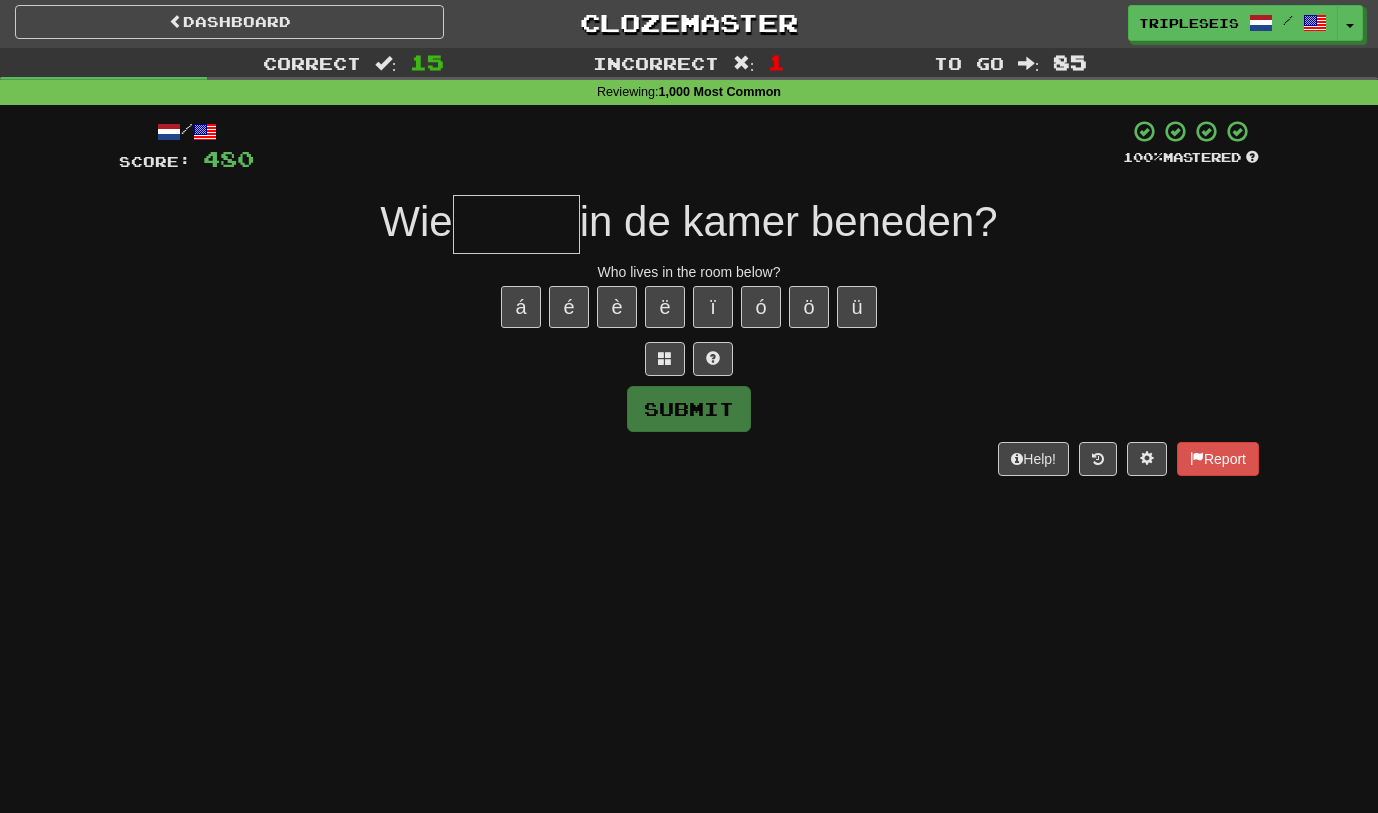 scroll, scrollTop: 2, scrollLeft: 0, axis: vertical 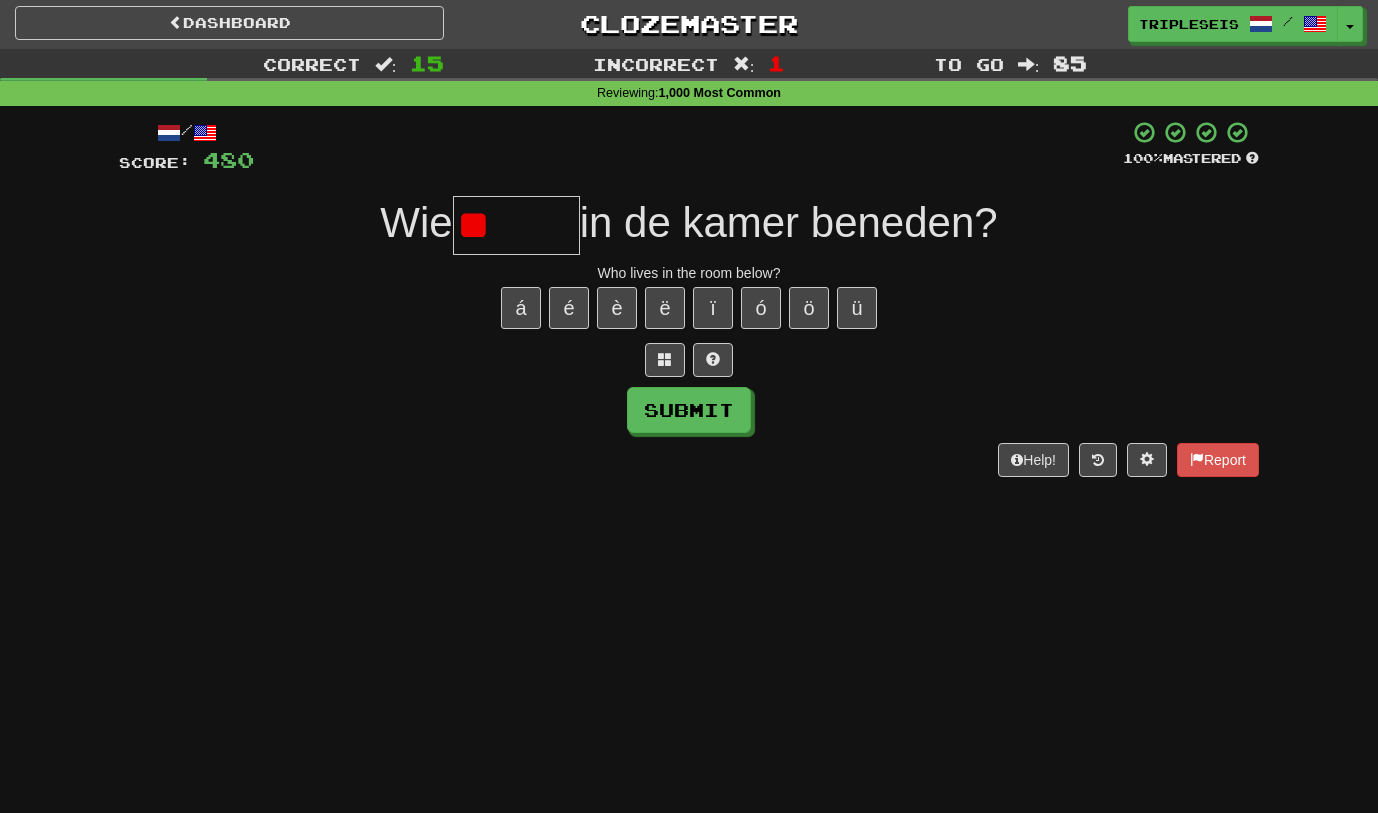 type on "*" 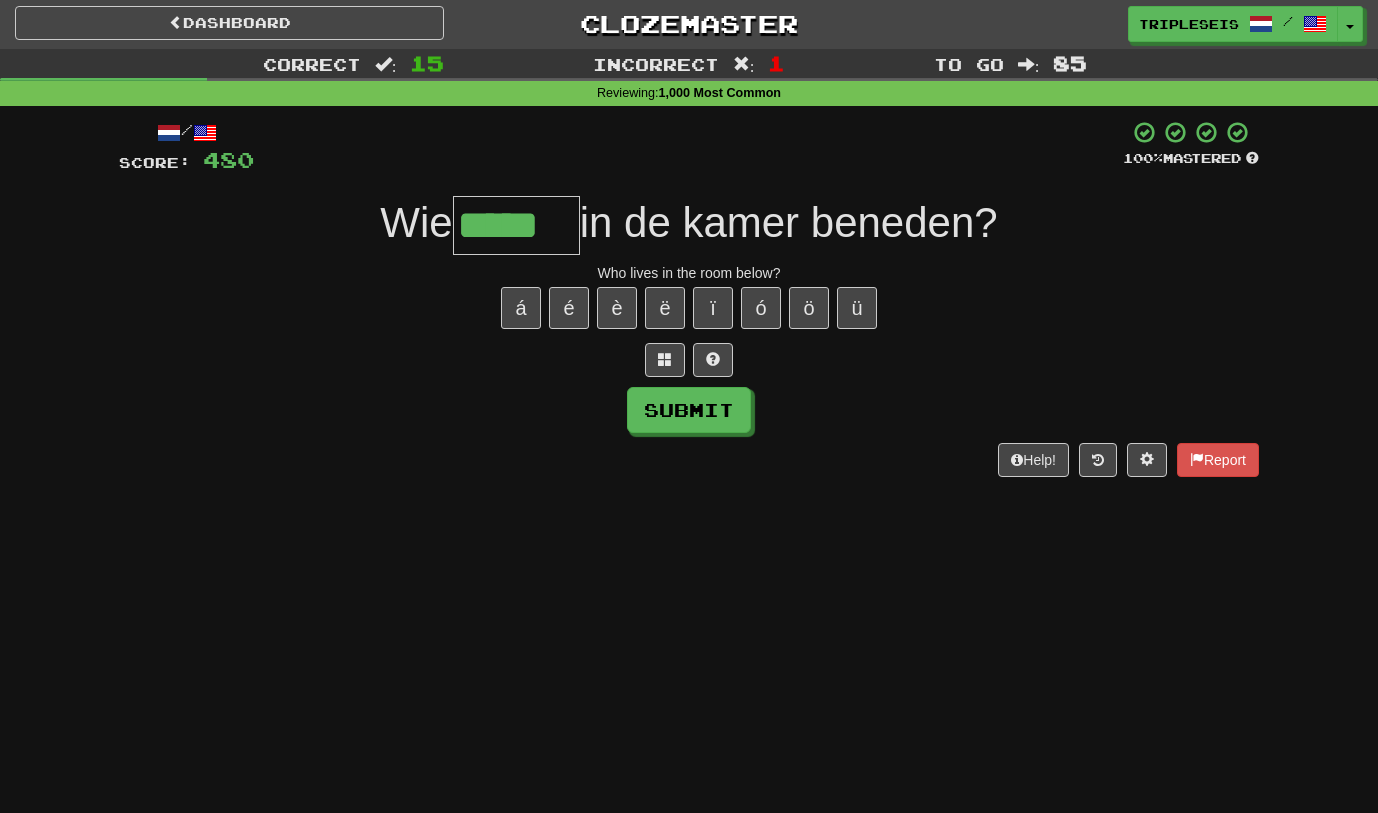 type on "*****" 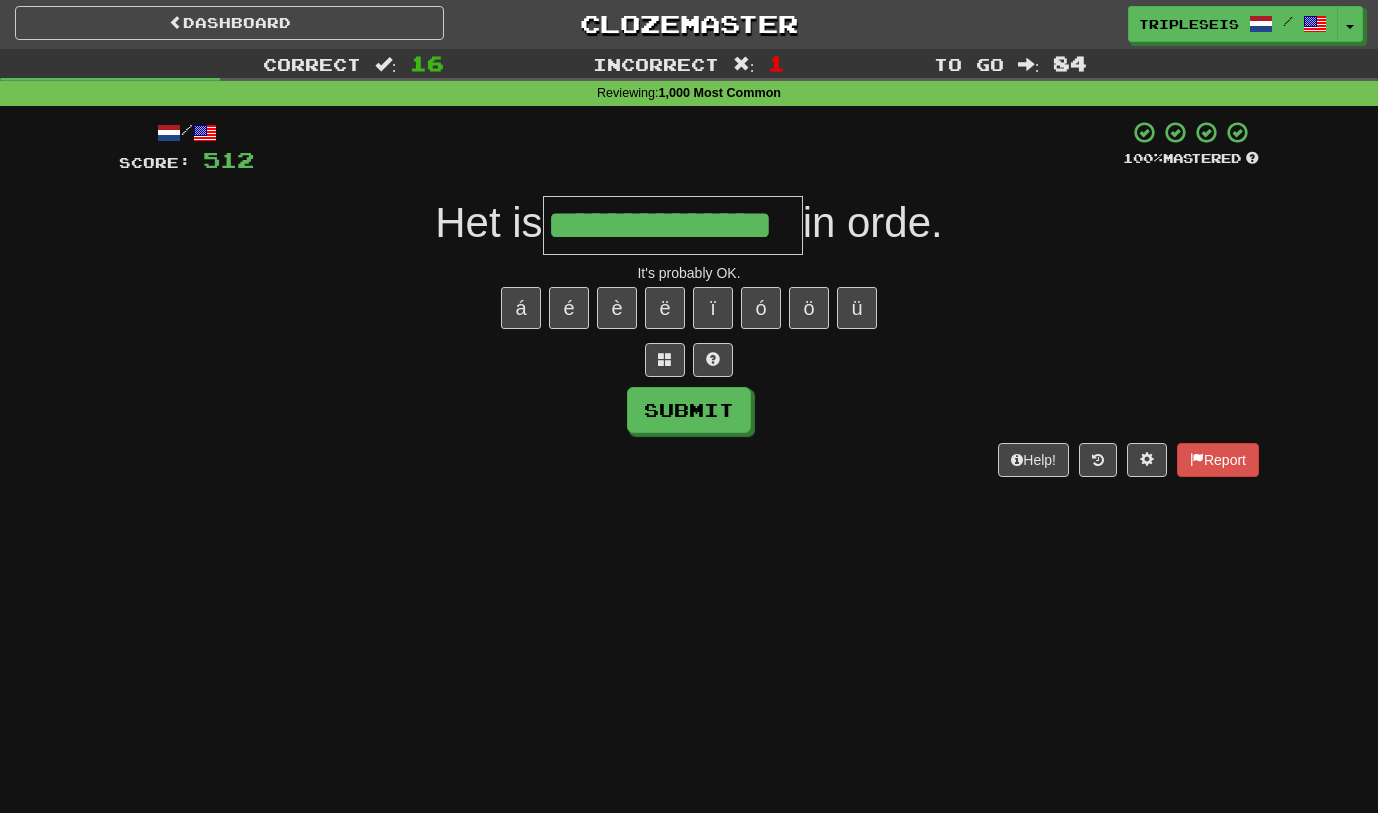 type on "**********" 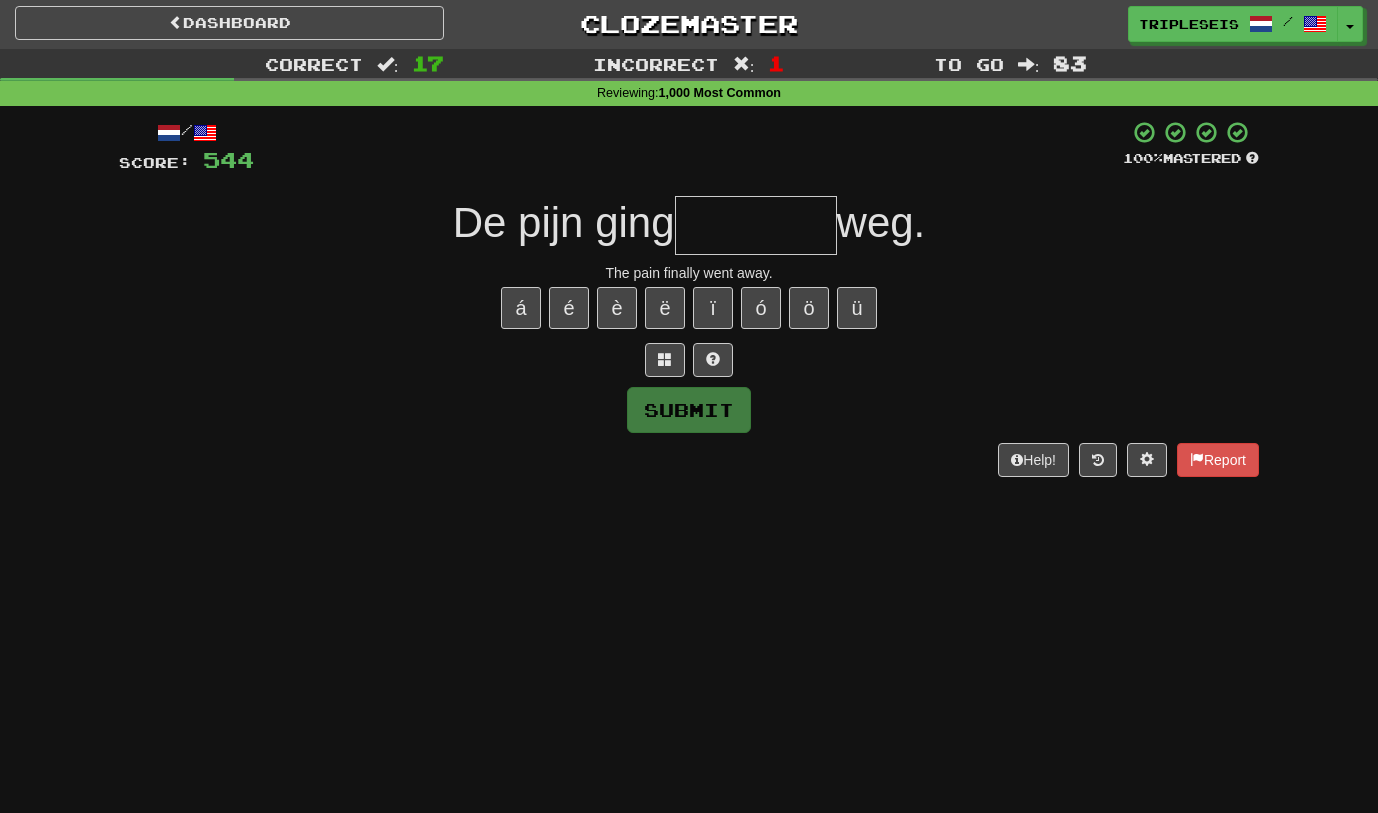 type on "*" 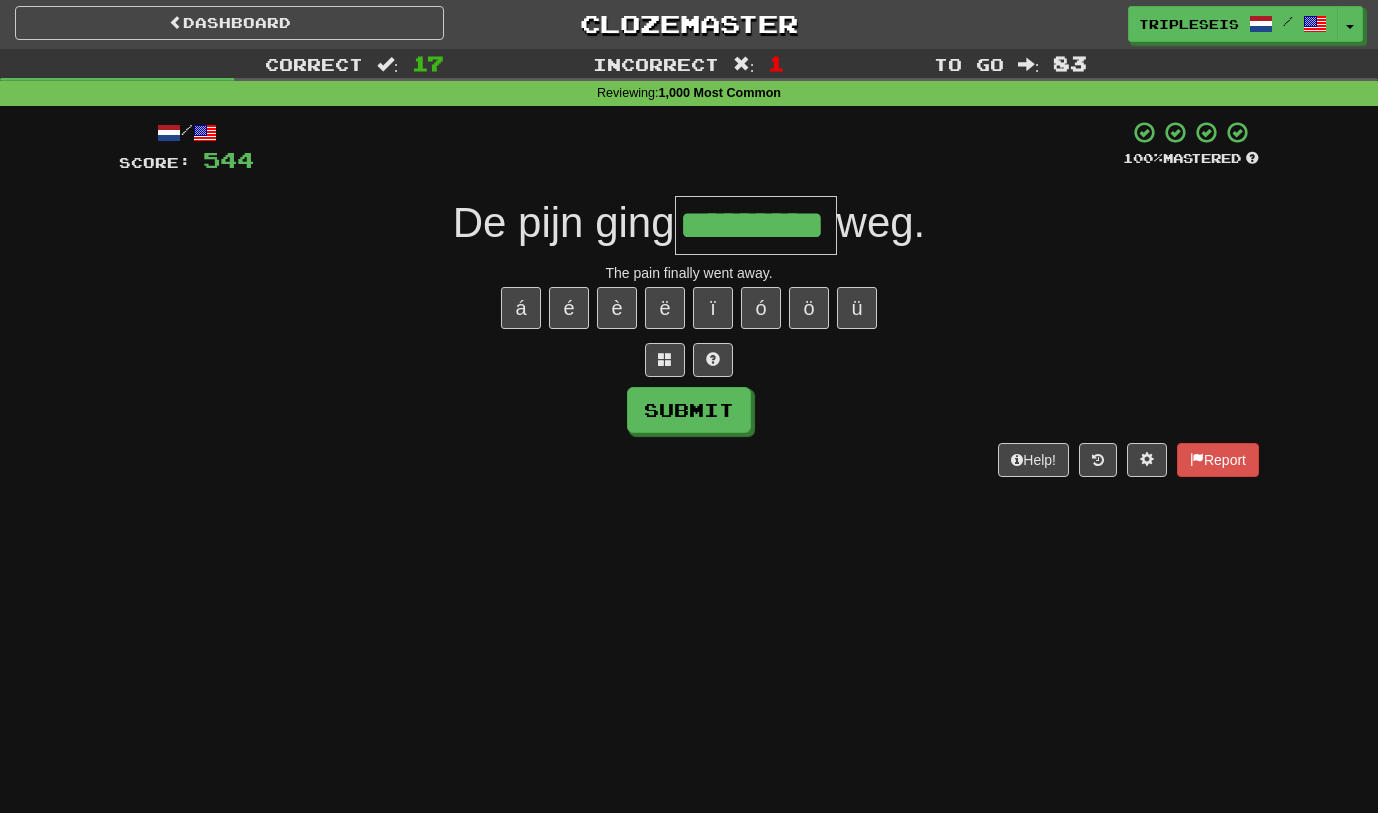 type on "*********" 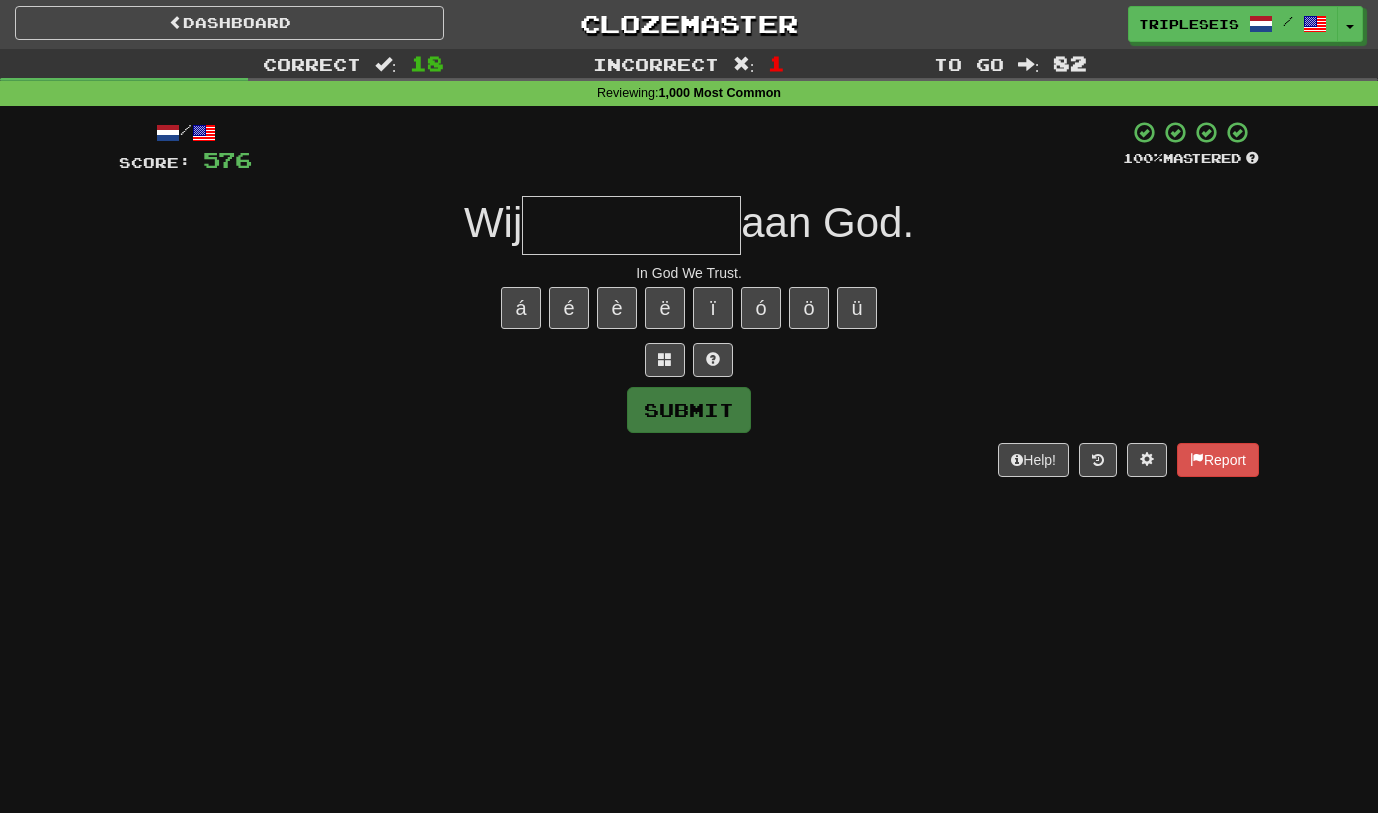 type on "*" 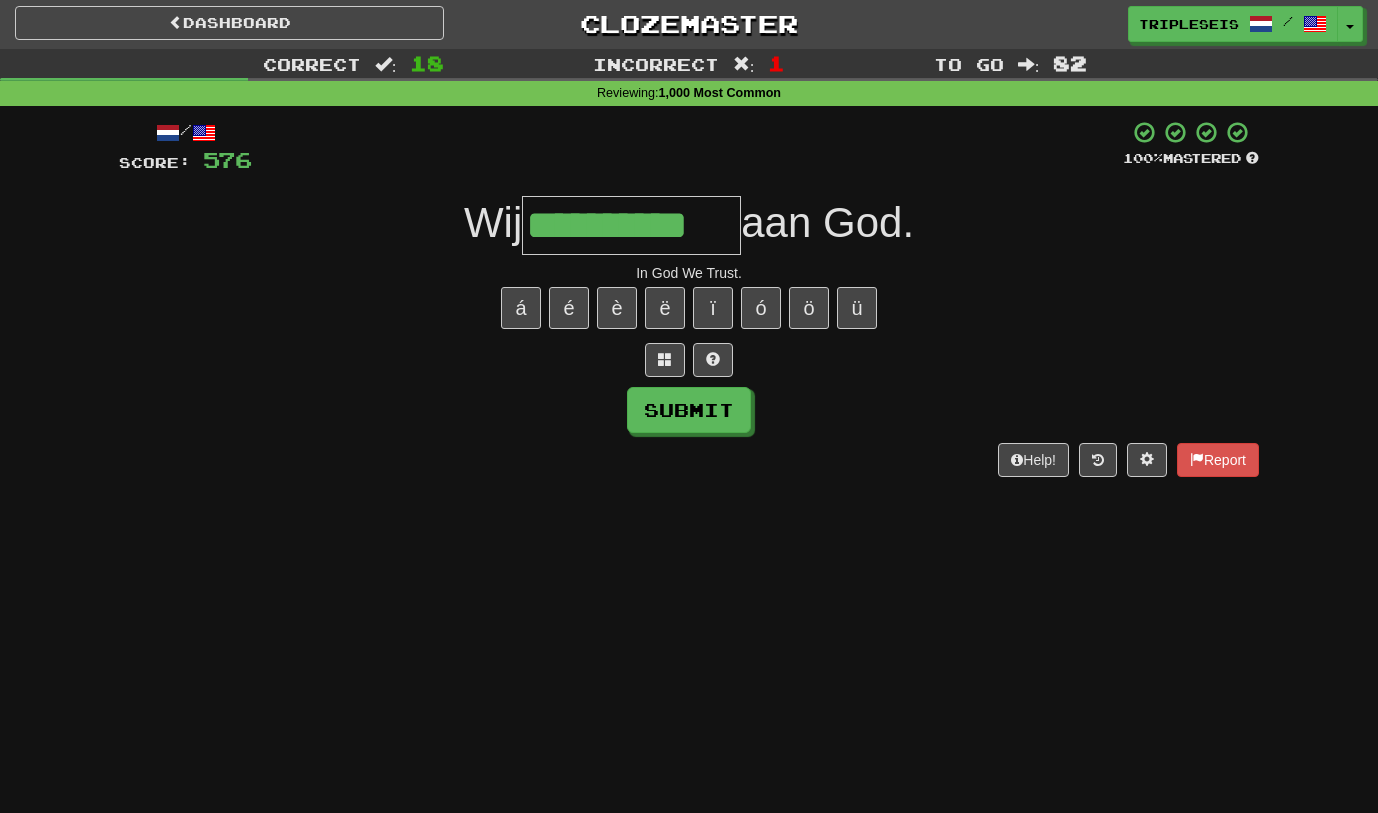 type on "**********" 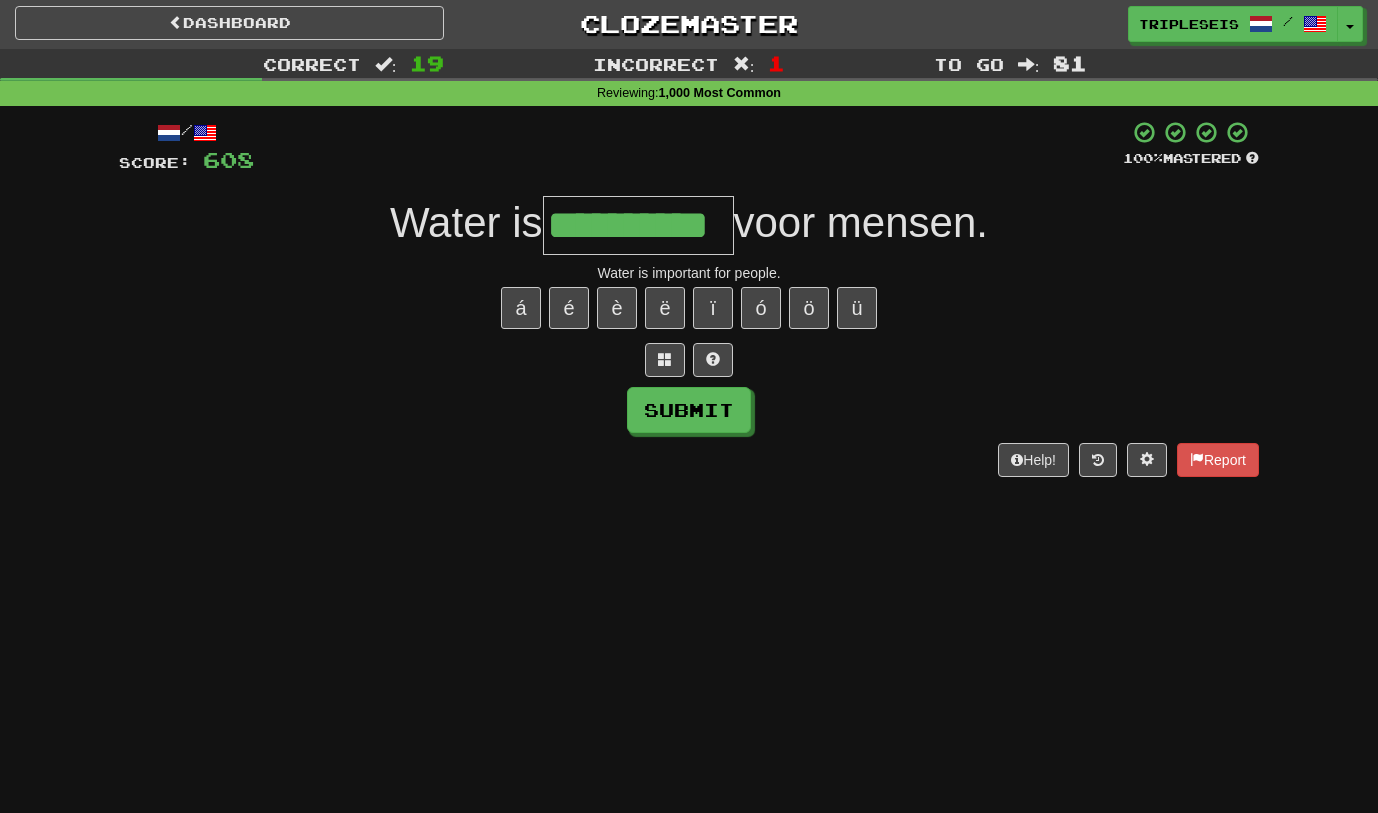 type on "**********" 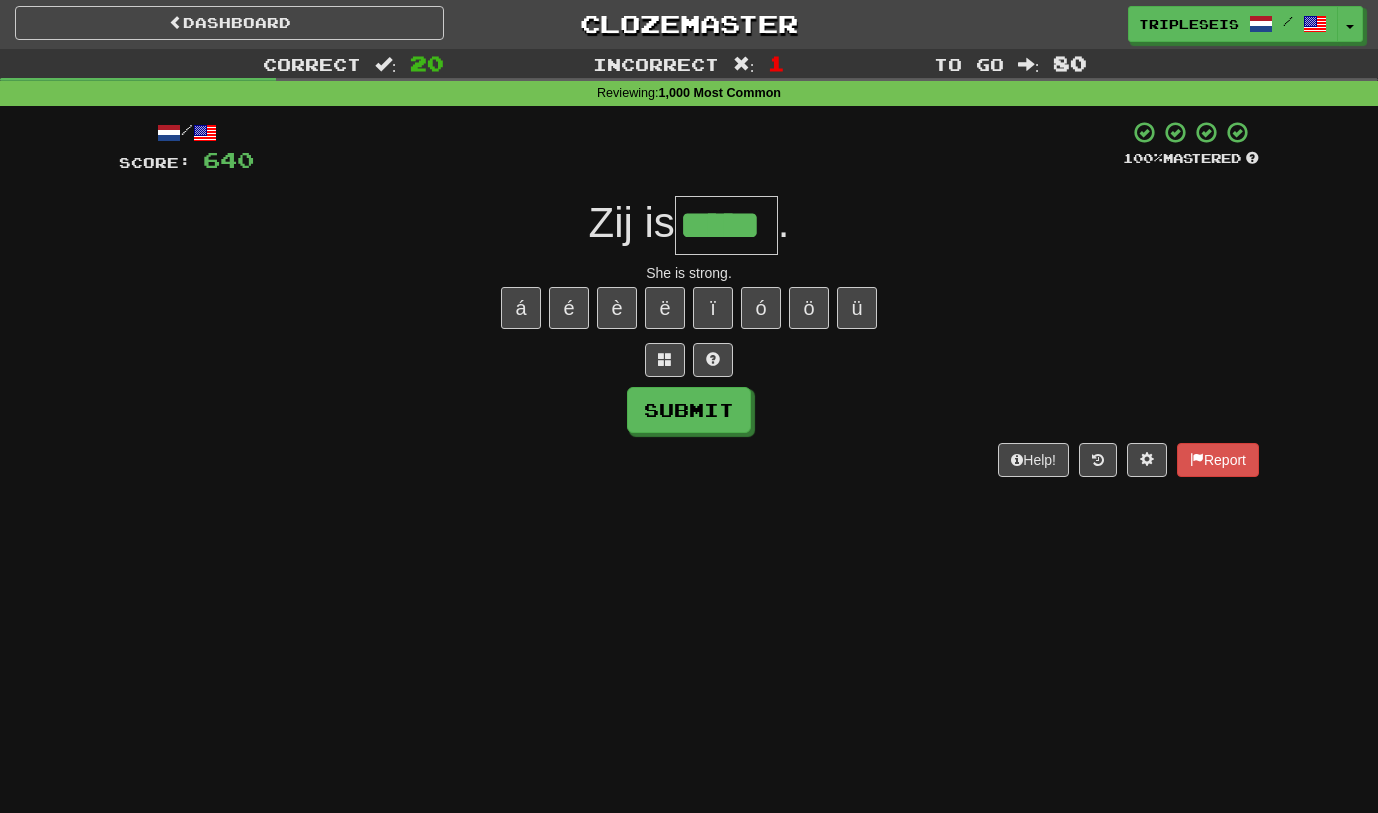type on "*****" 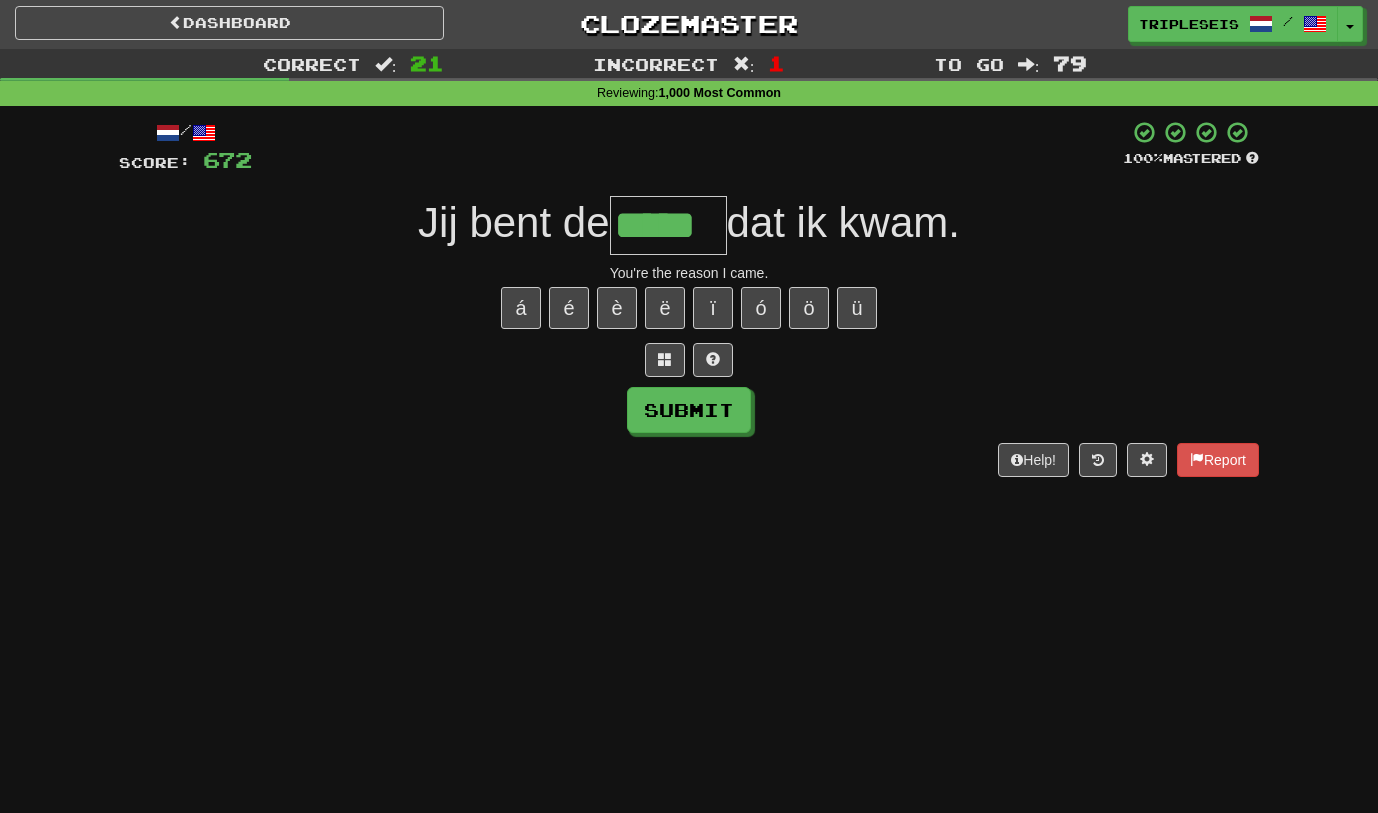 type on "*****" 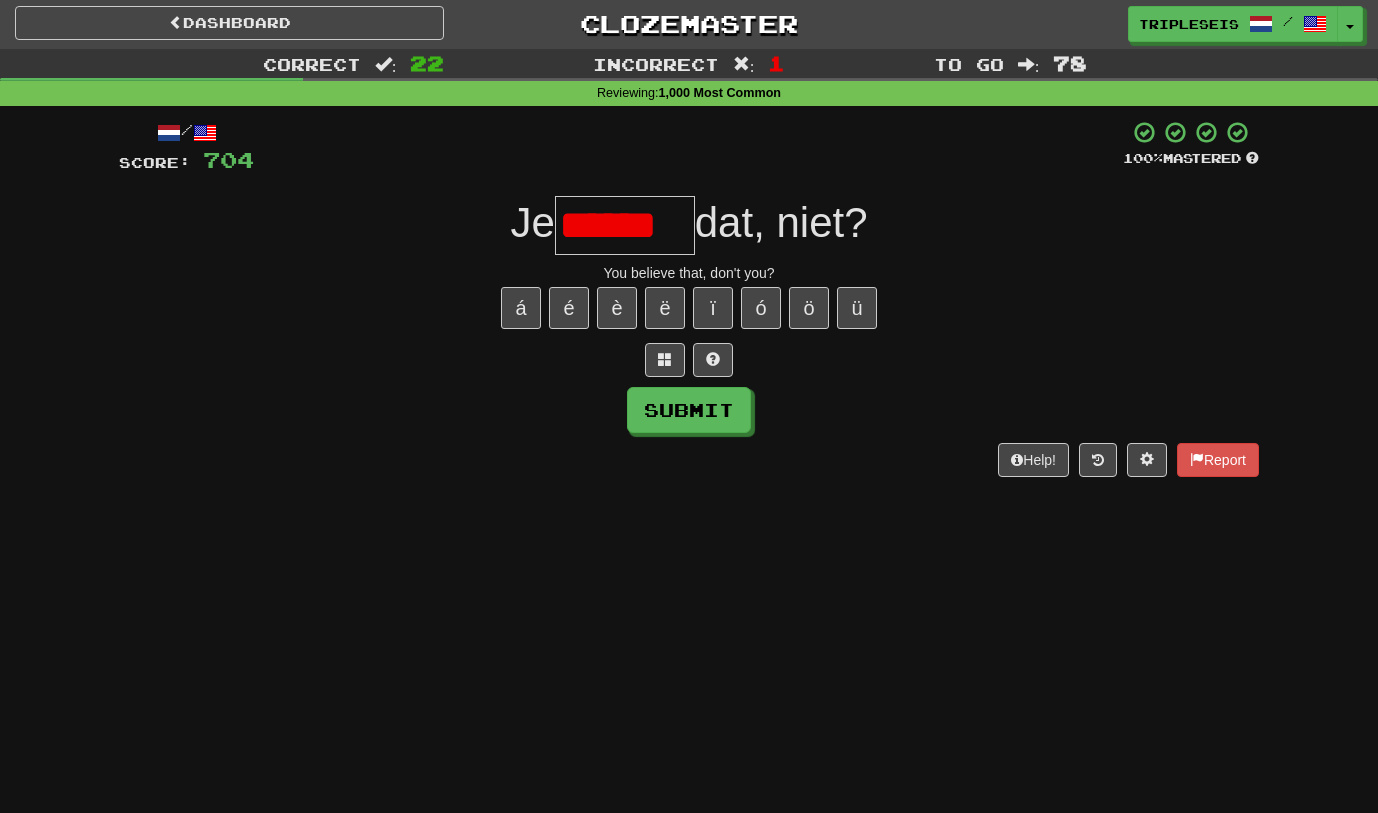 scroll, scrollTop: 0, scrollLeft: 0, axis: both 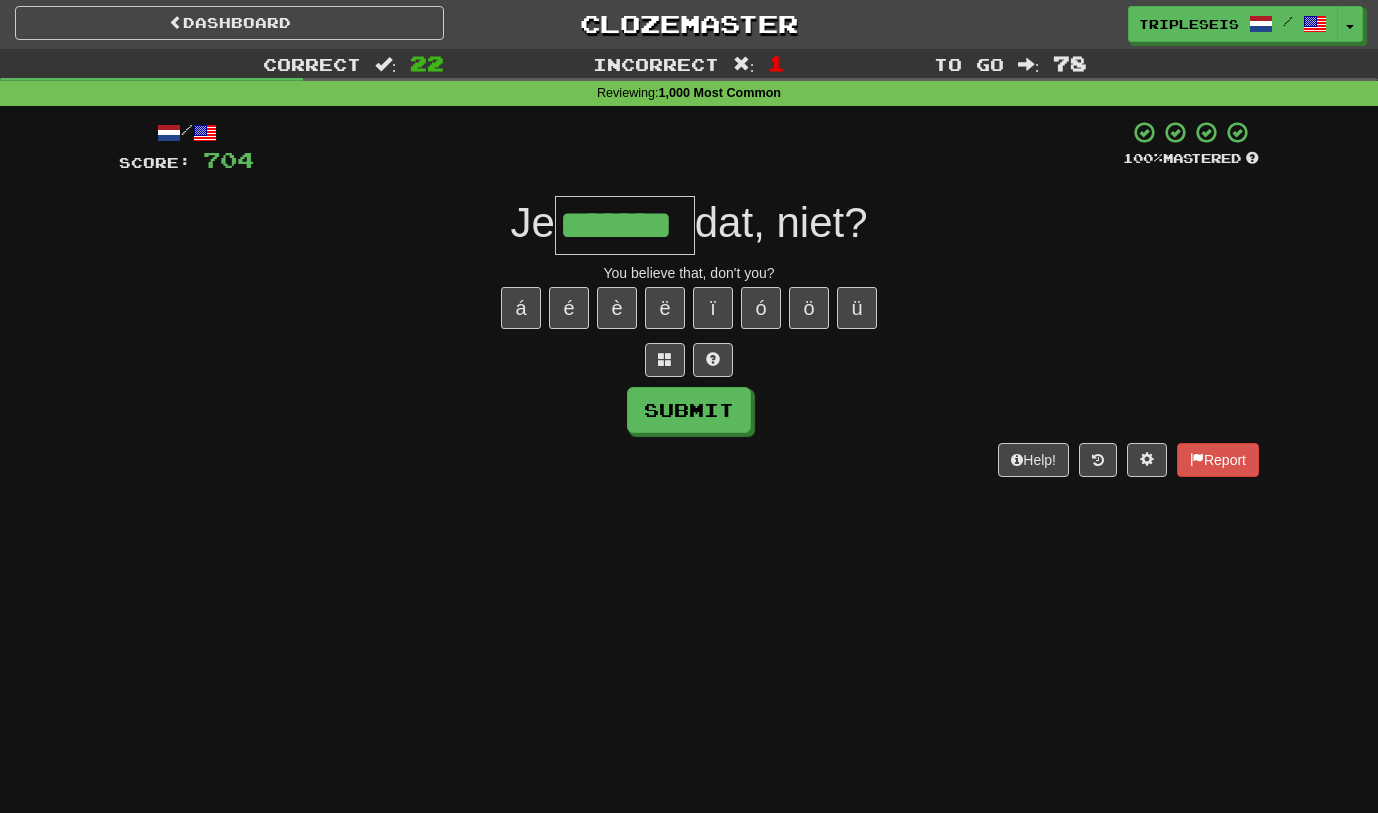 type on "*******" 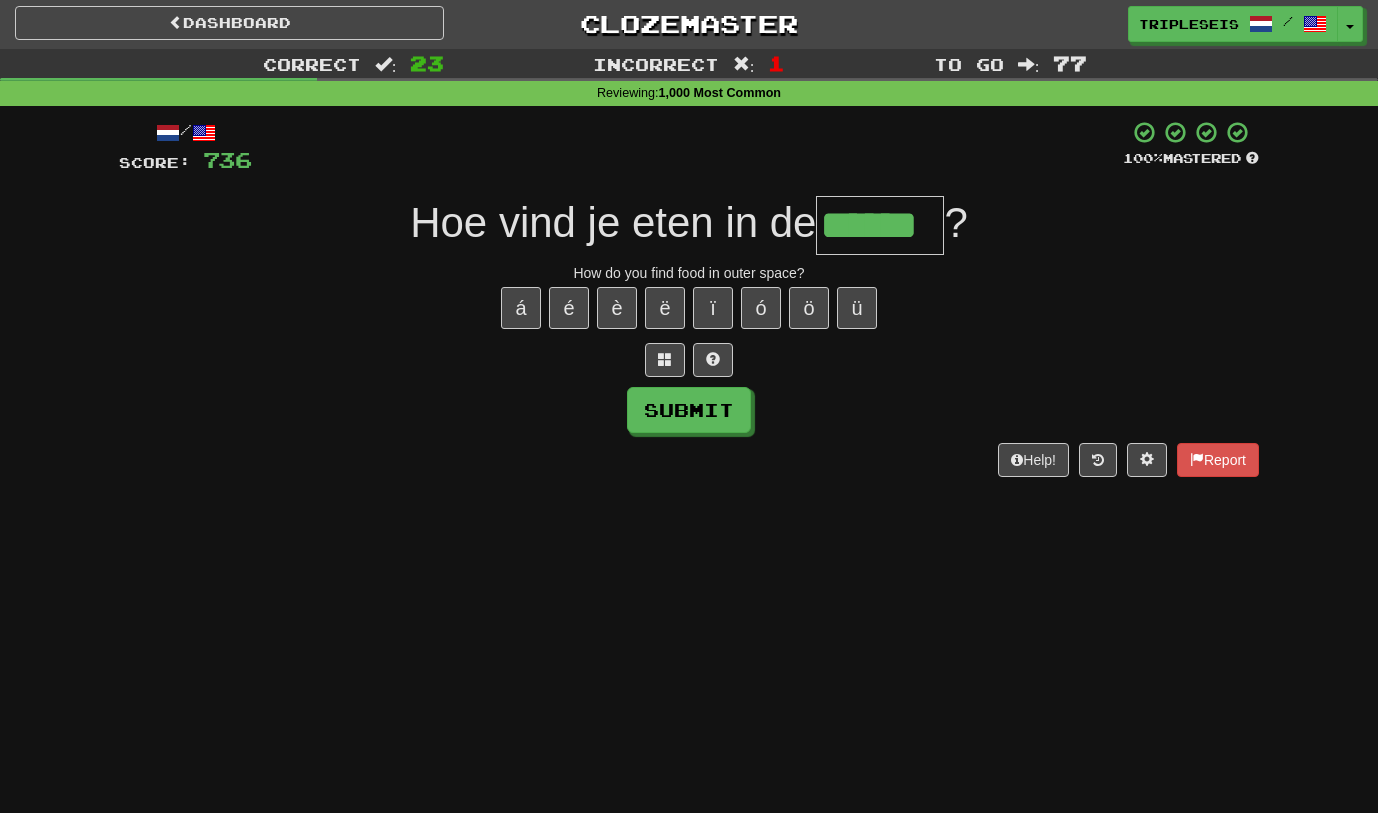 type on "******" 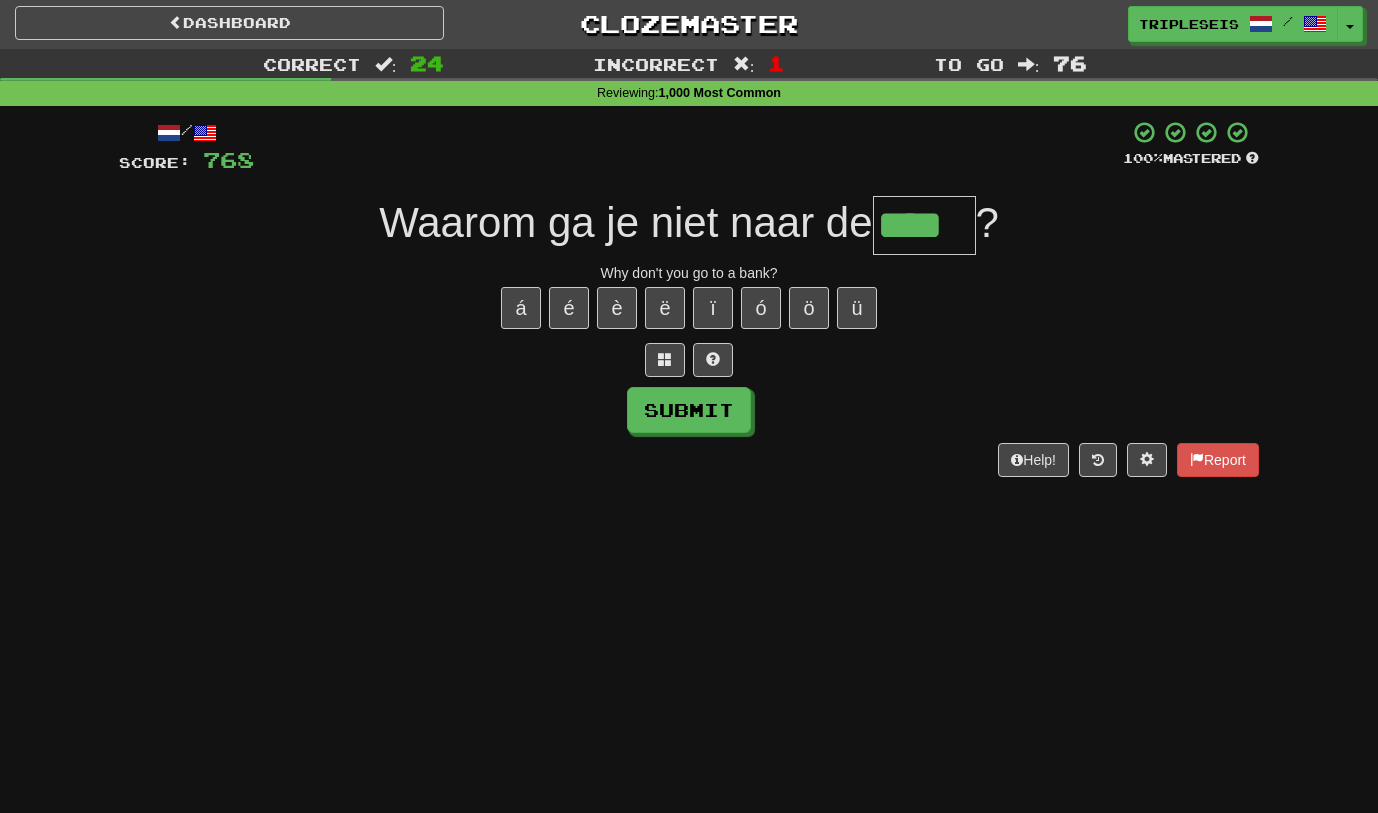 type on "****" 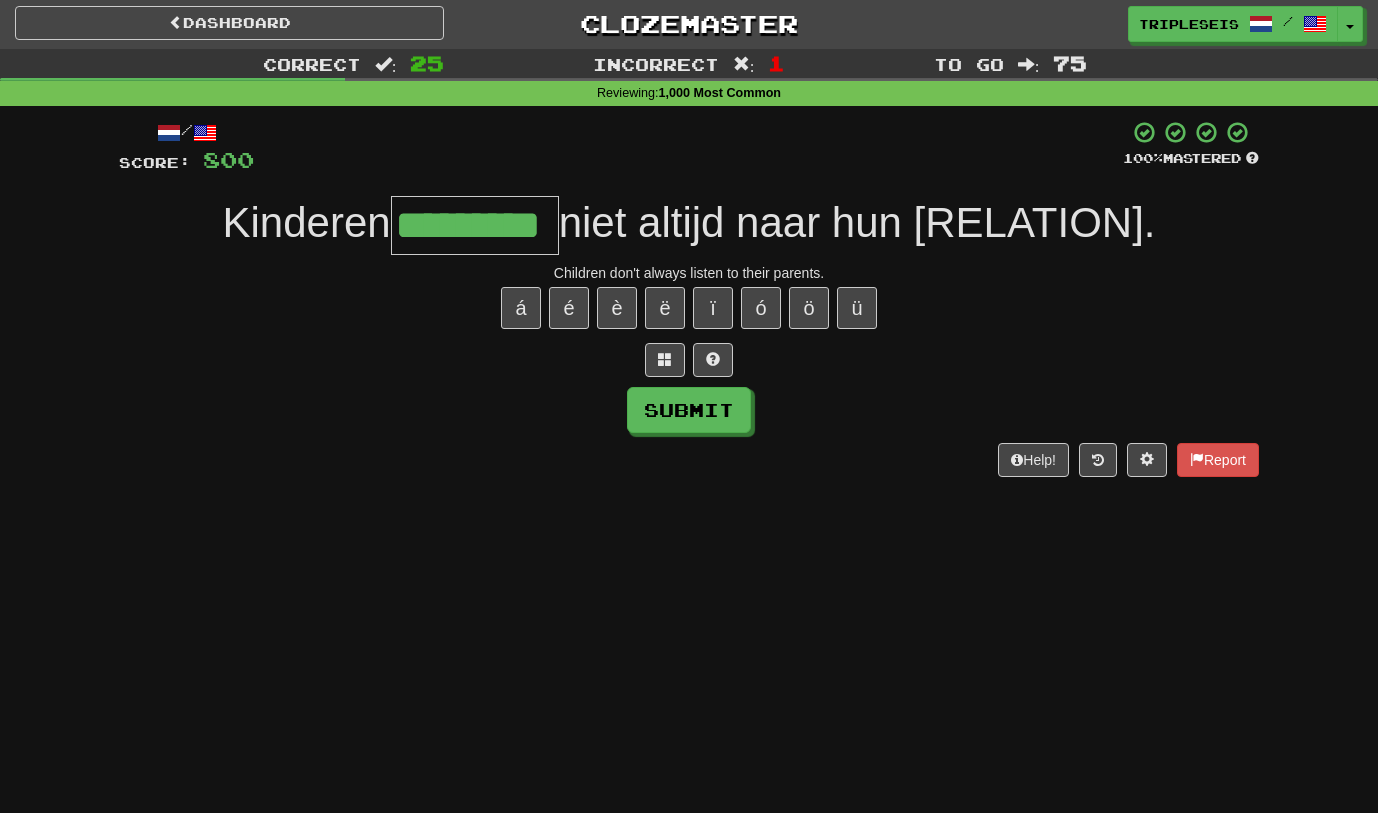 type on "*********" 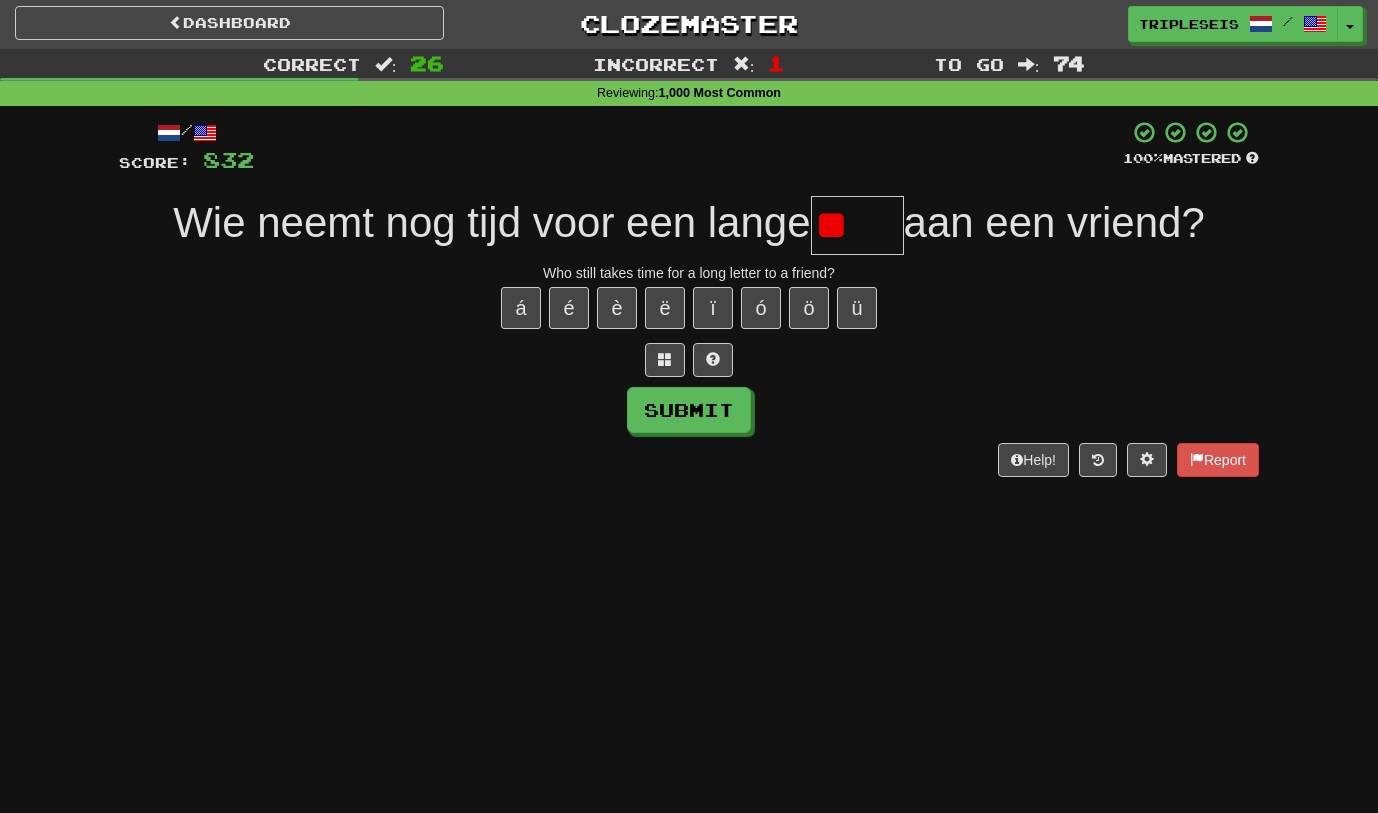 type on "*" 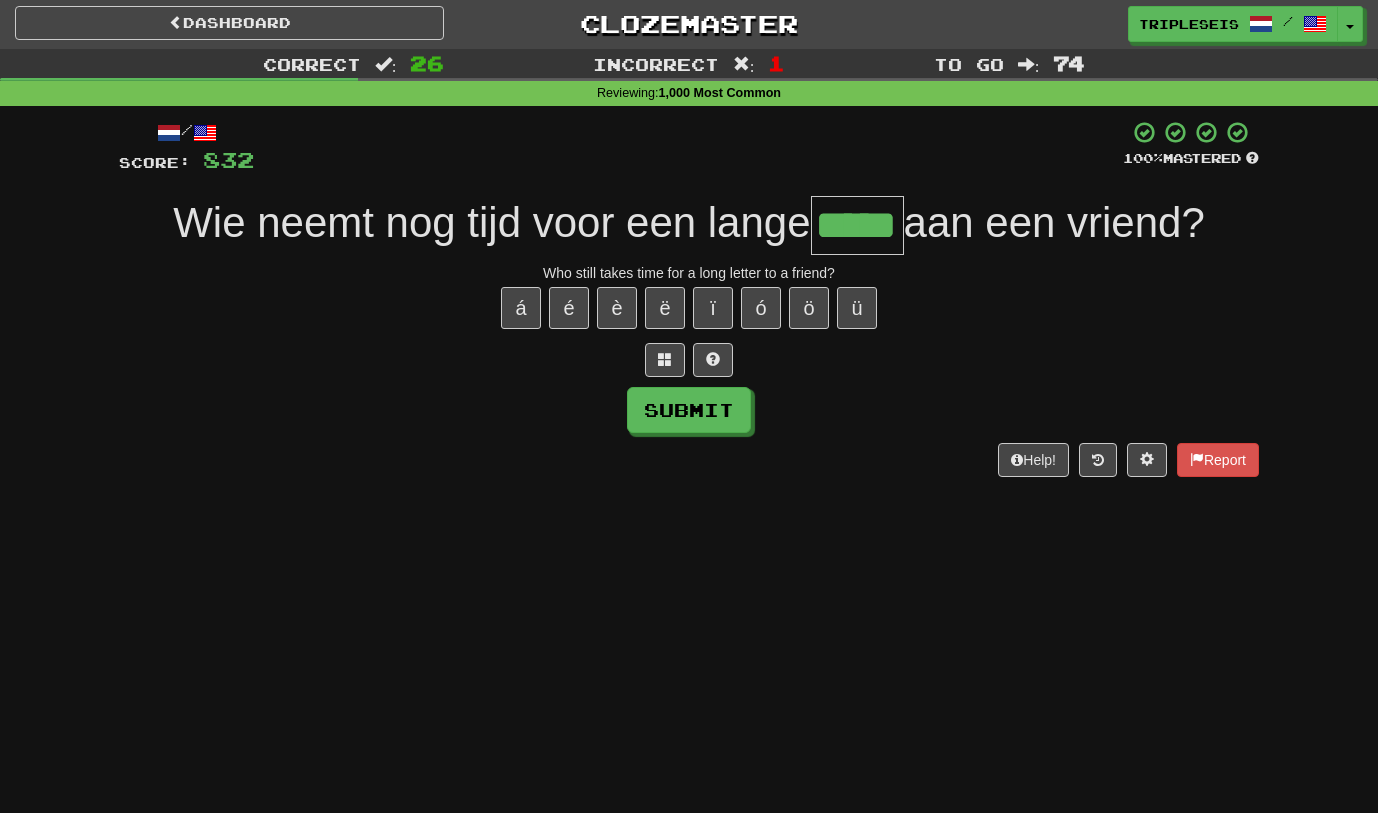 type on "*****" 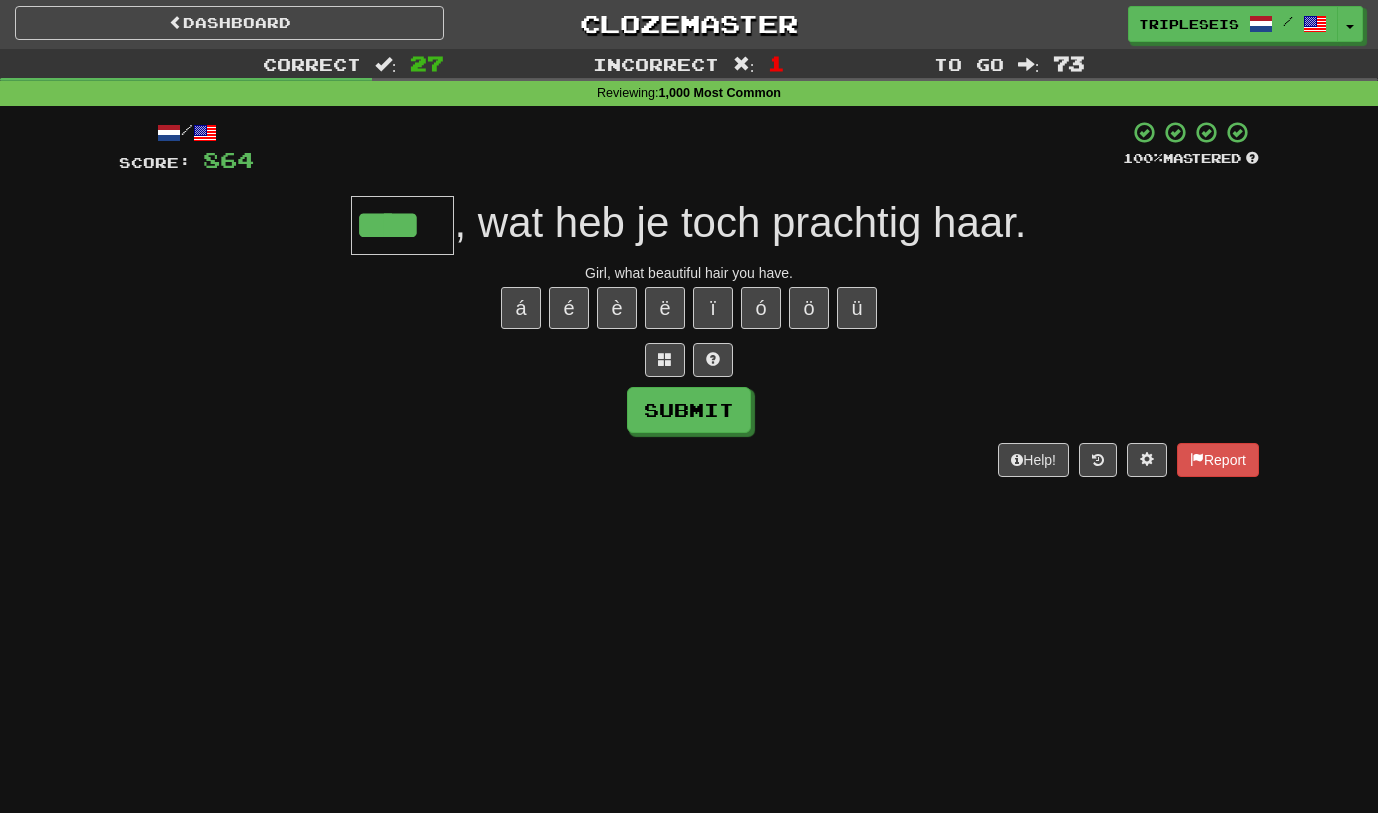 type on "****" 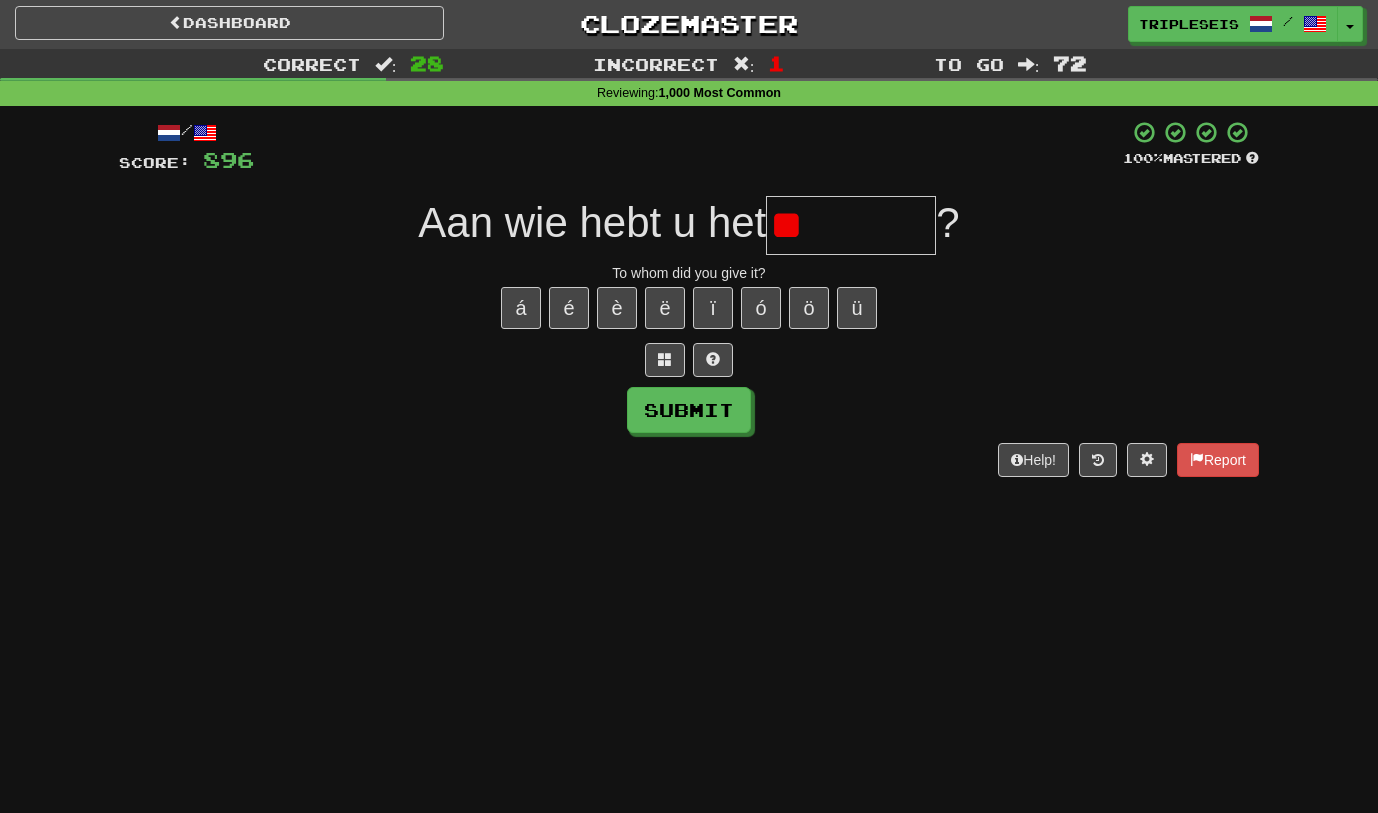 type on "*" 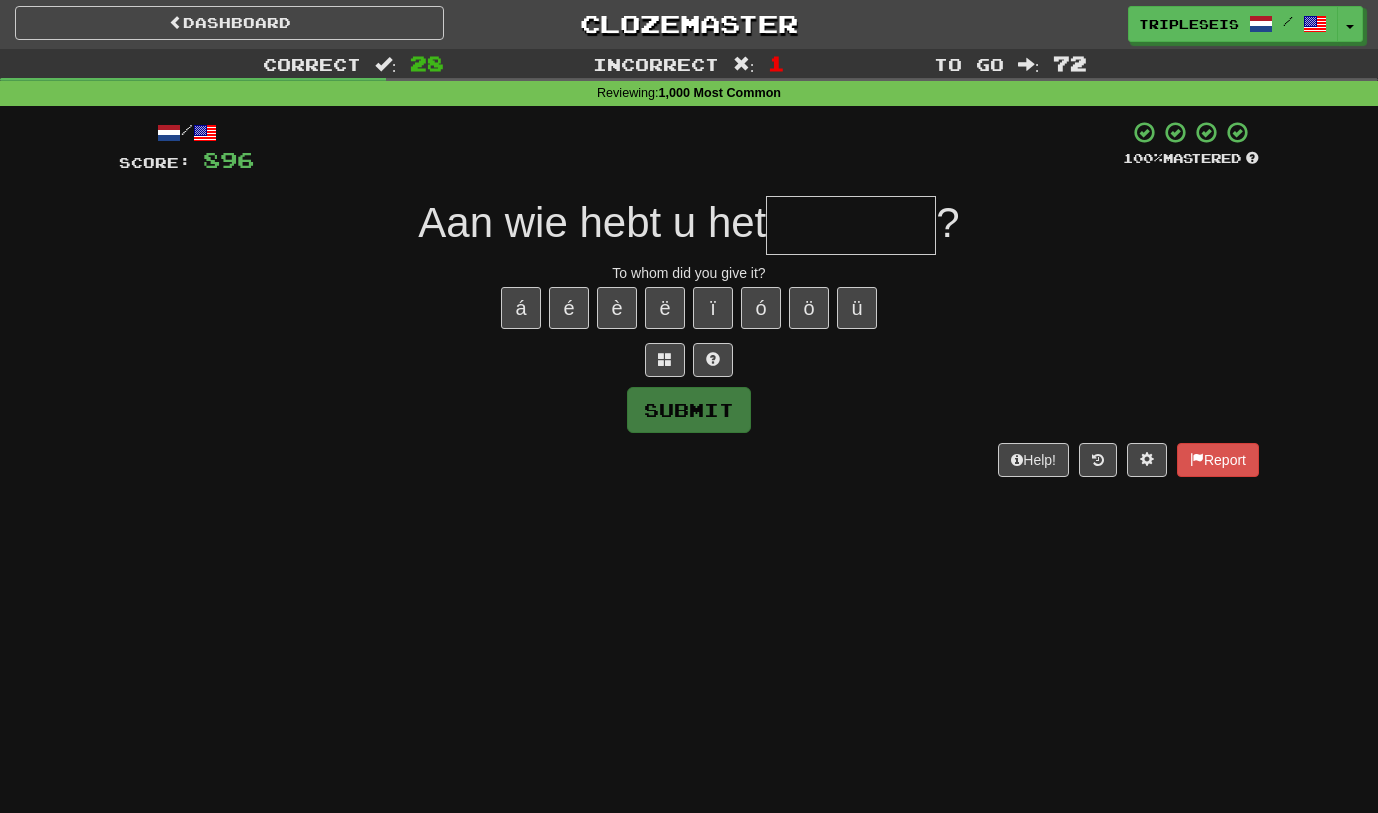 type on "*" 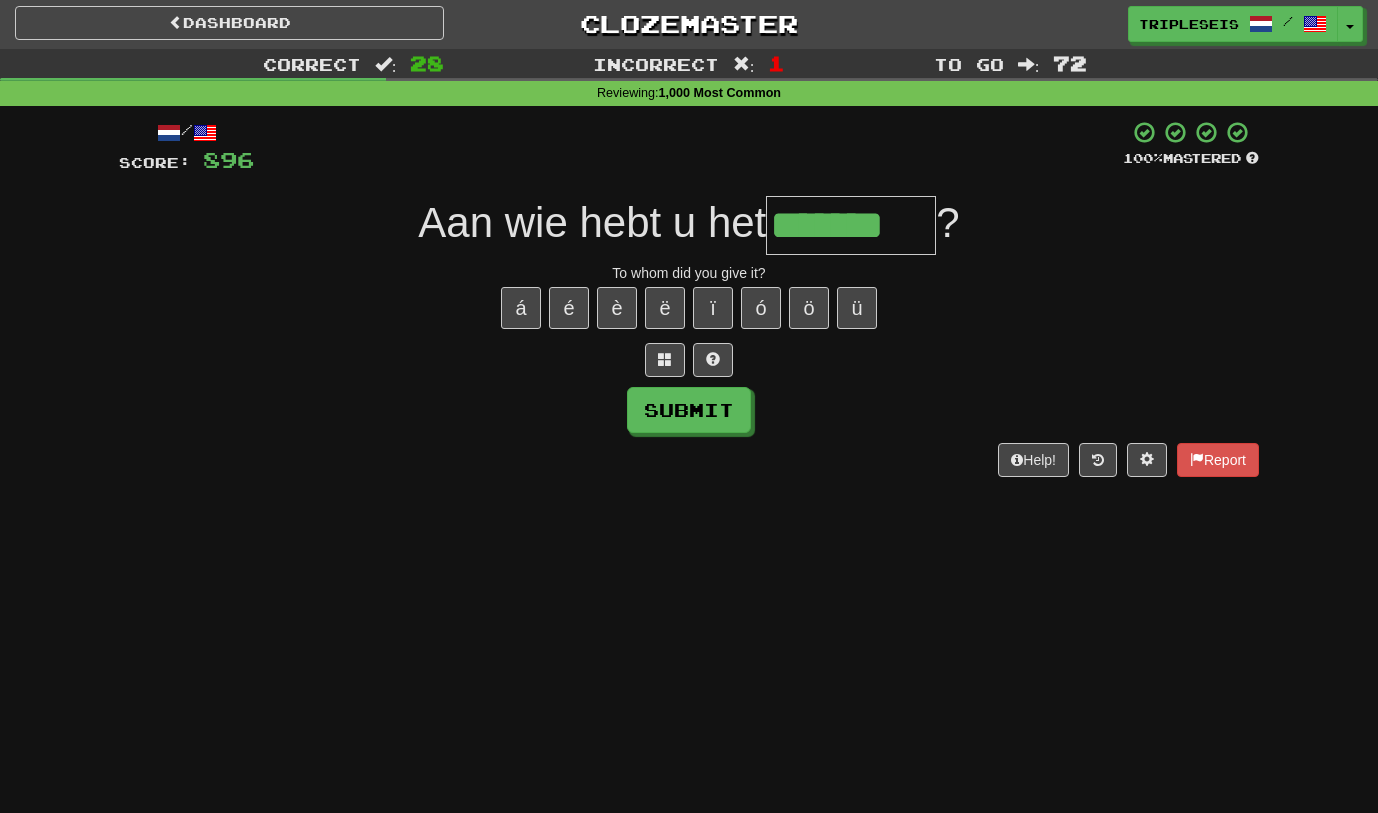 type on "*******" 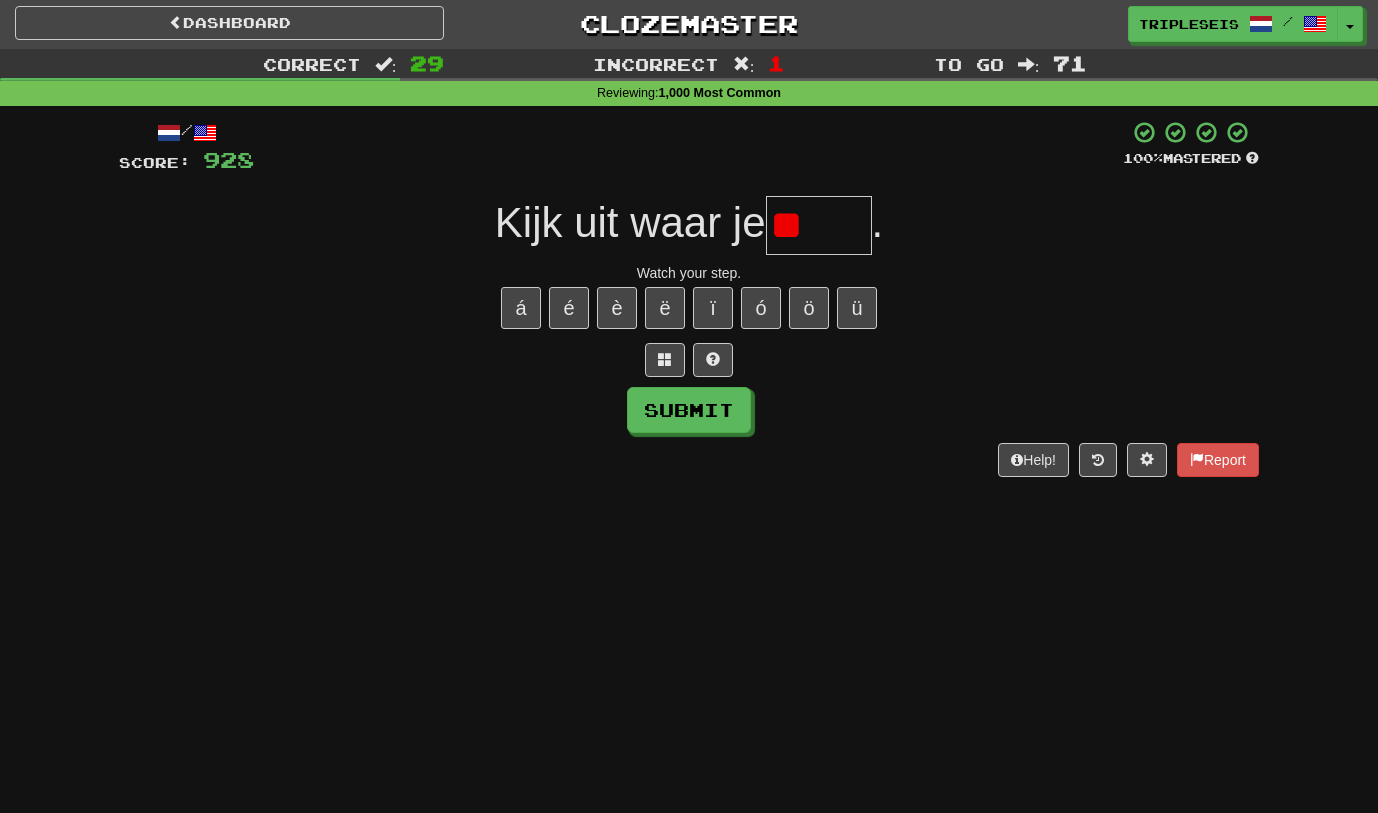 type on "*" 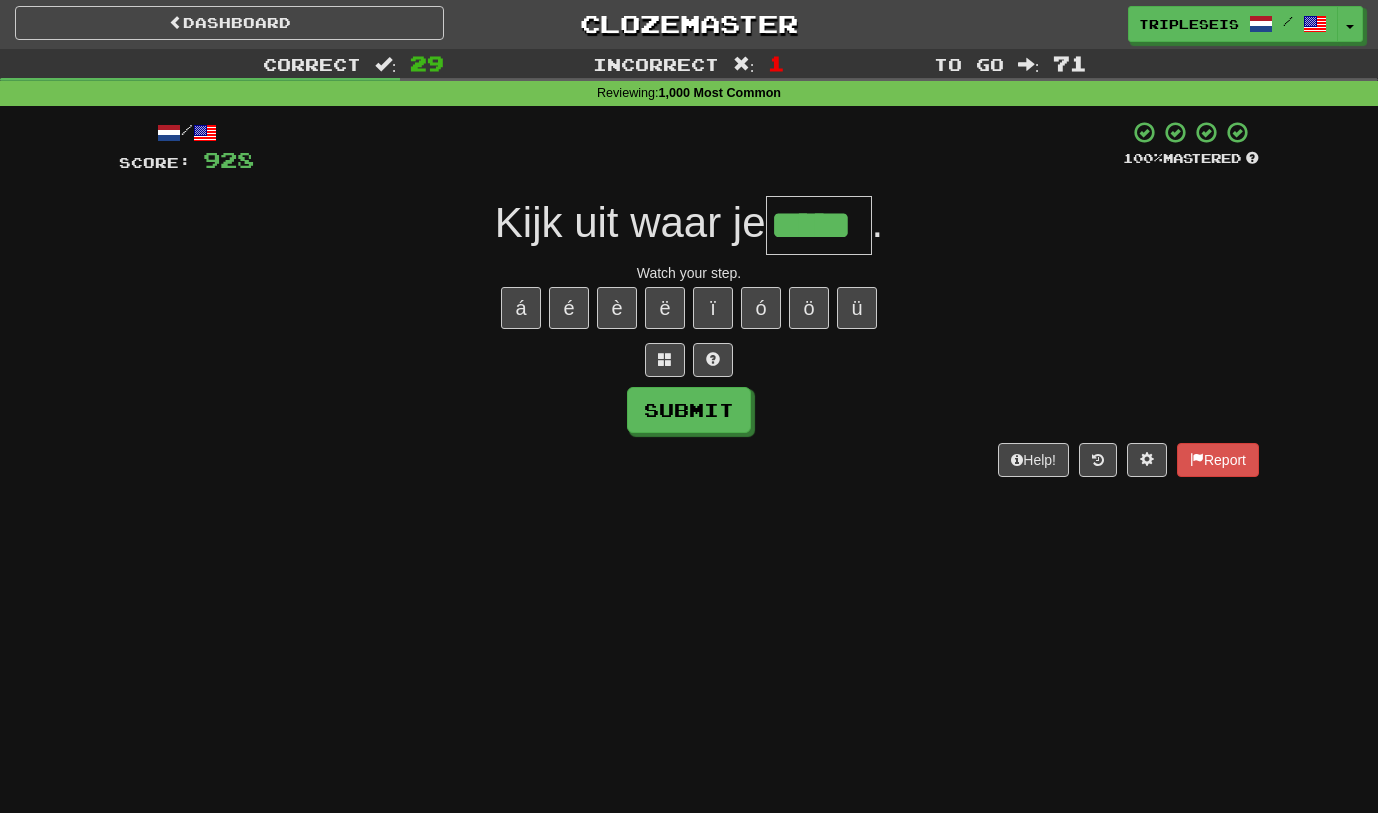 type on "*****" 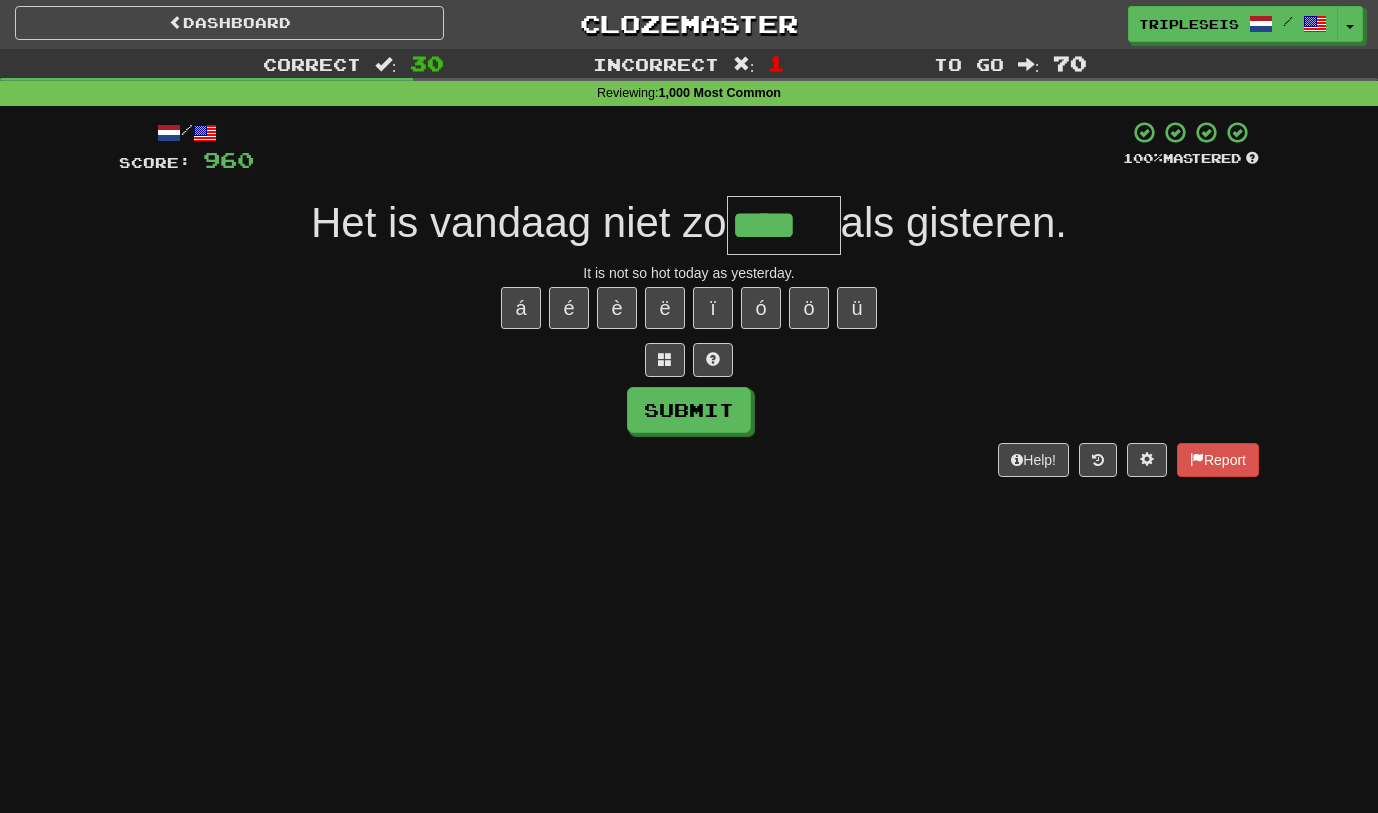 type on "****" 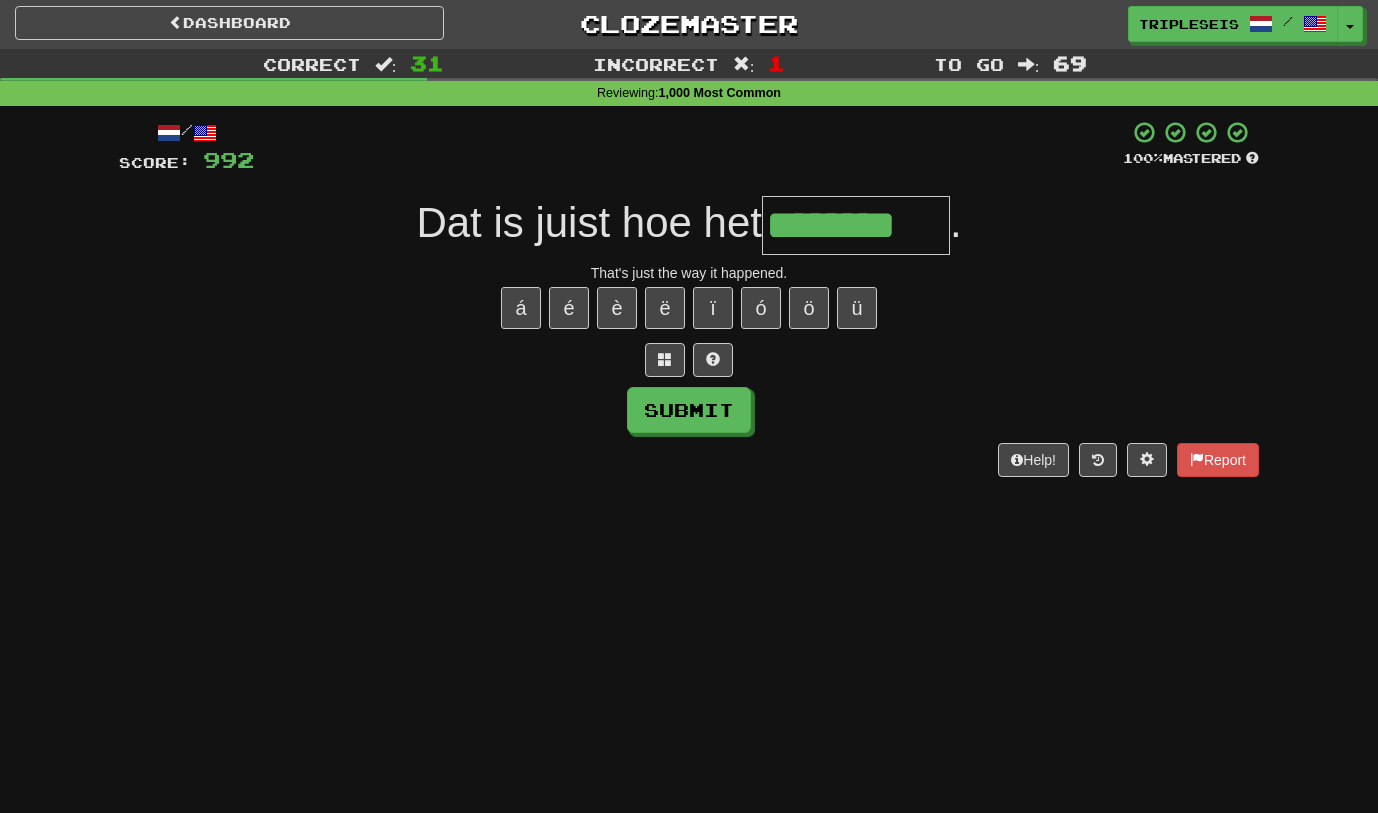 type on "********" 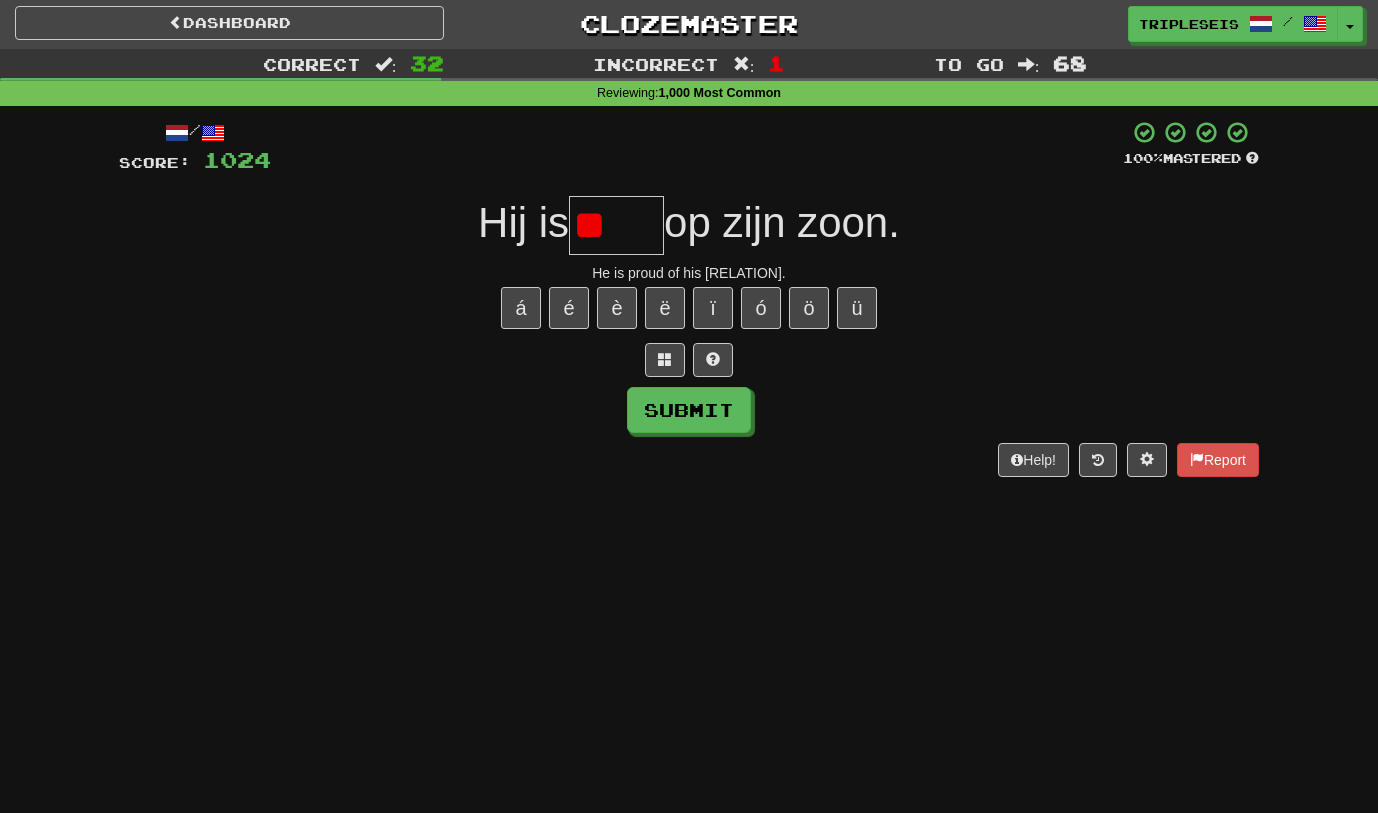 type on "*" 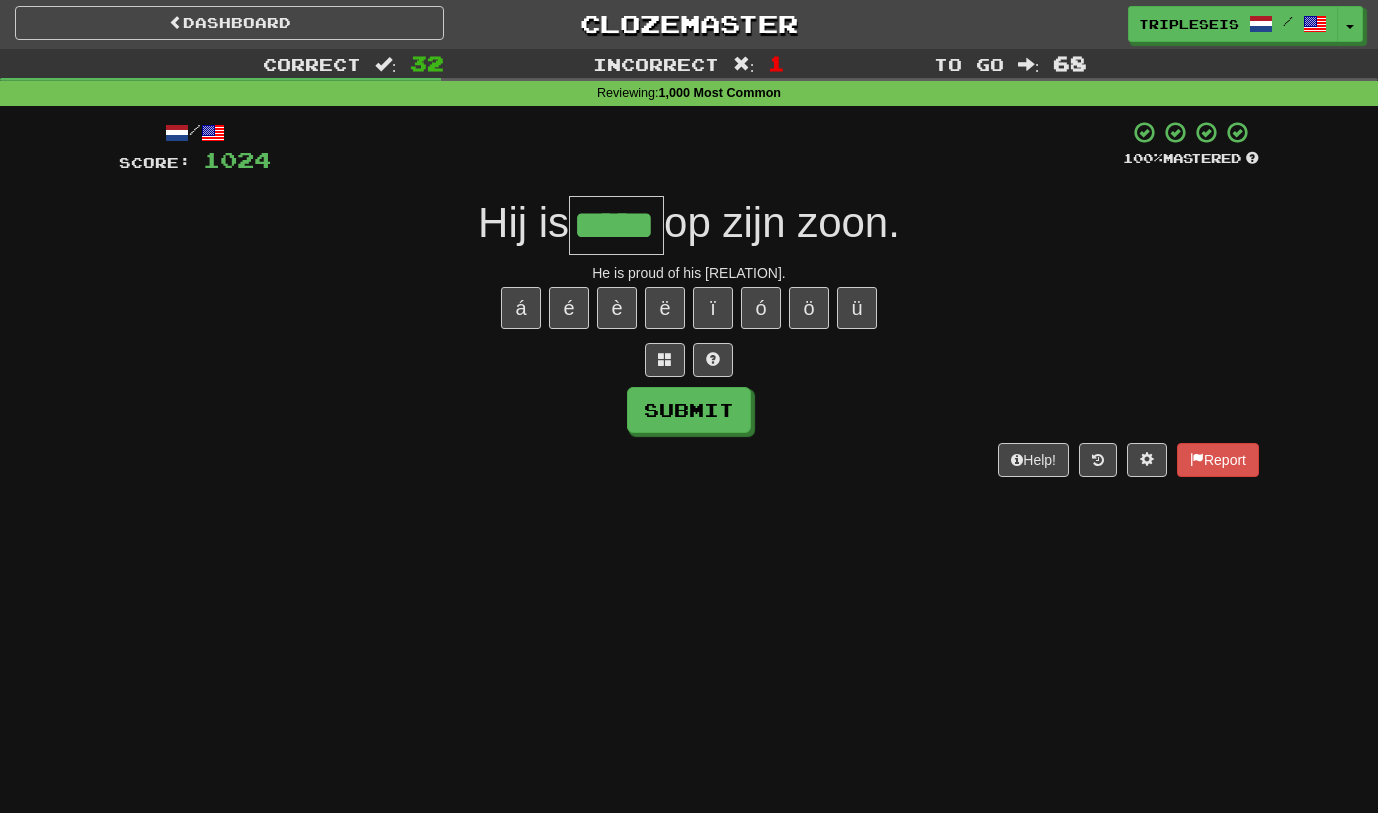 type on "*****" 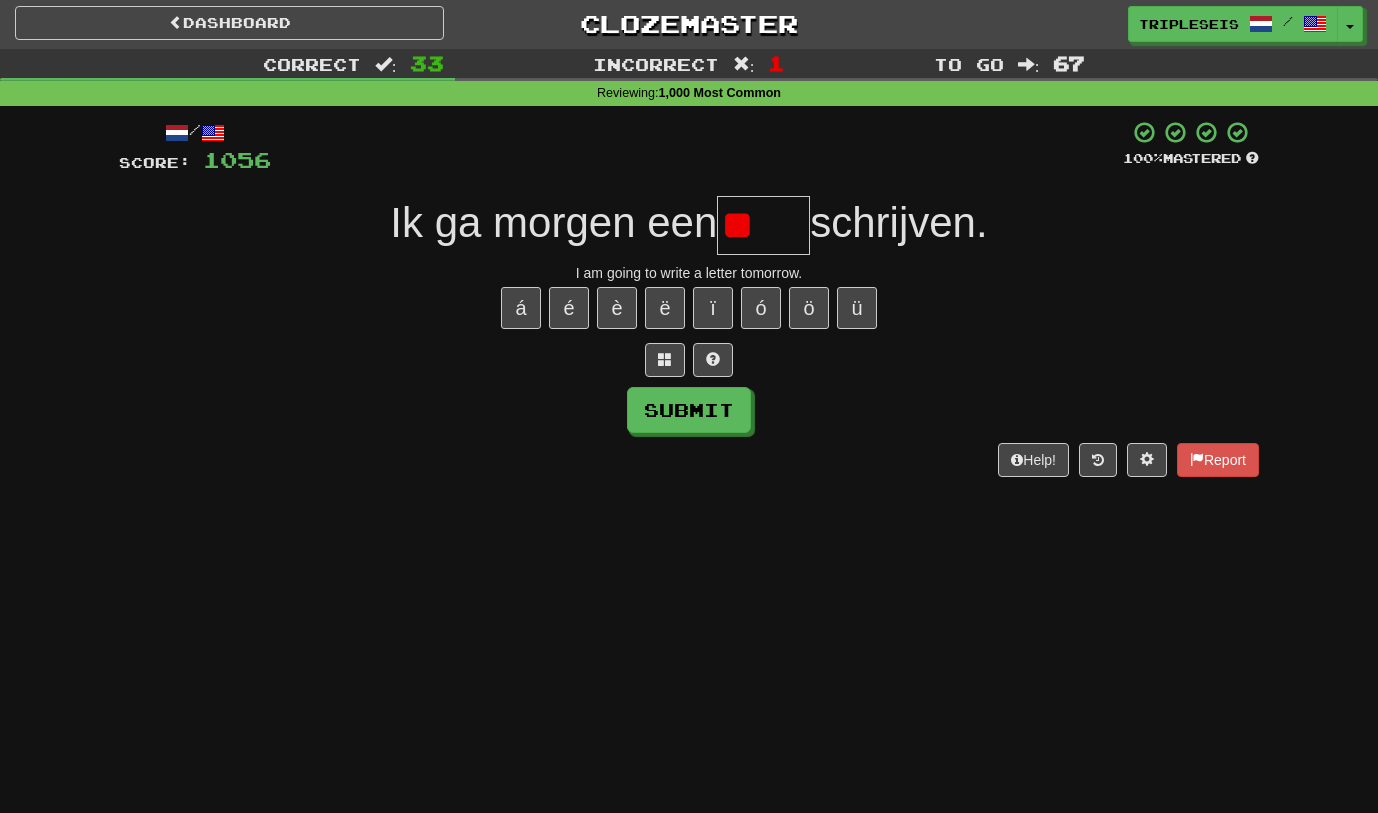 type on "*" 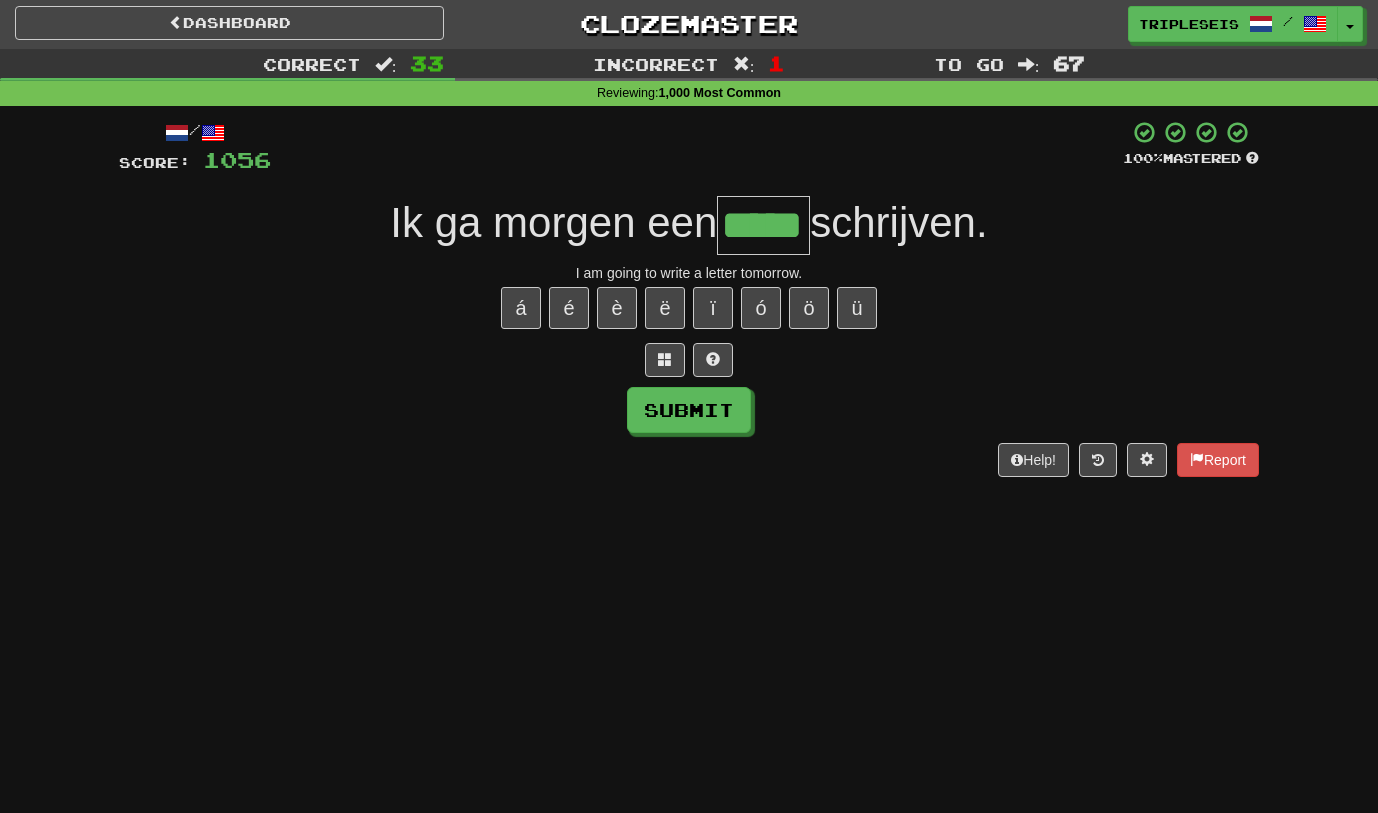 type on "*****" 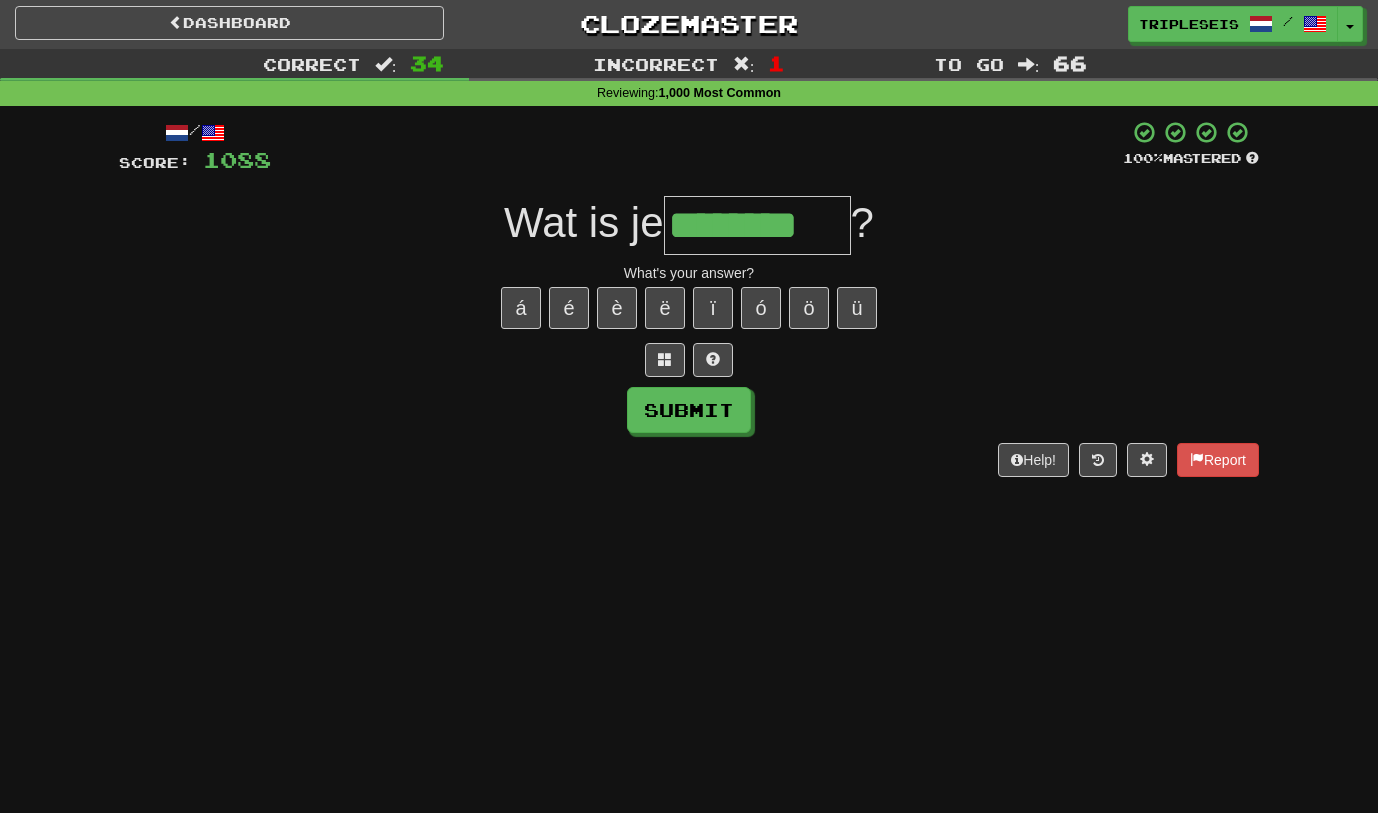 type on "********" 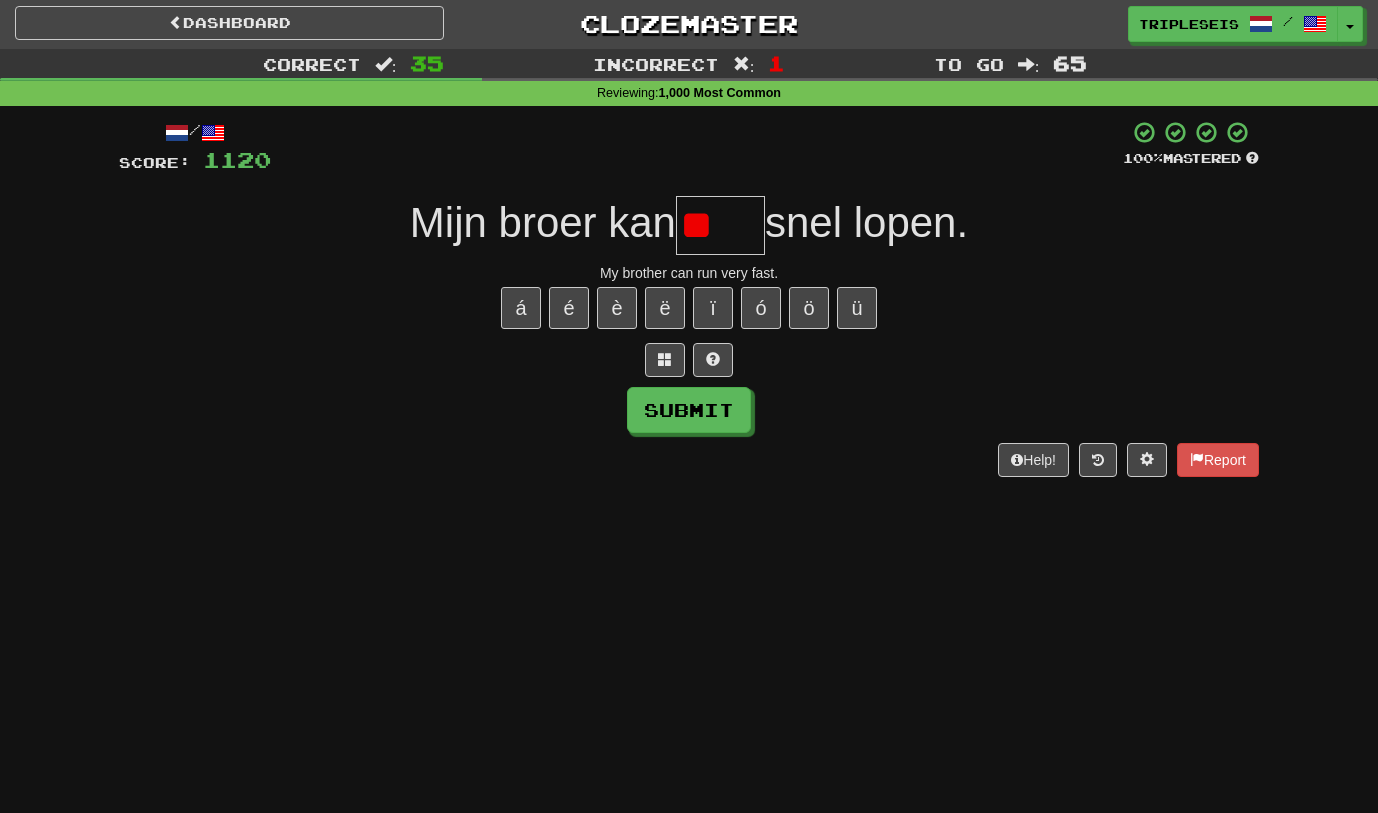 type on "*" 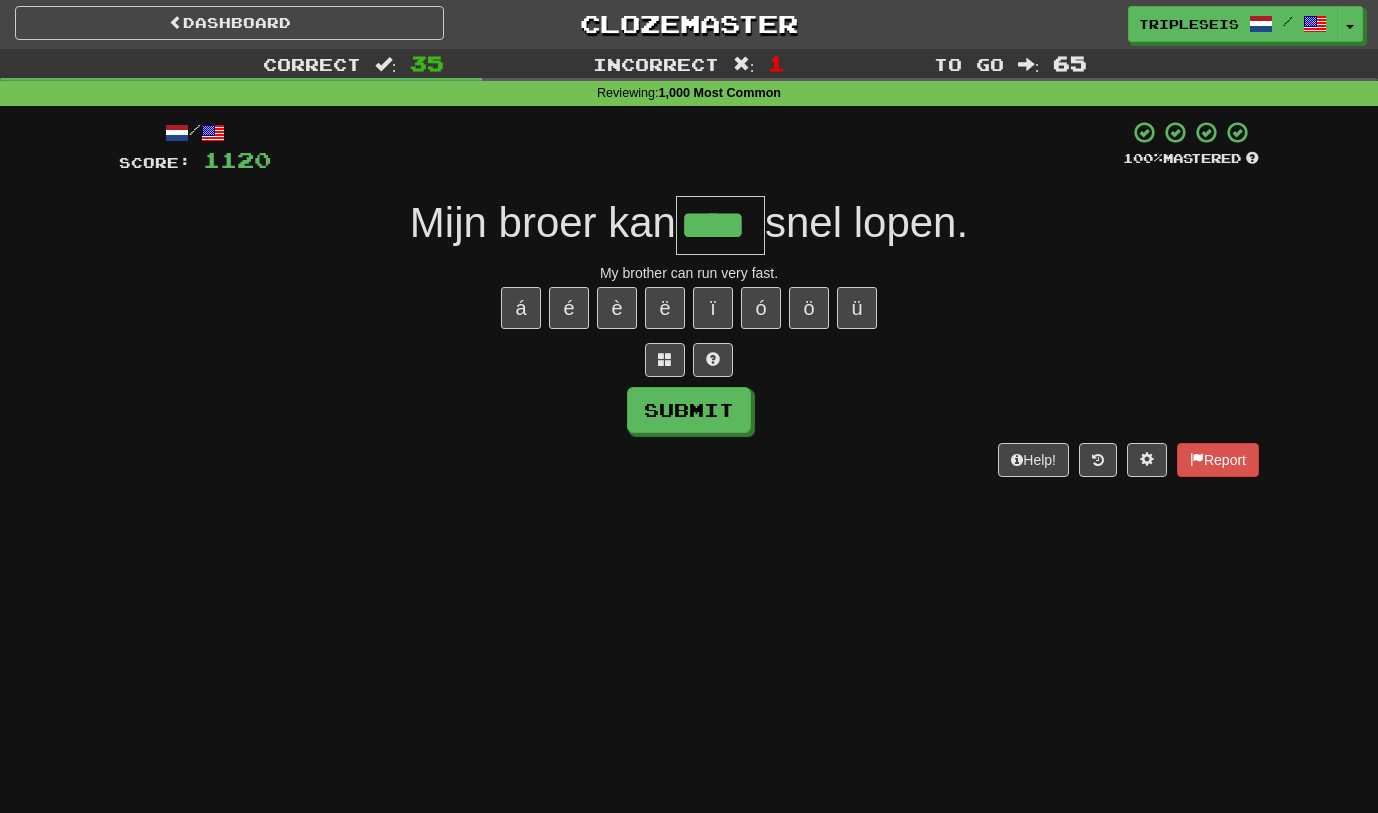 type on "****" 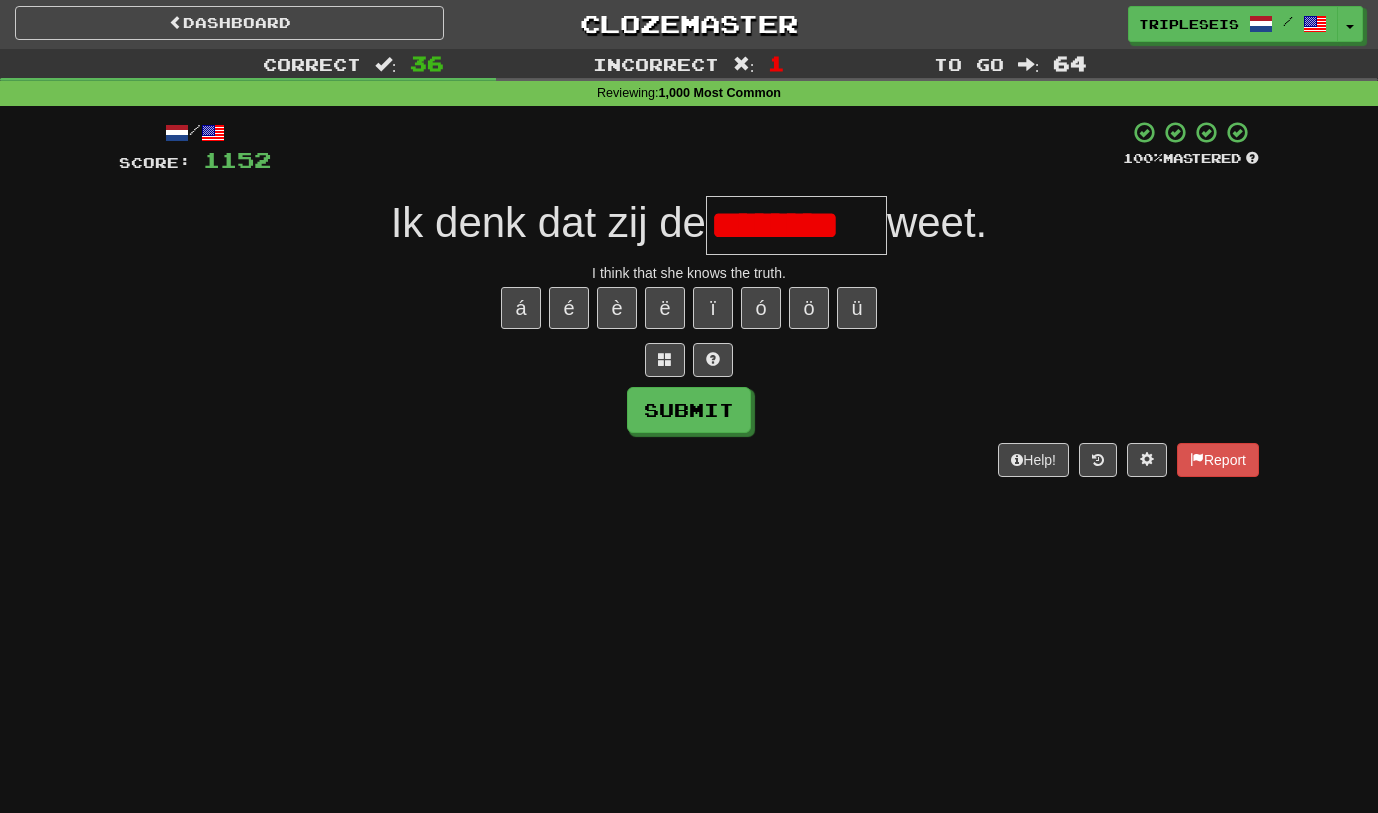 scroll, scrollTop: 0, scrollLeft: 0, axis: both 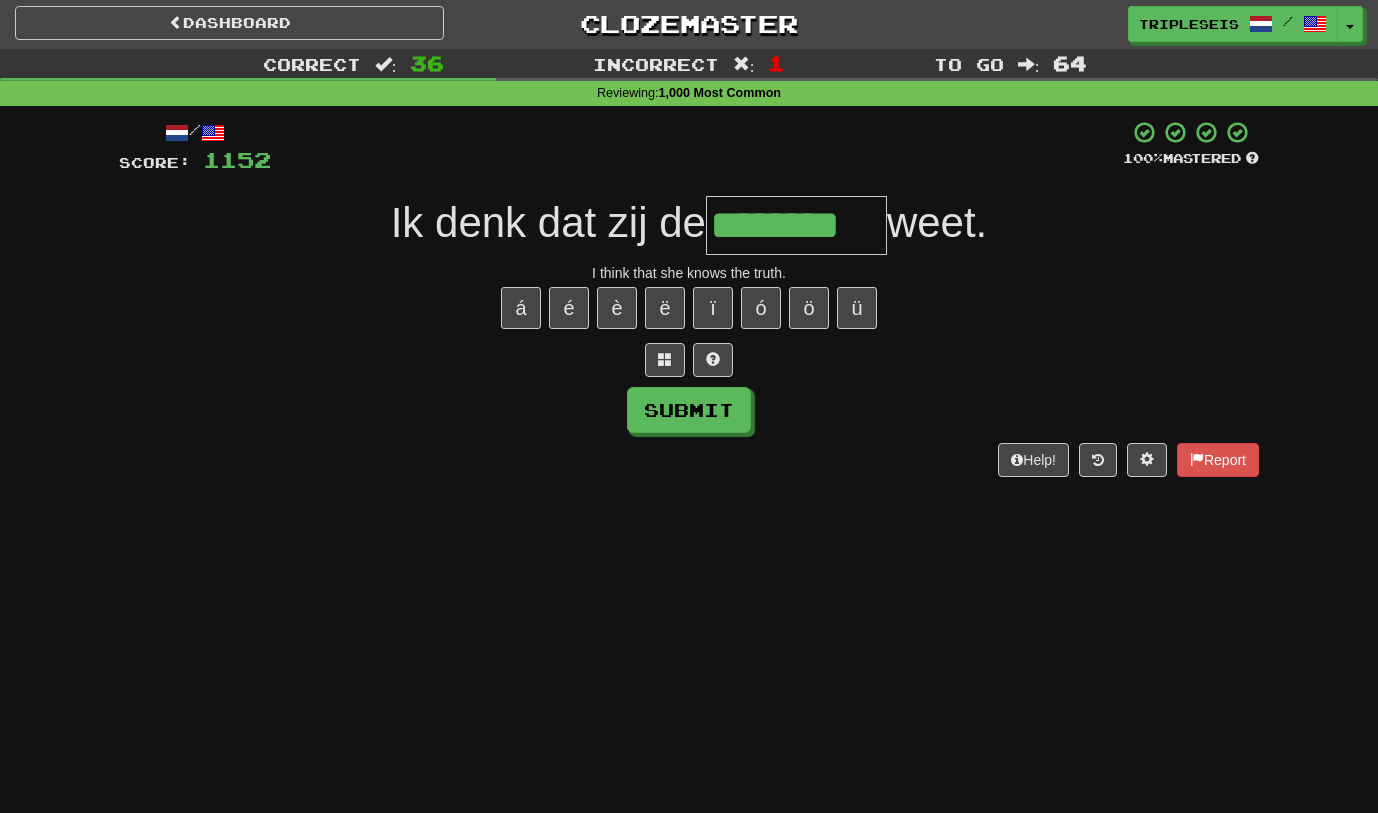 type on "********" 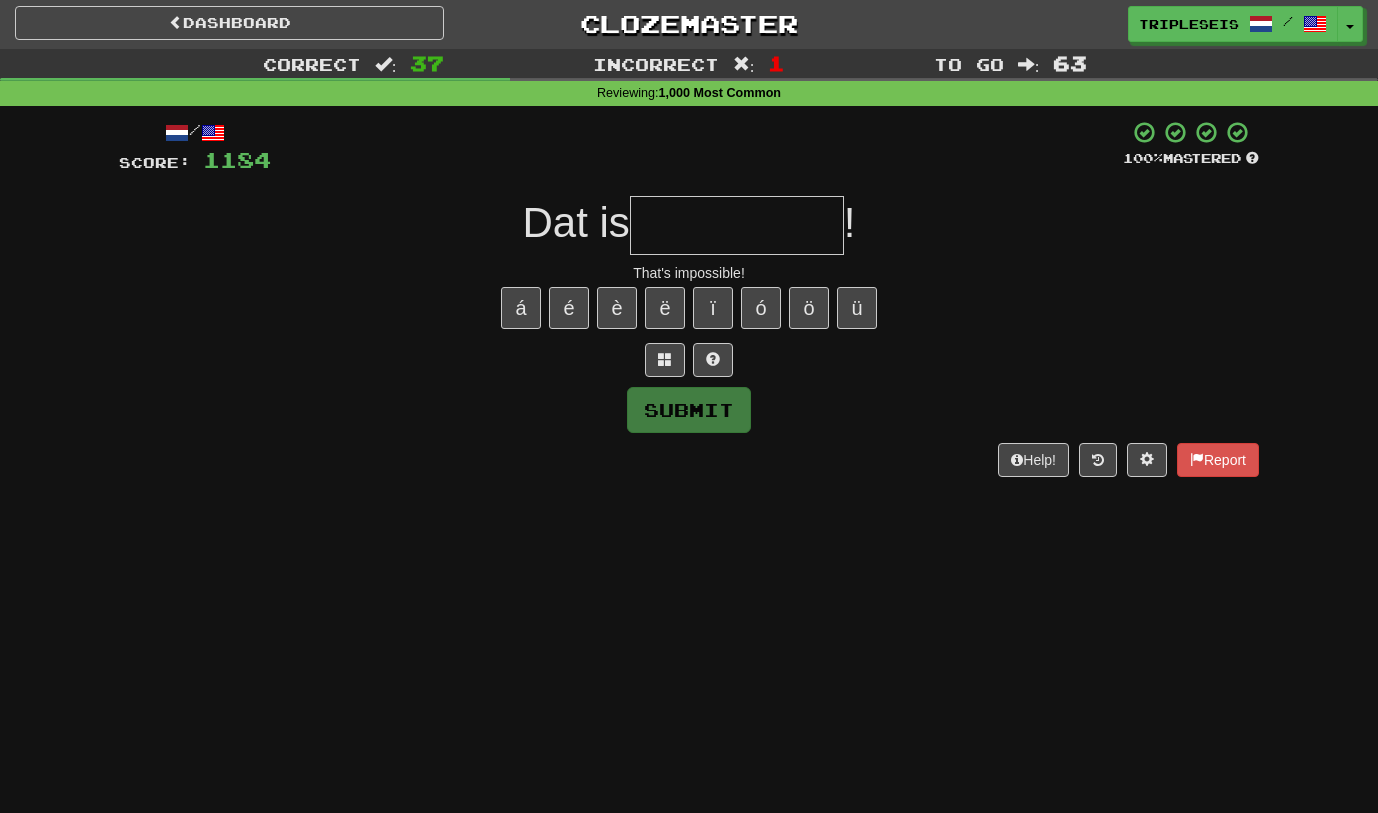 type on "*" 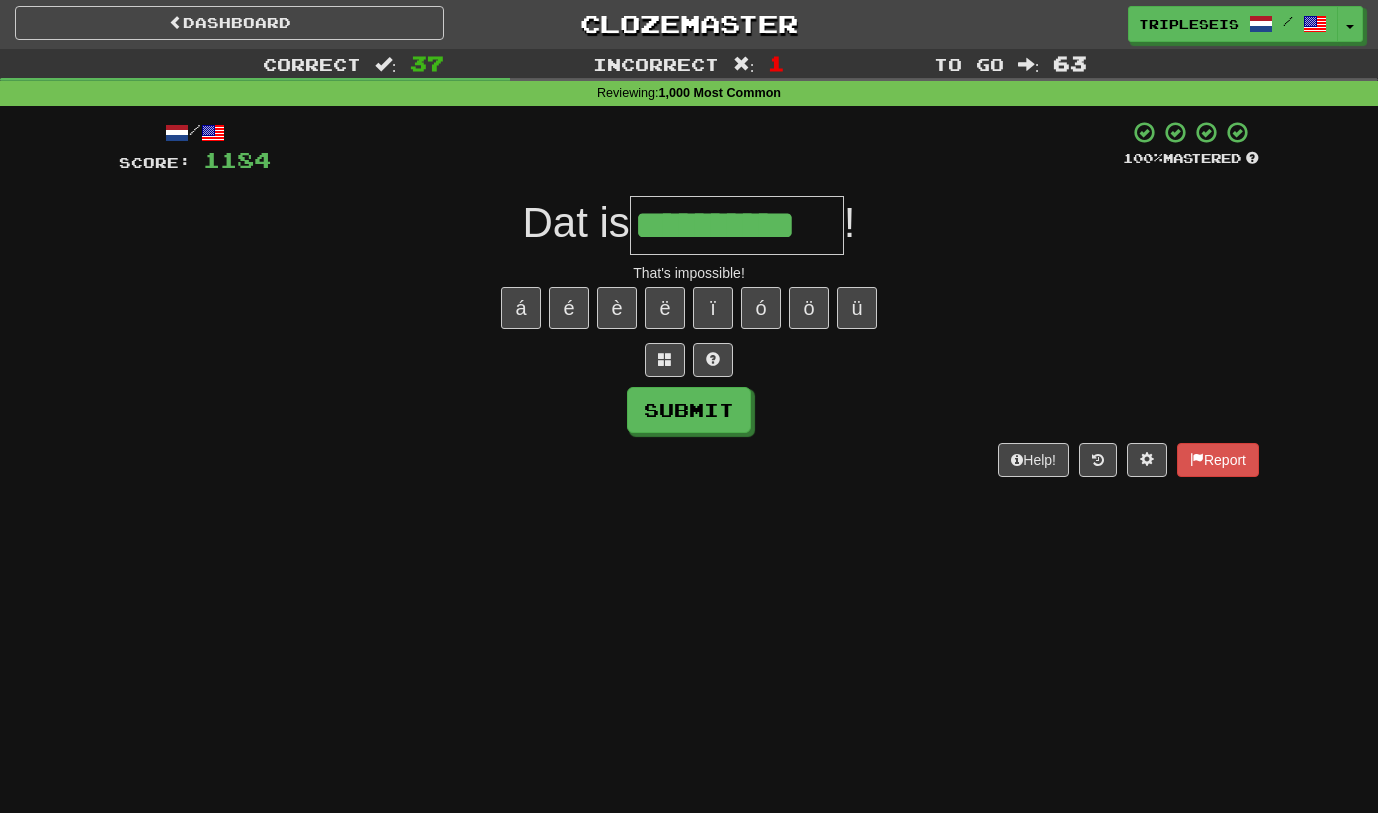 type on "**********" 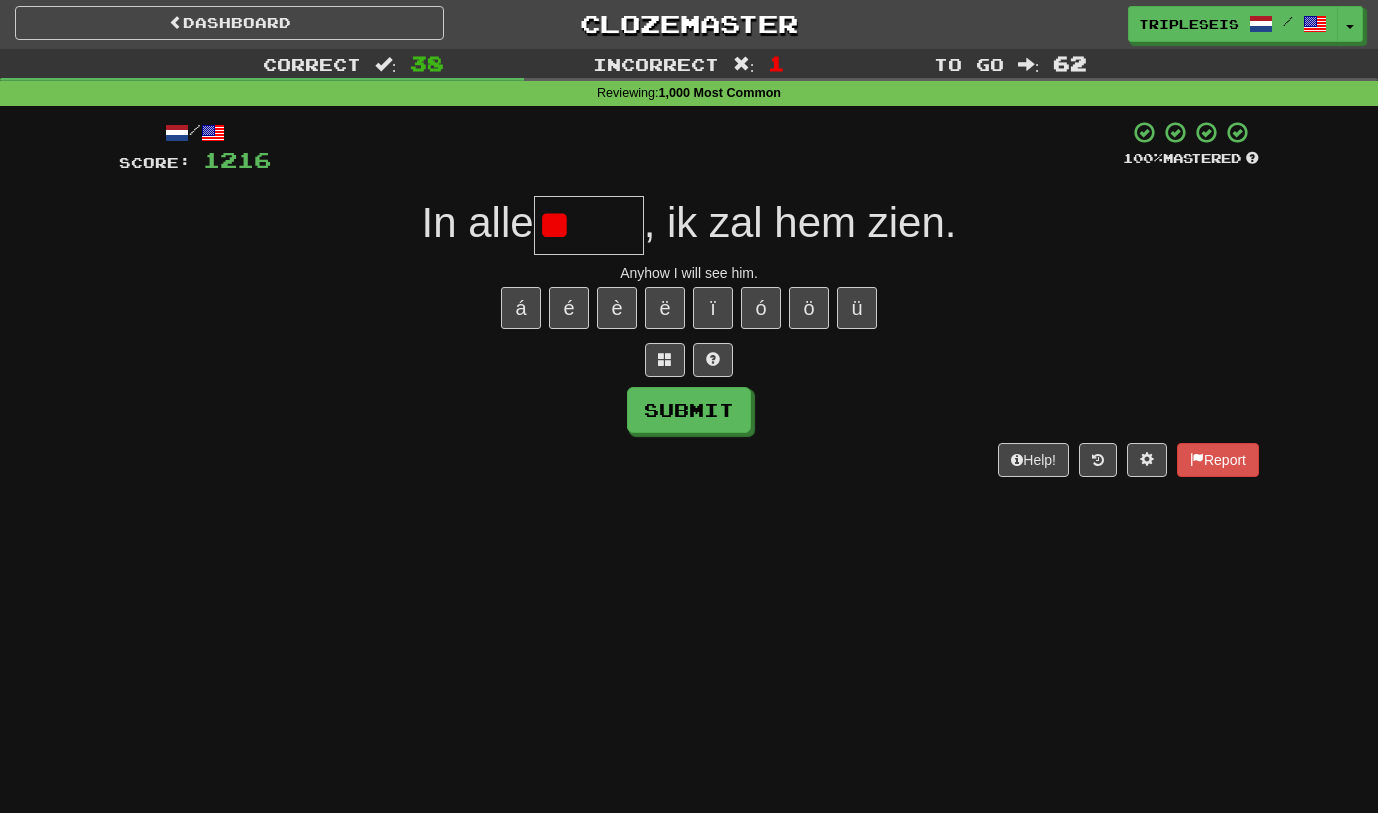 type on "*" 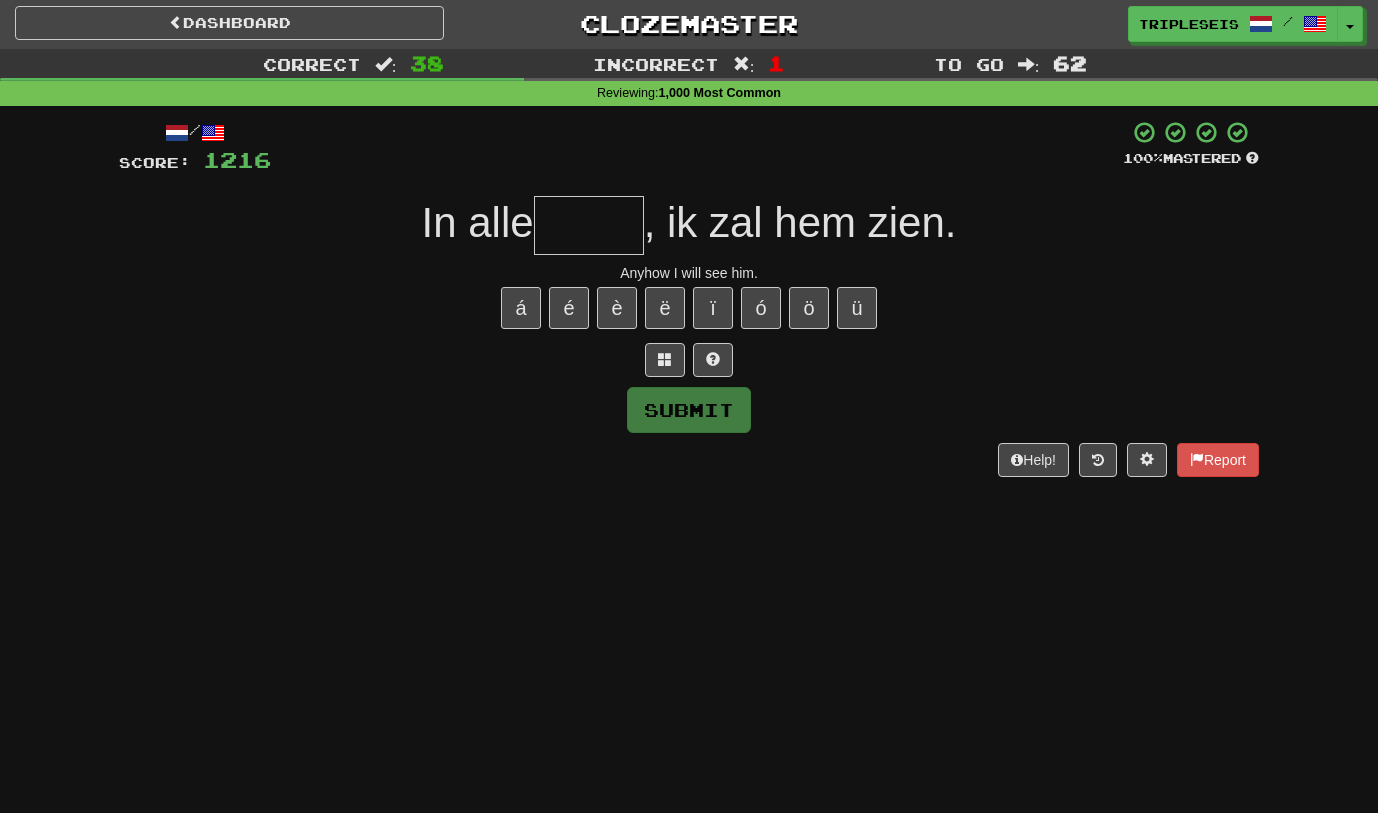 type on "*" 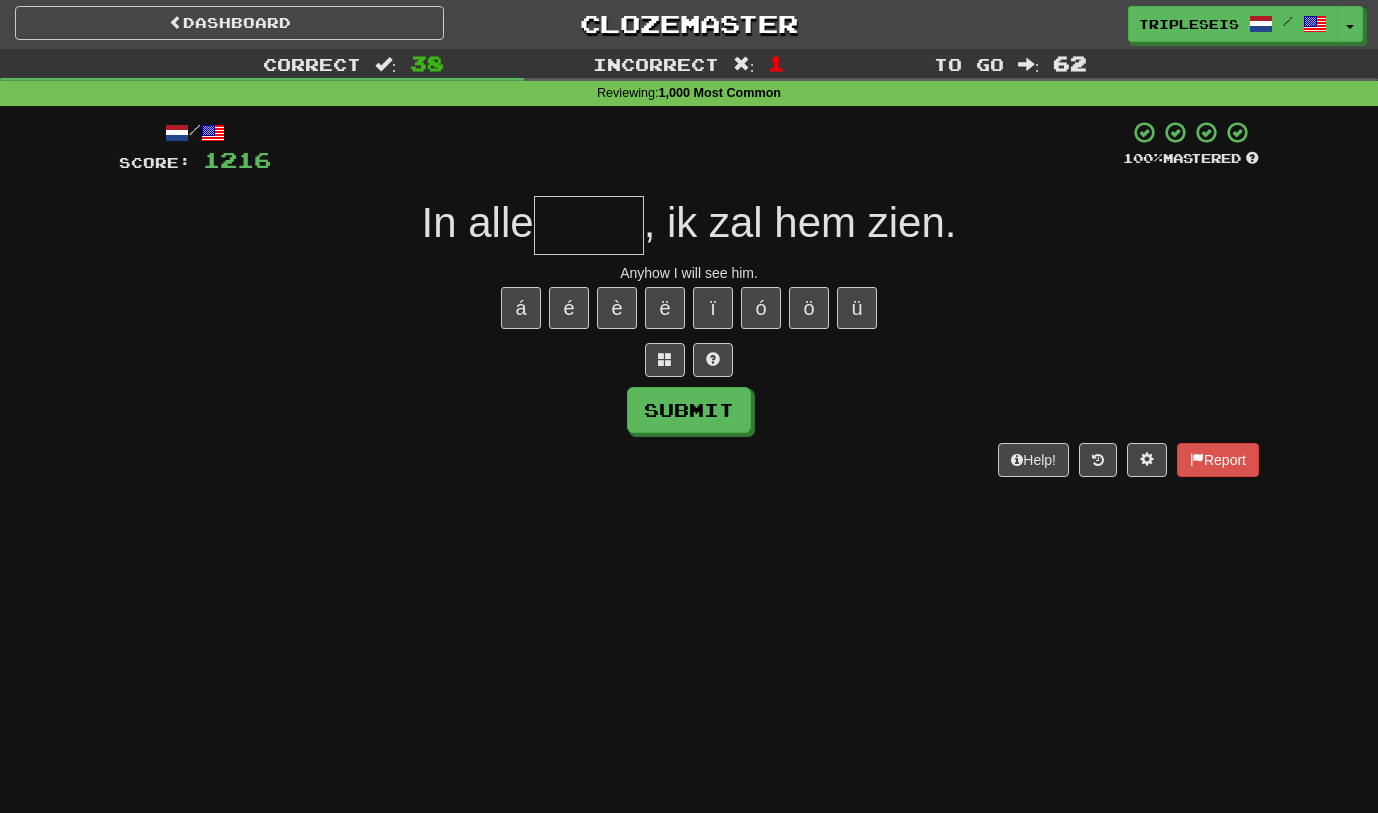 type on "*" 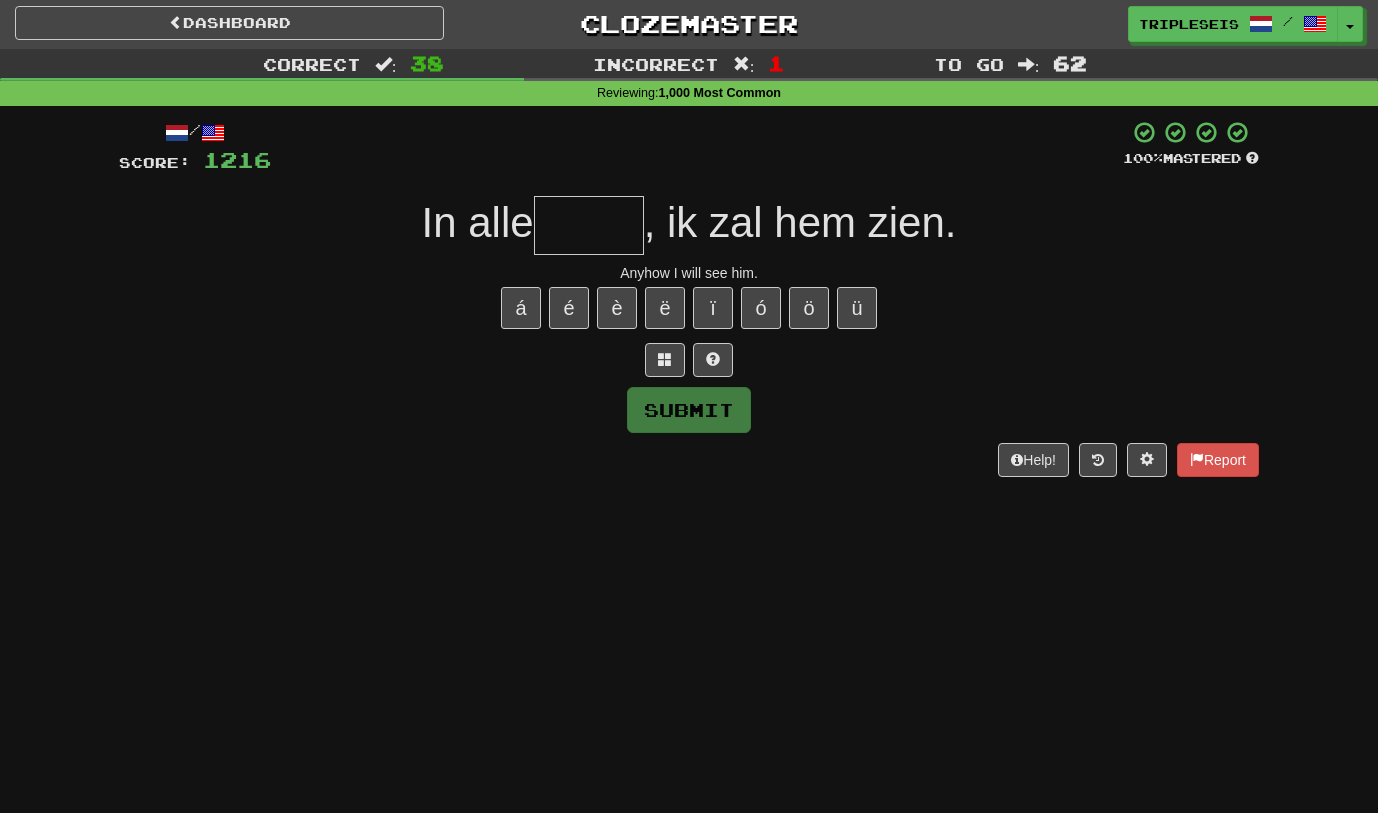 type on "*" 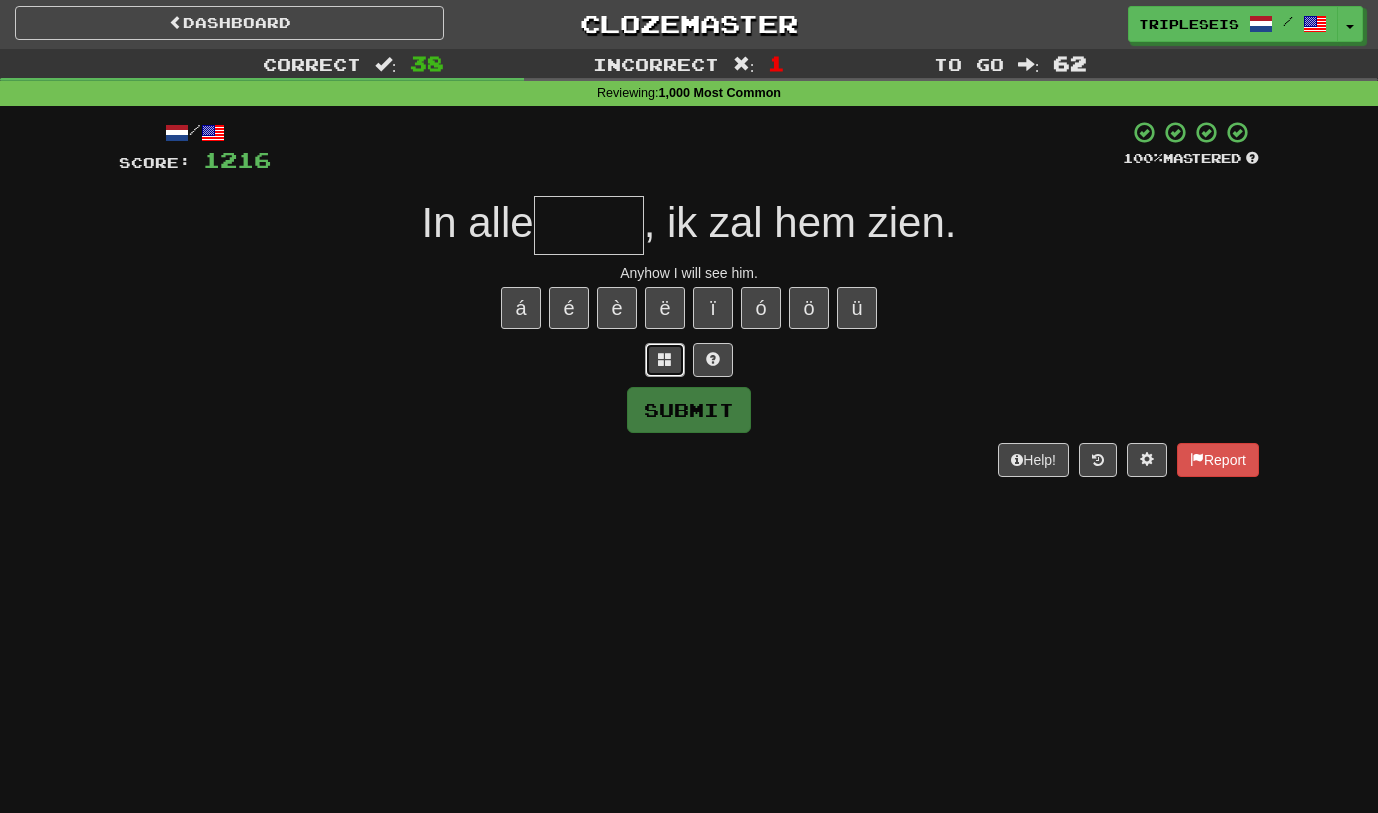 click at bounding box center [665, 360] 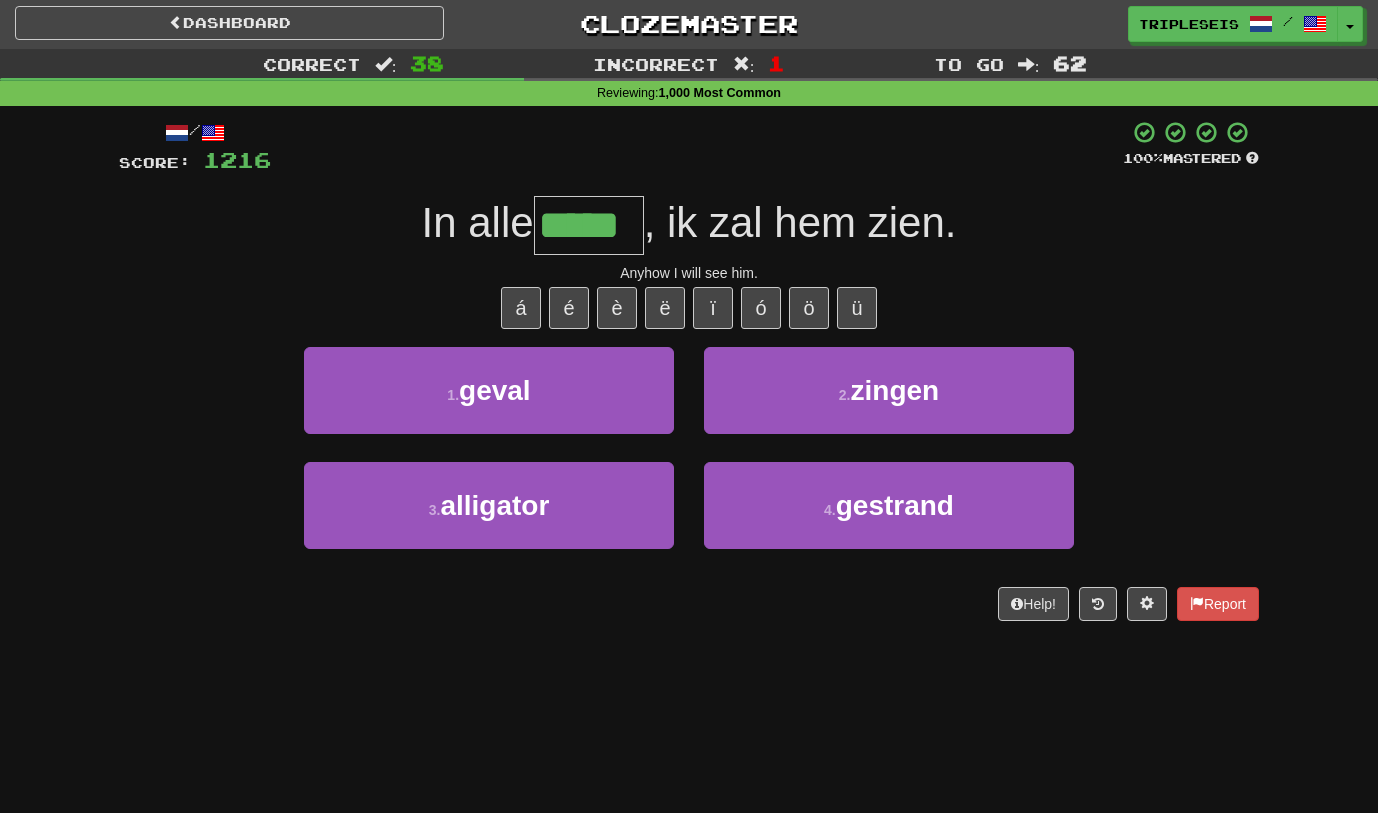 type on "*****" 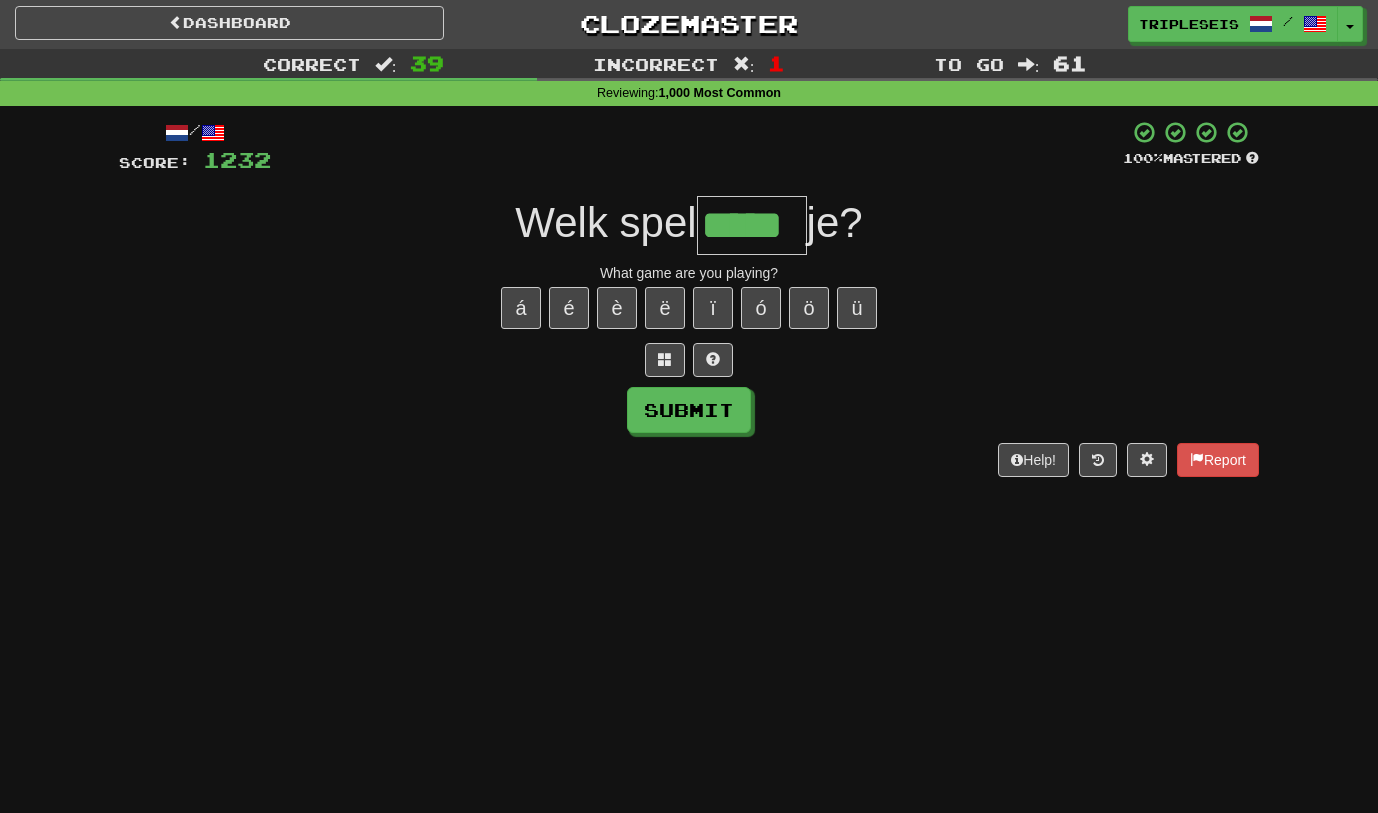 type on "*****" 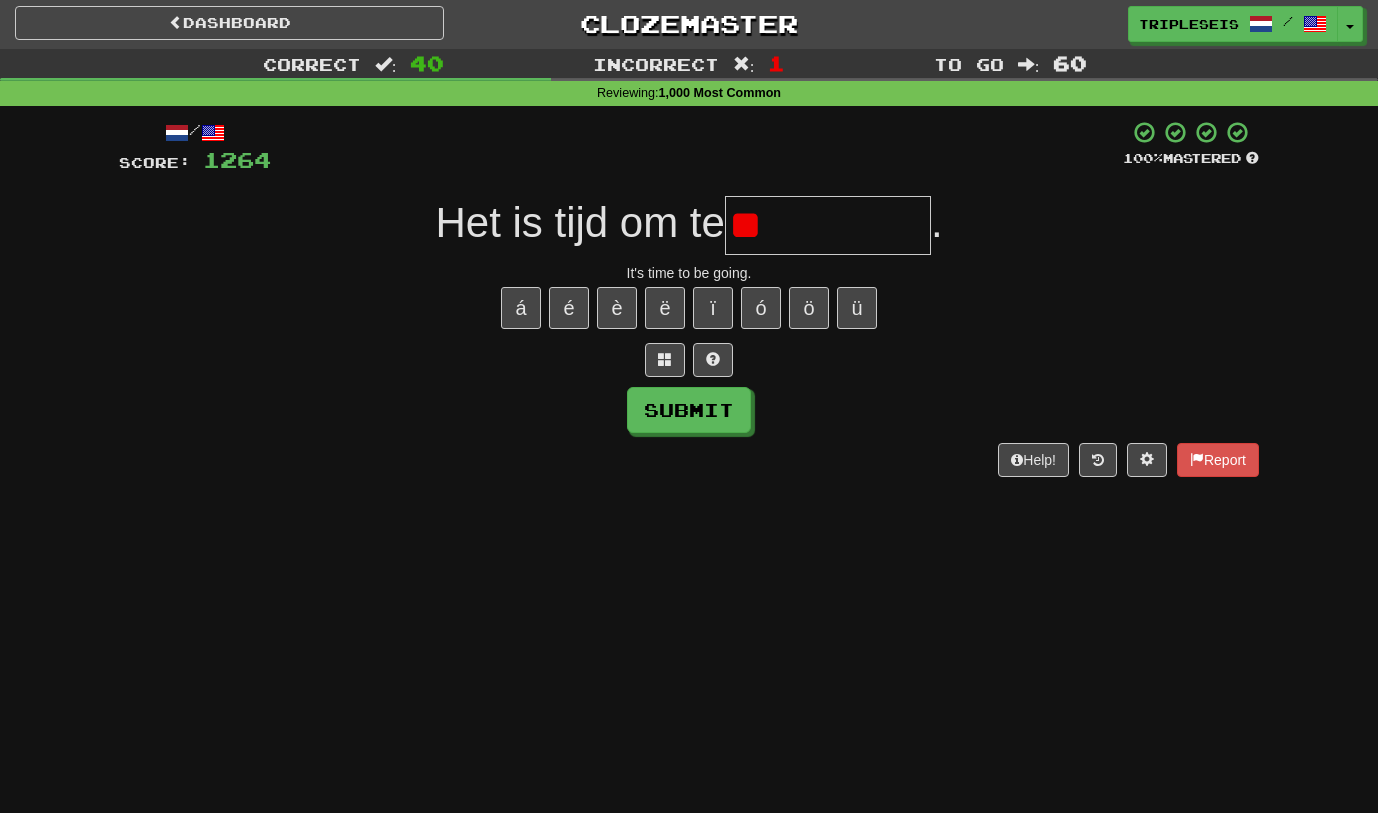 type on "*" 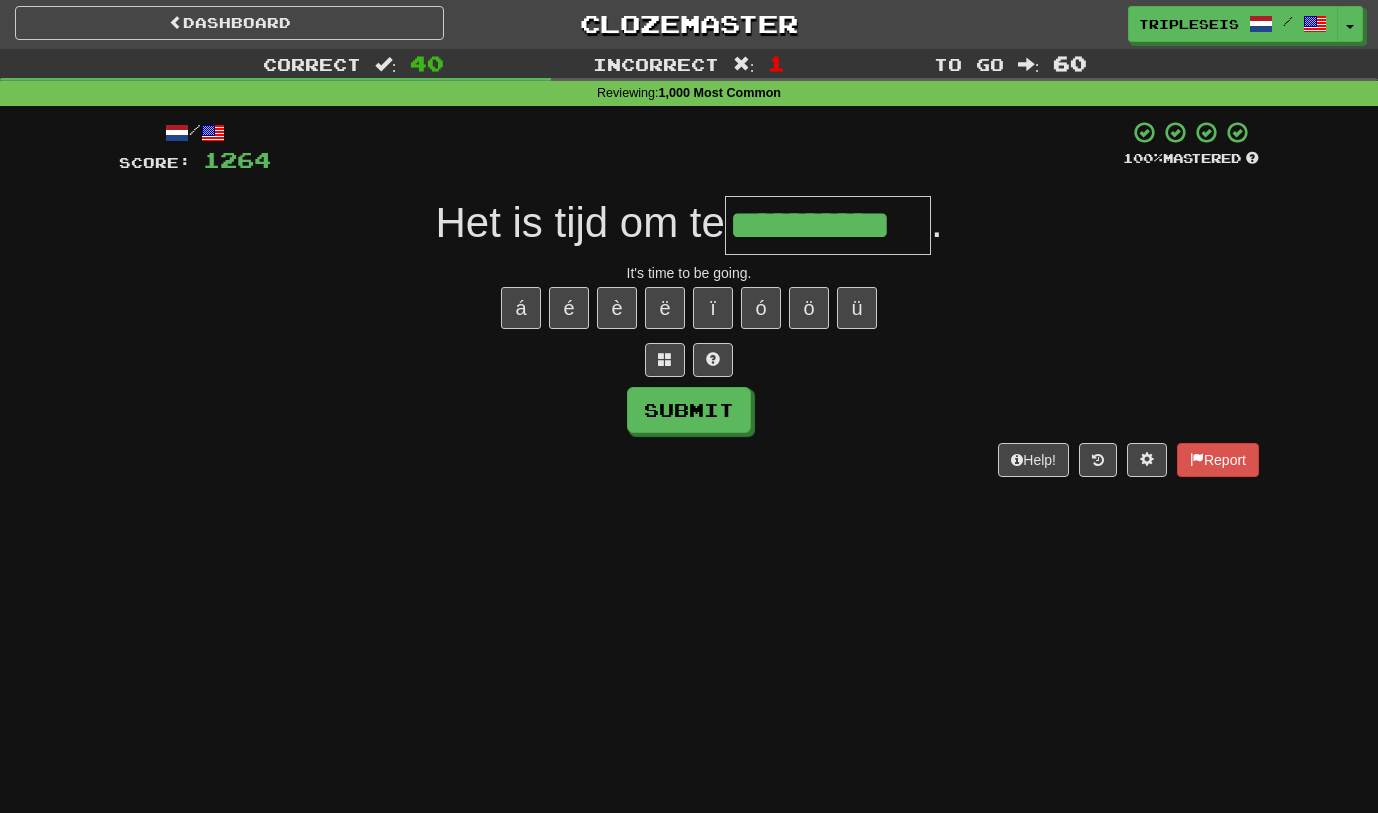 type on "**********" 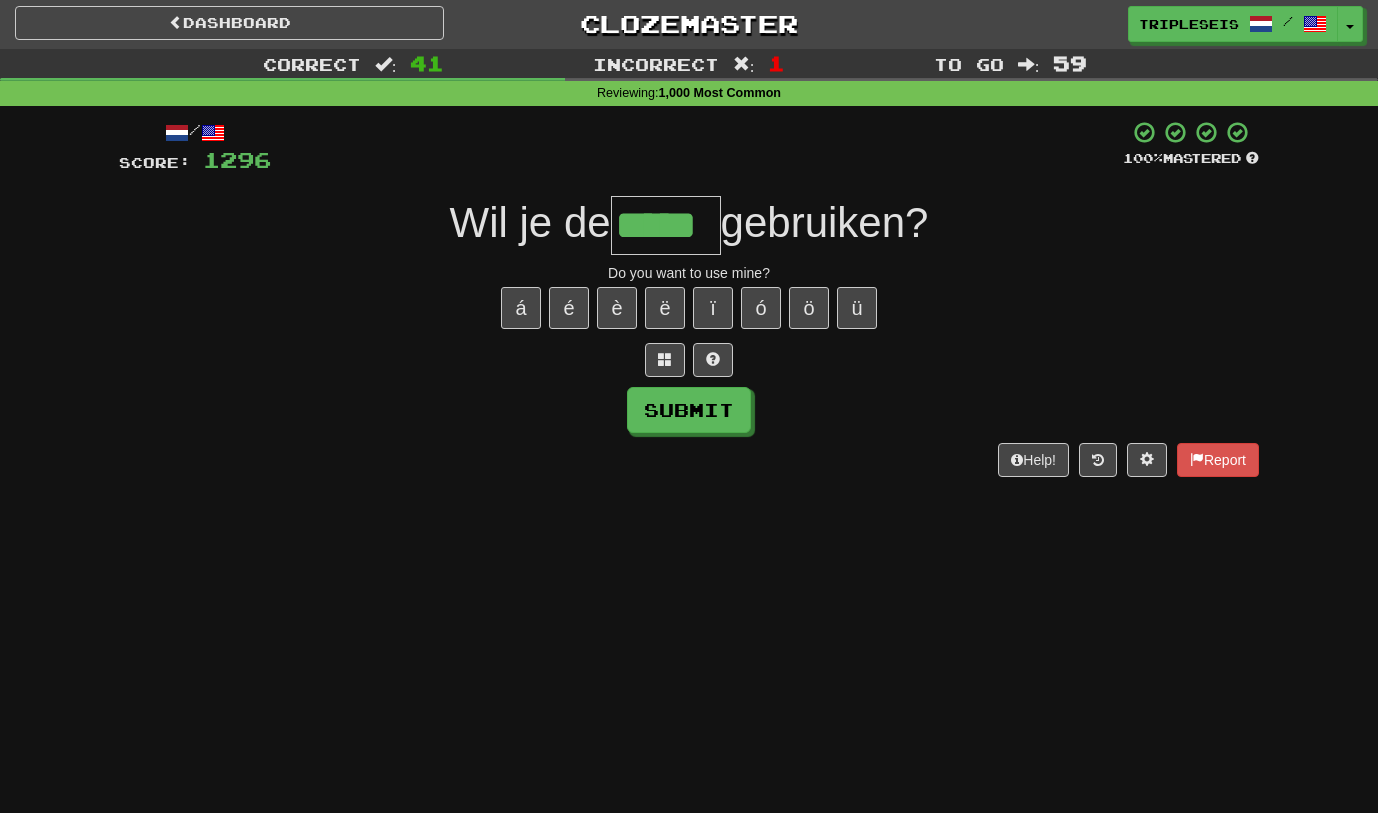 type on "*****" 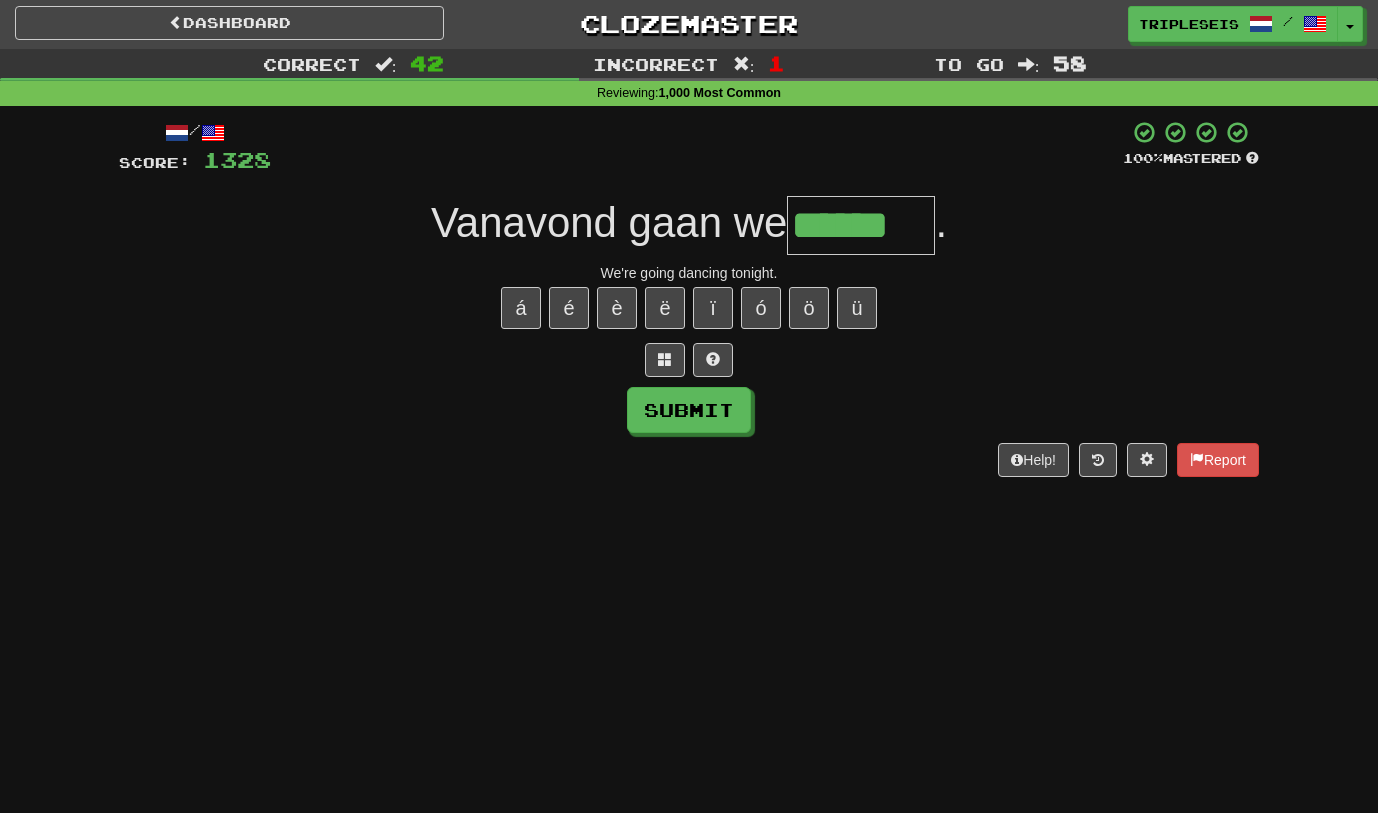 type on "******" 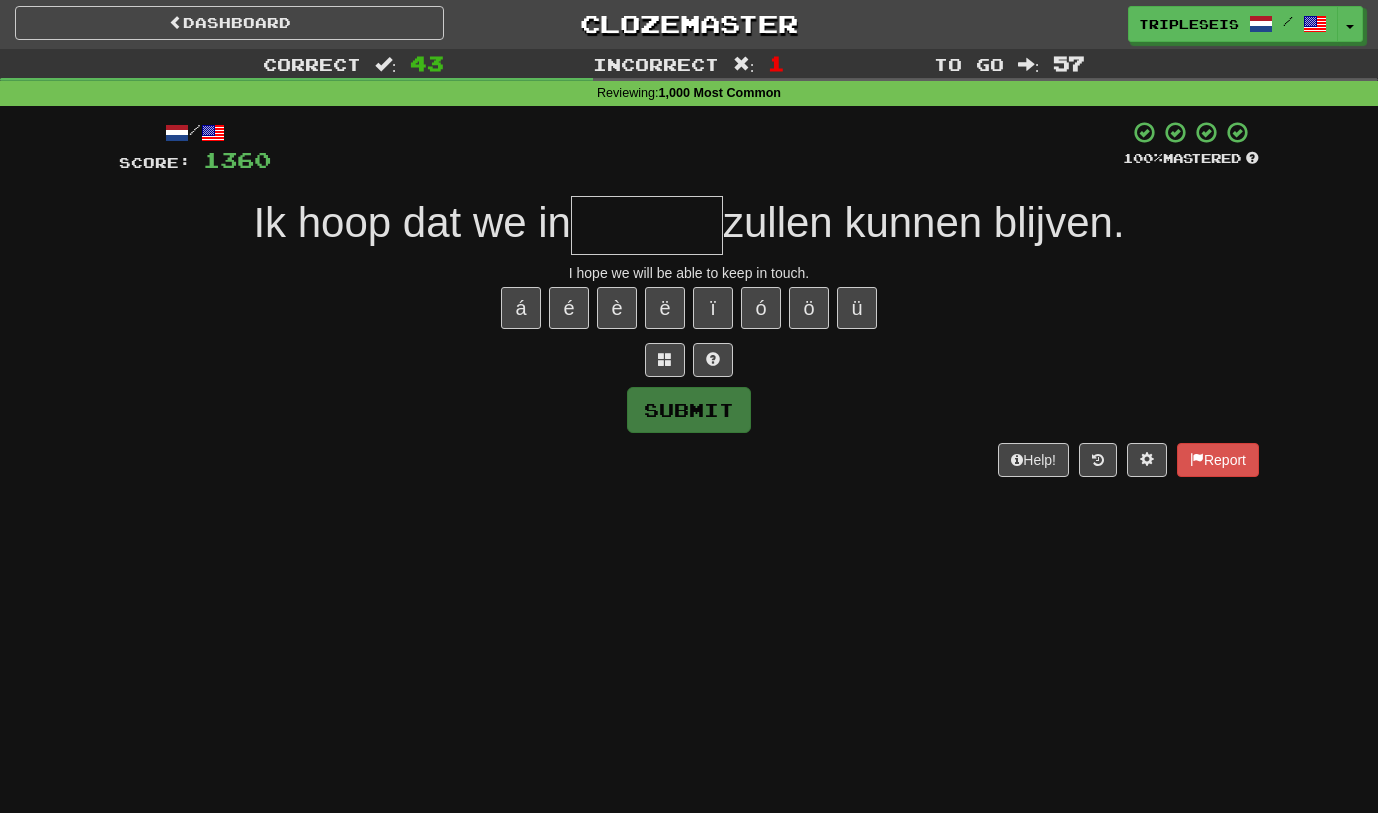 type on "*" 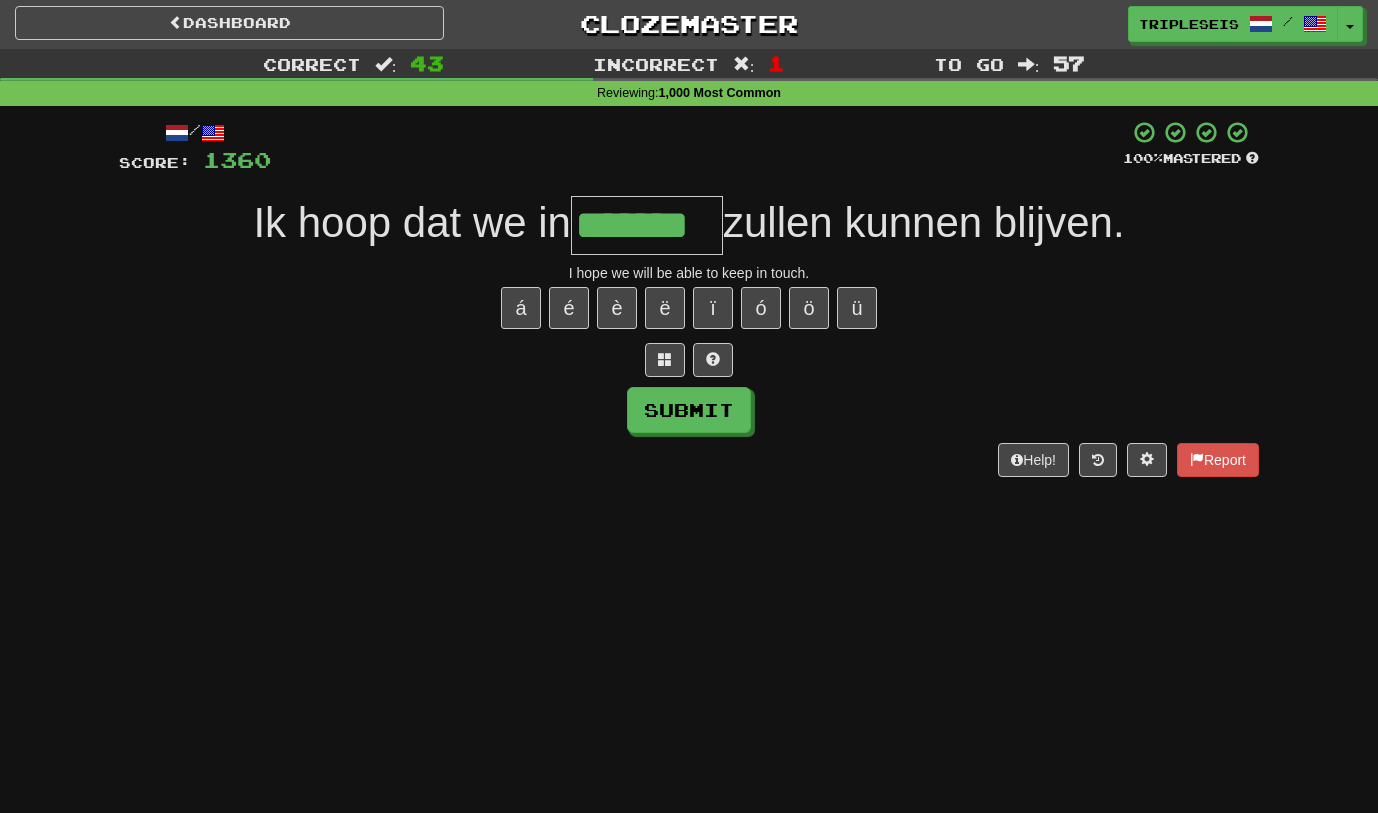 type on "*******" 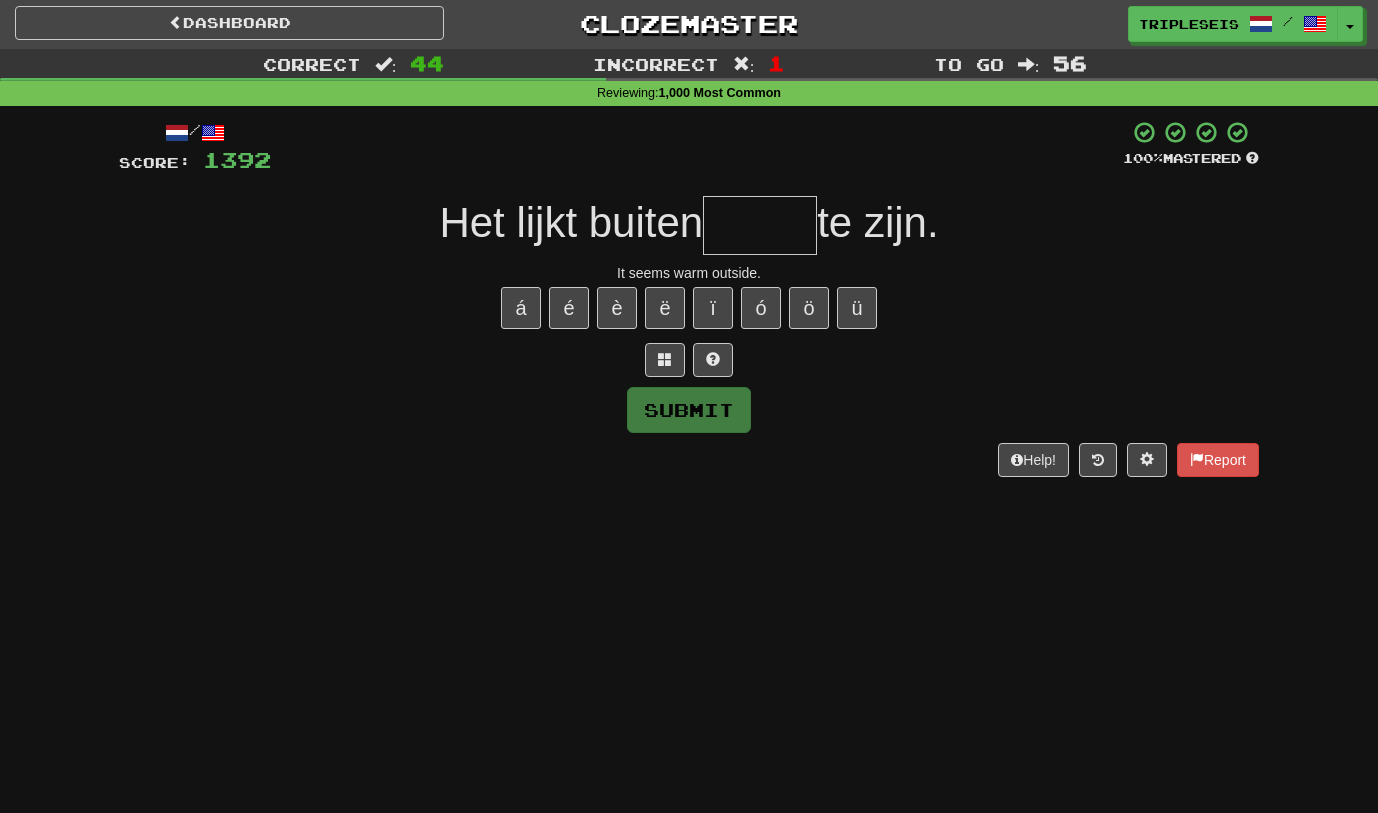 click at bounding box center (760, 225) 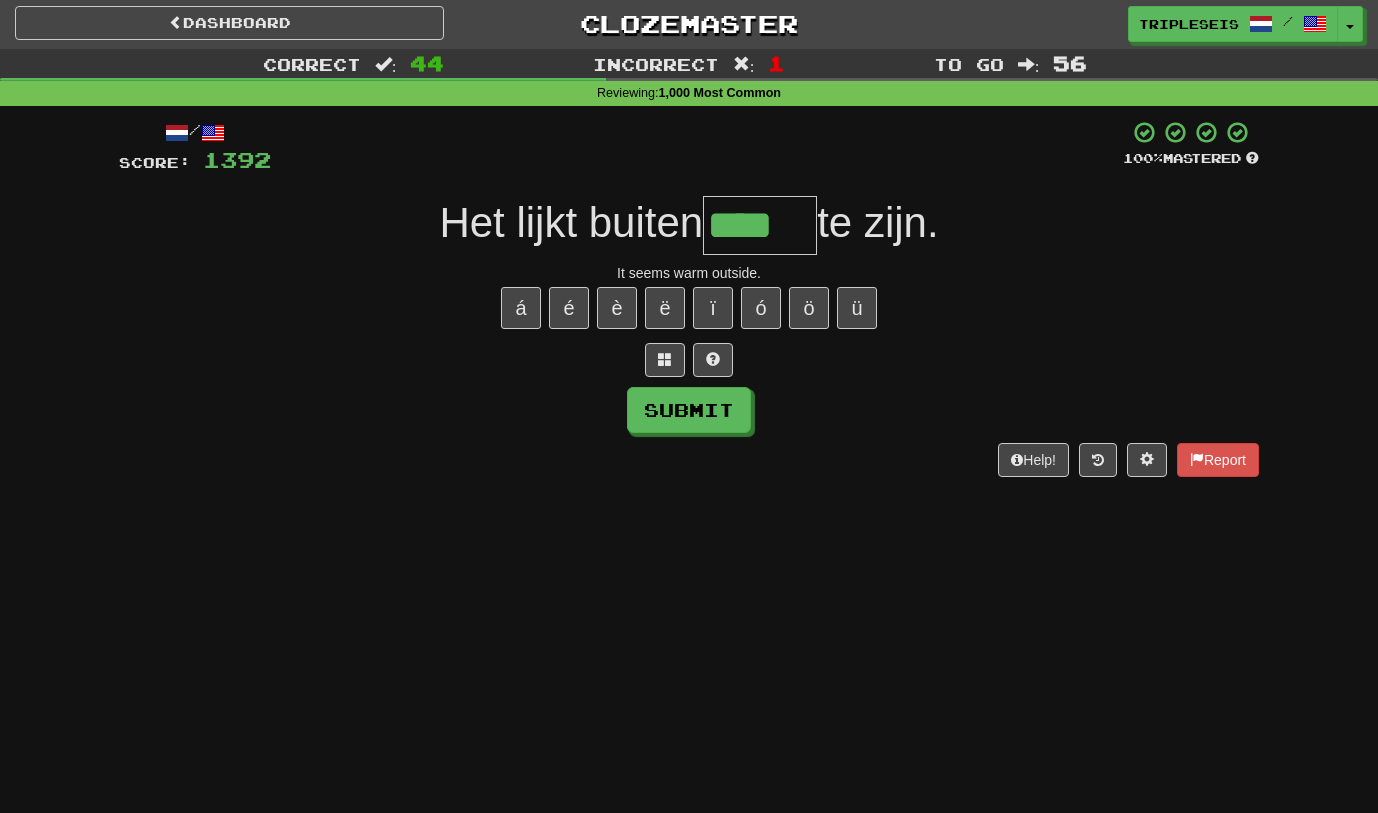 type on "****" 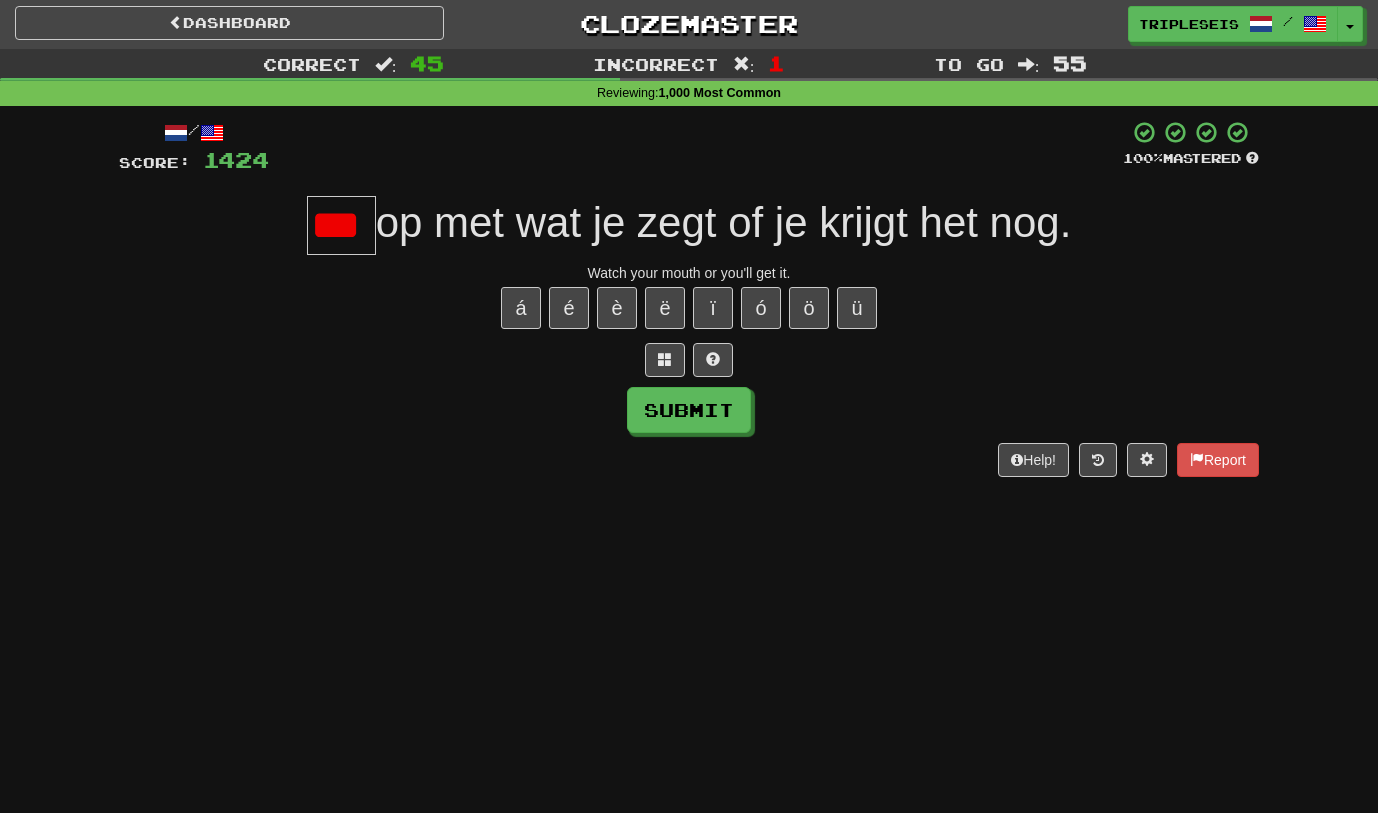 scroll, scrollTop: 0, scrollLeft: 0, axis: both 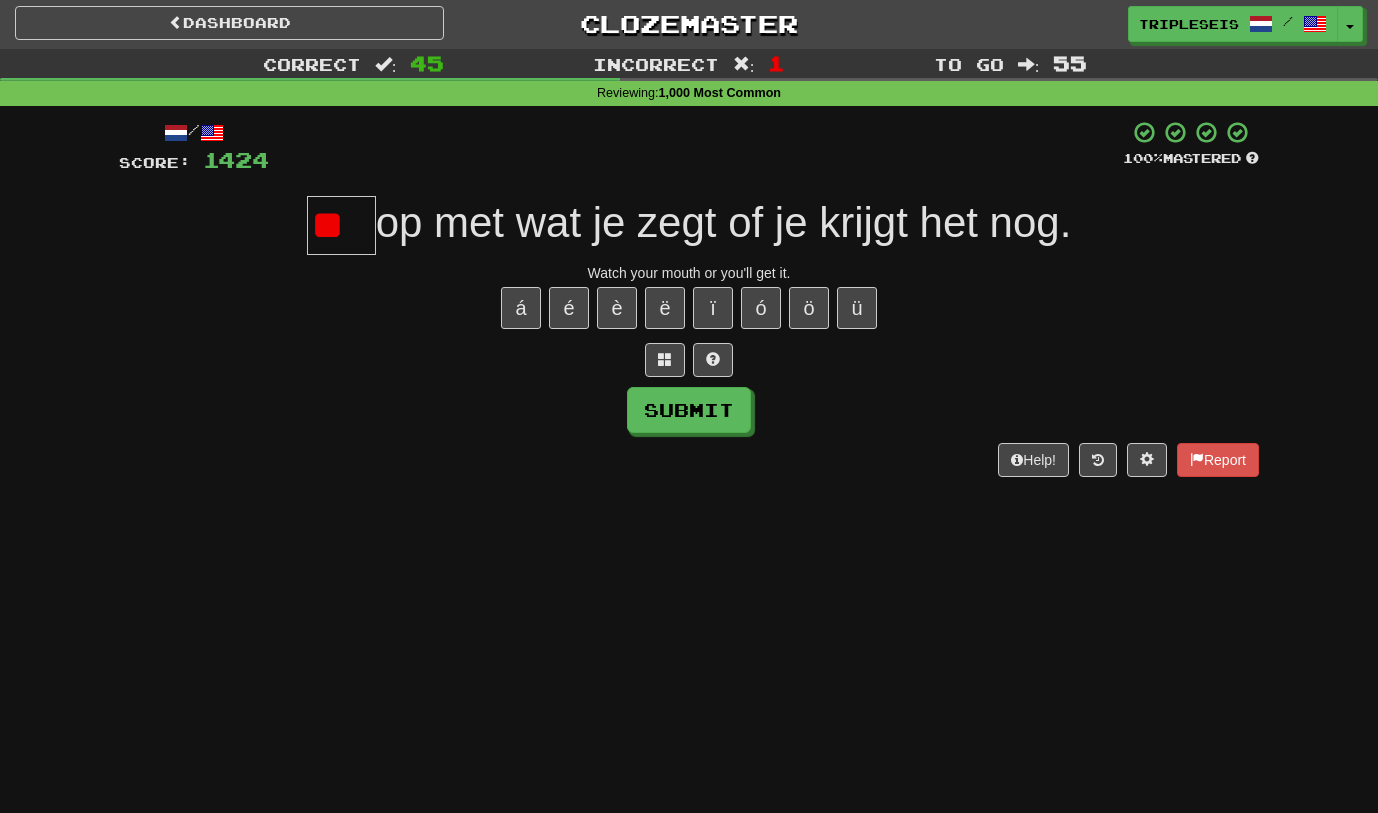 type on "*" 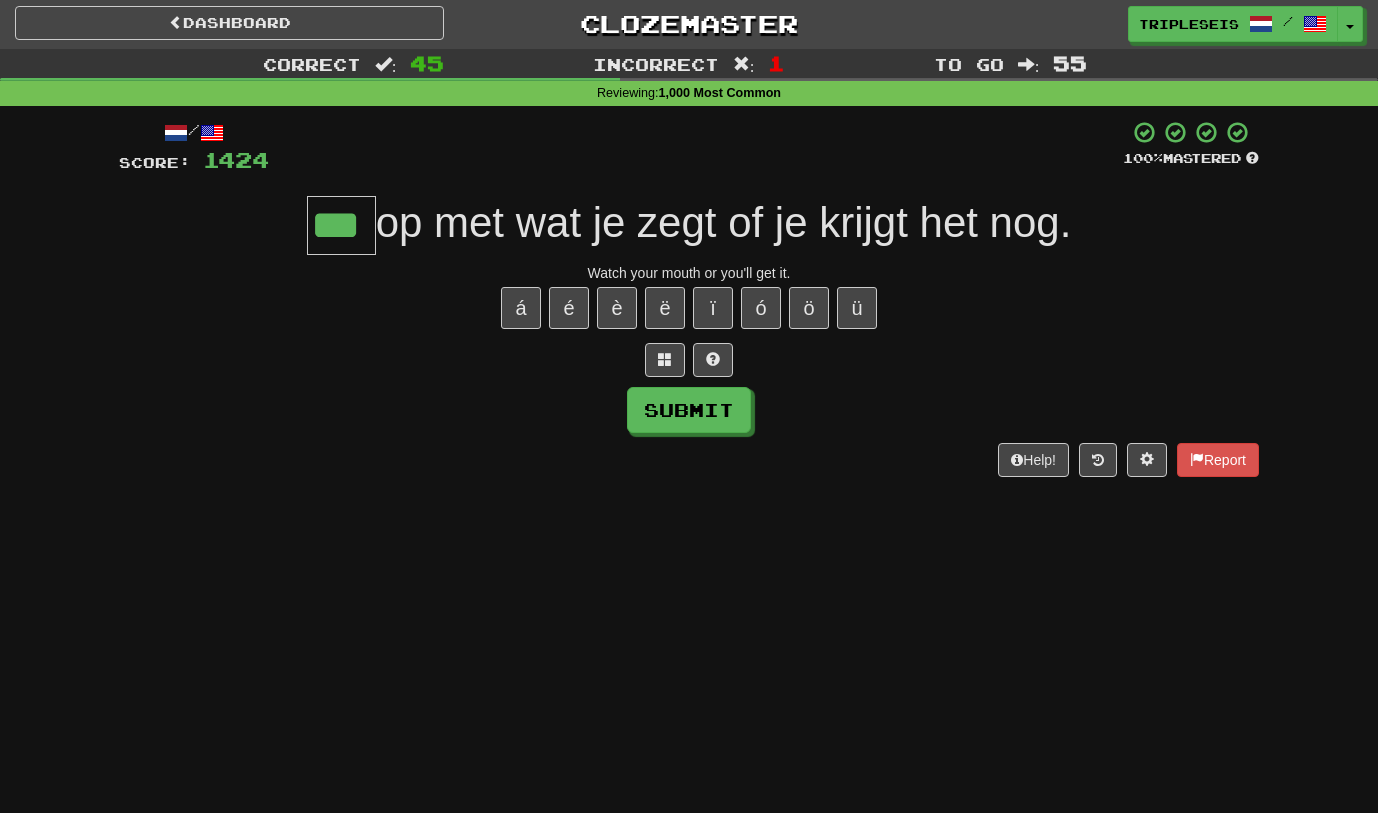 type on "***" 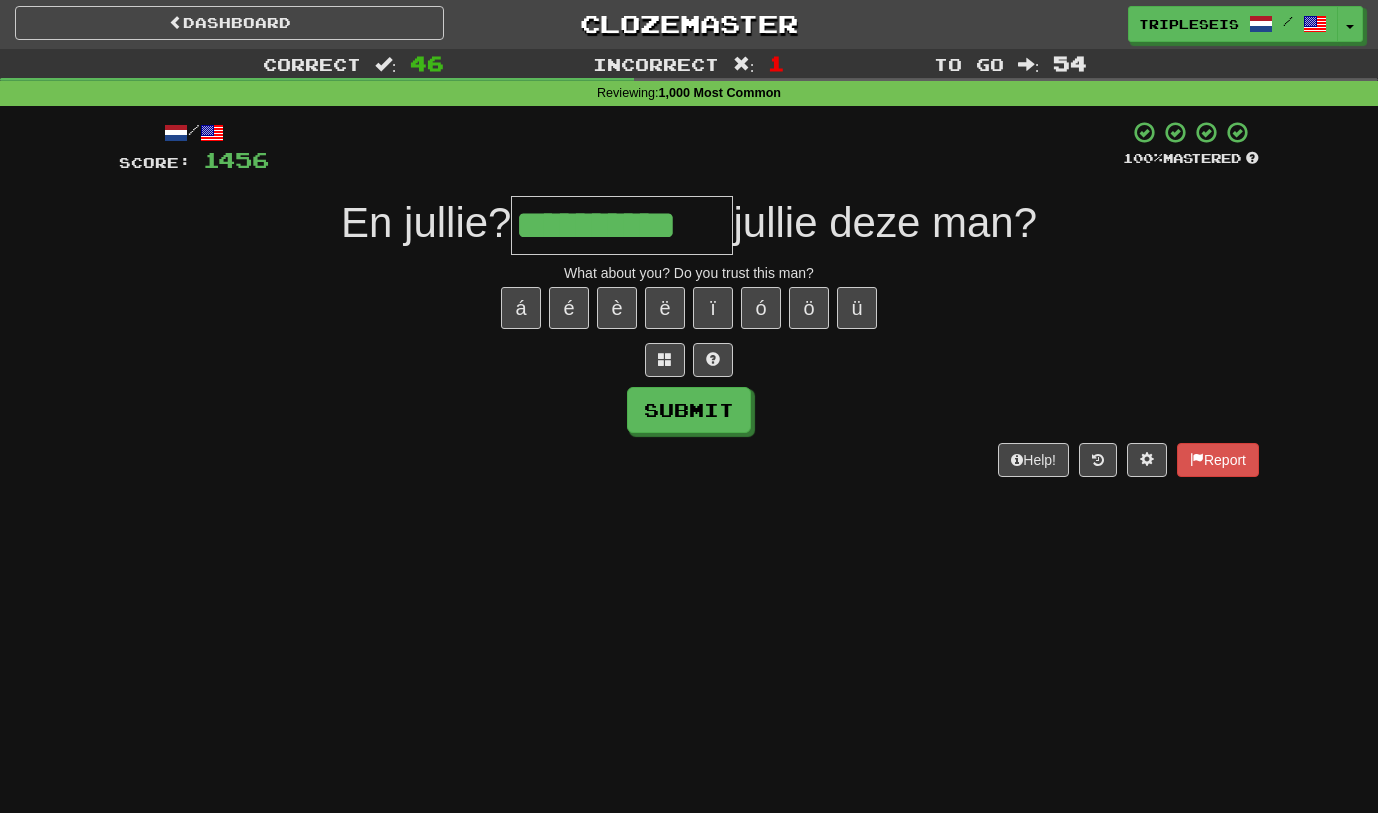 type on "**********" 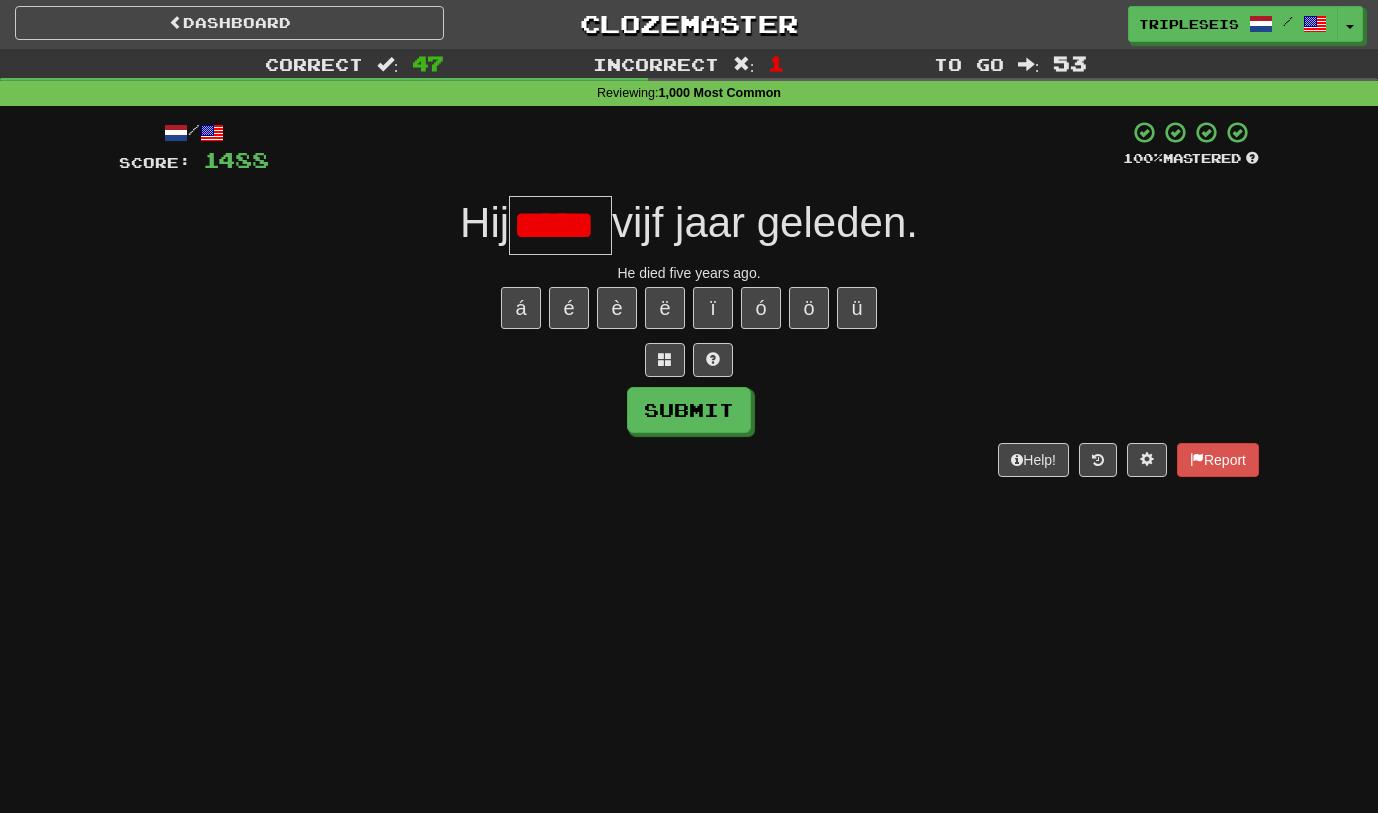 scroll, scrollTop: 0, scrollLeft: 0, axis: both 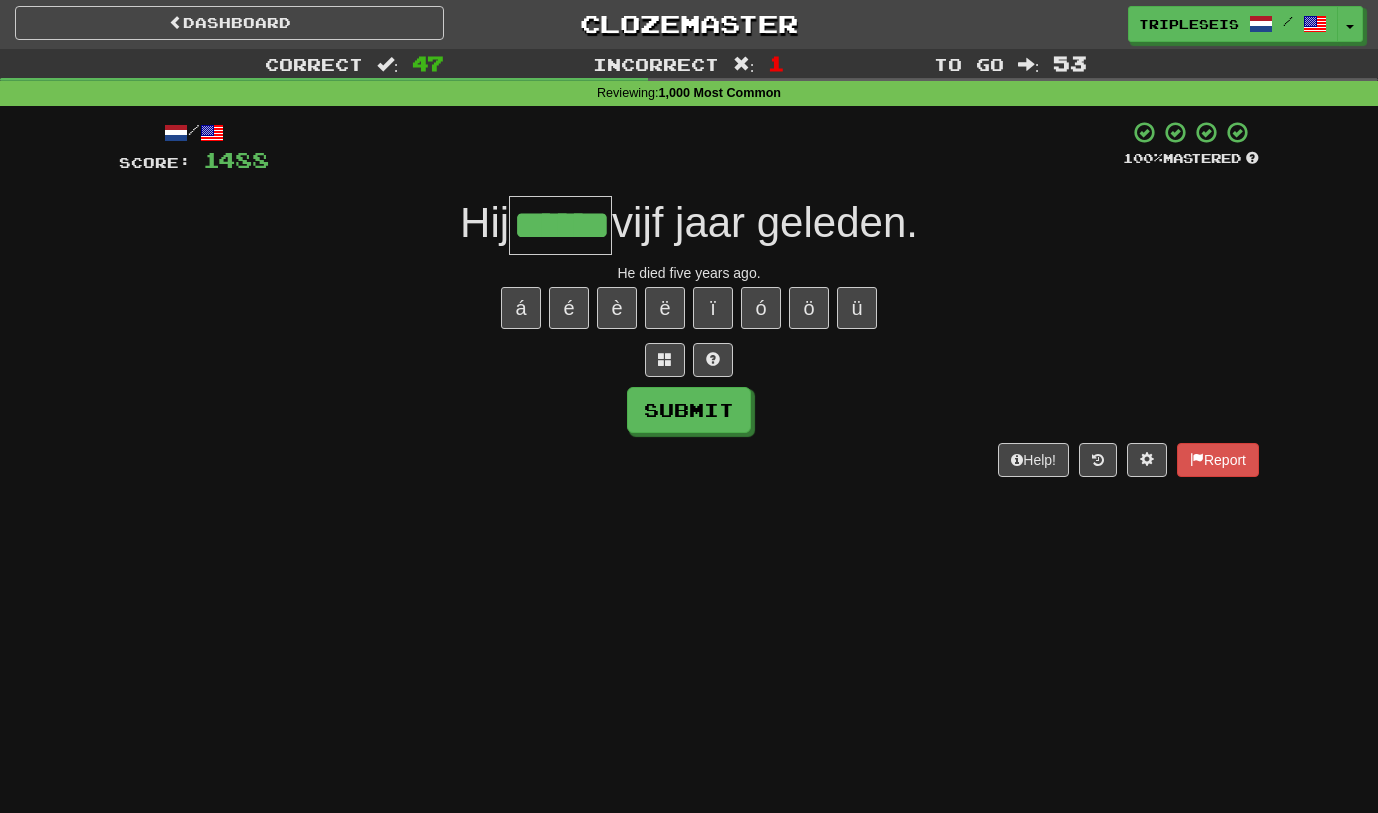 type on "******" 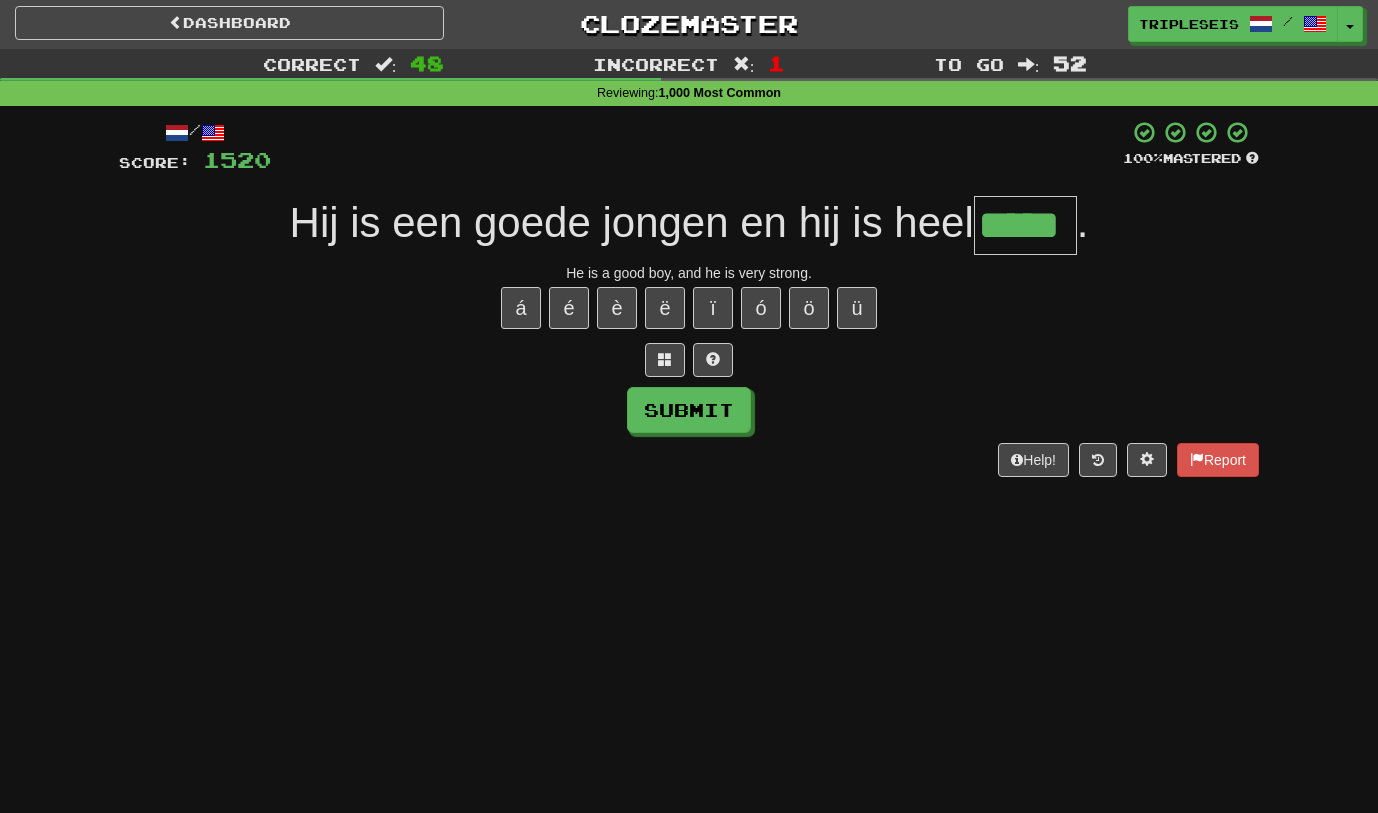 type on "*****" 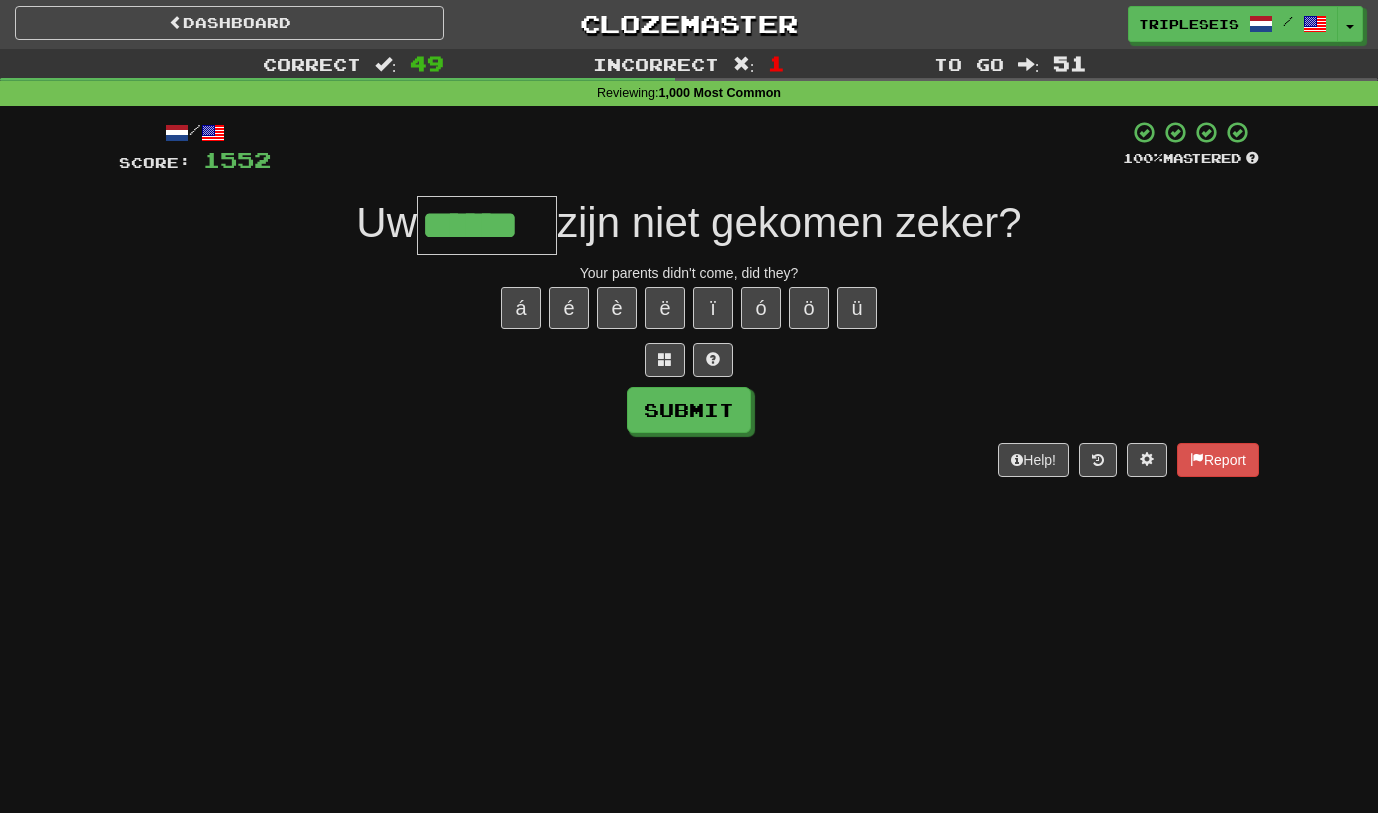type on "******" 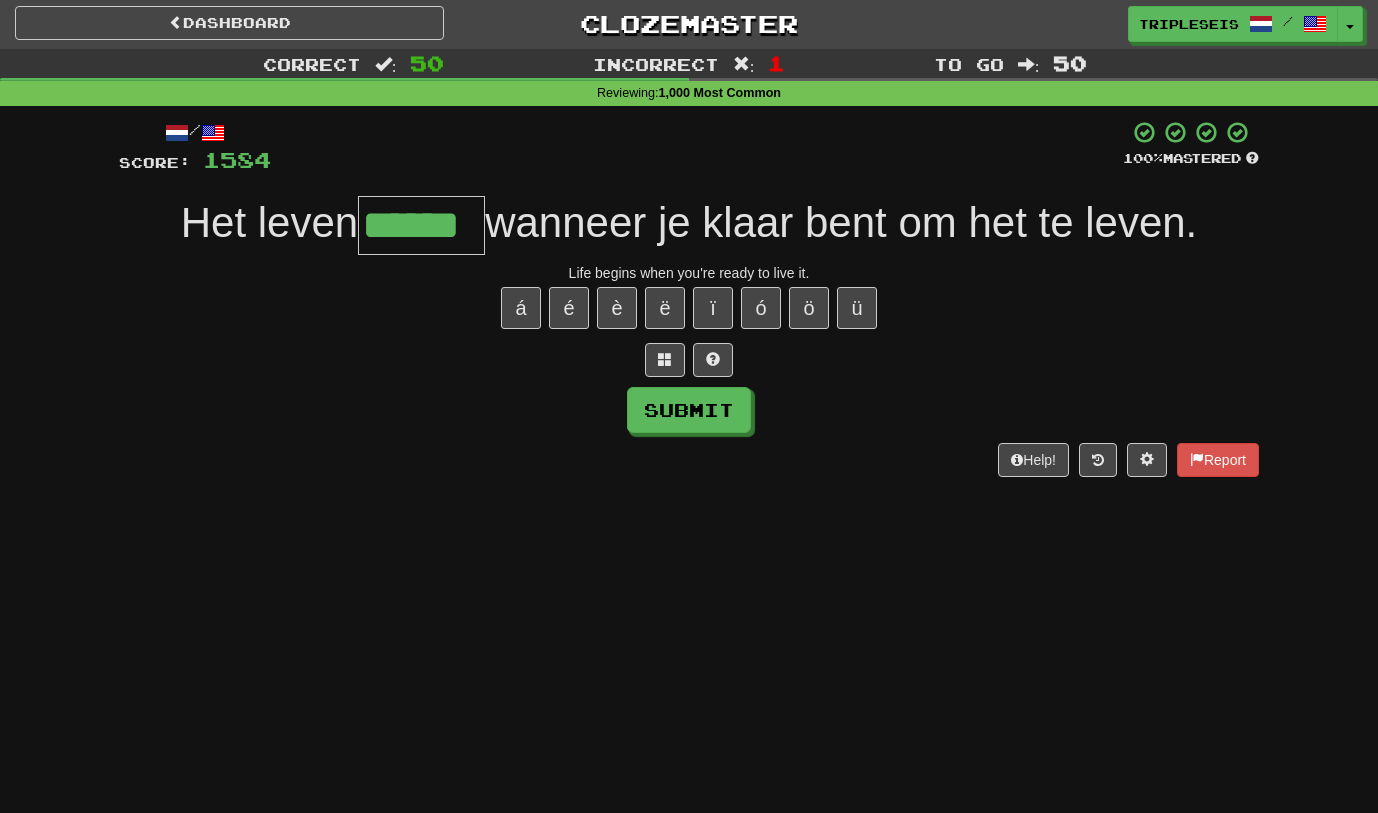 type on "******" 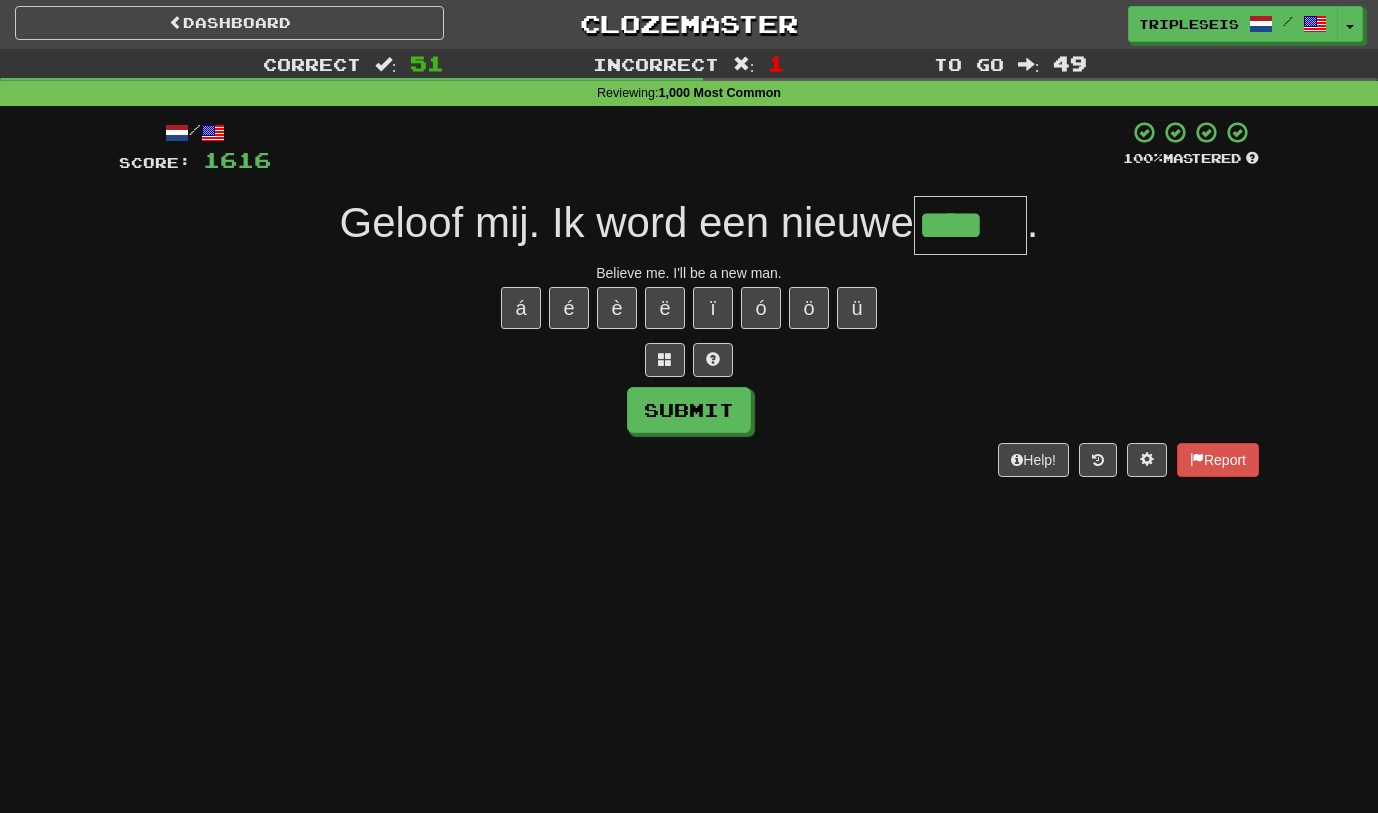 type on "****" 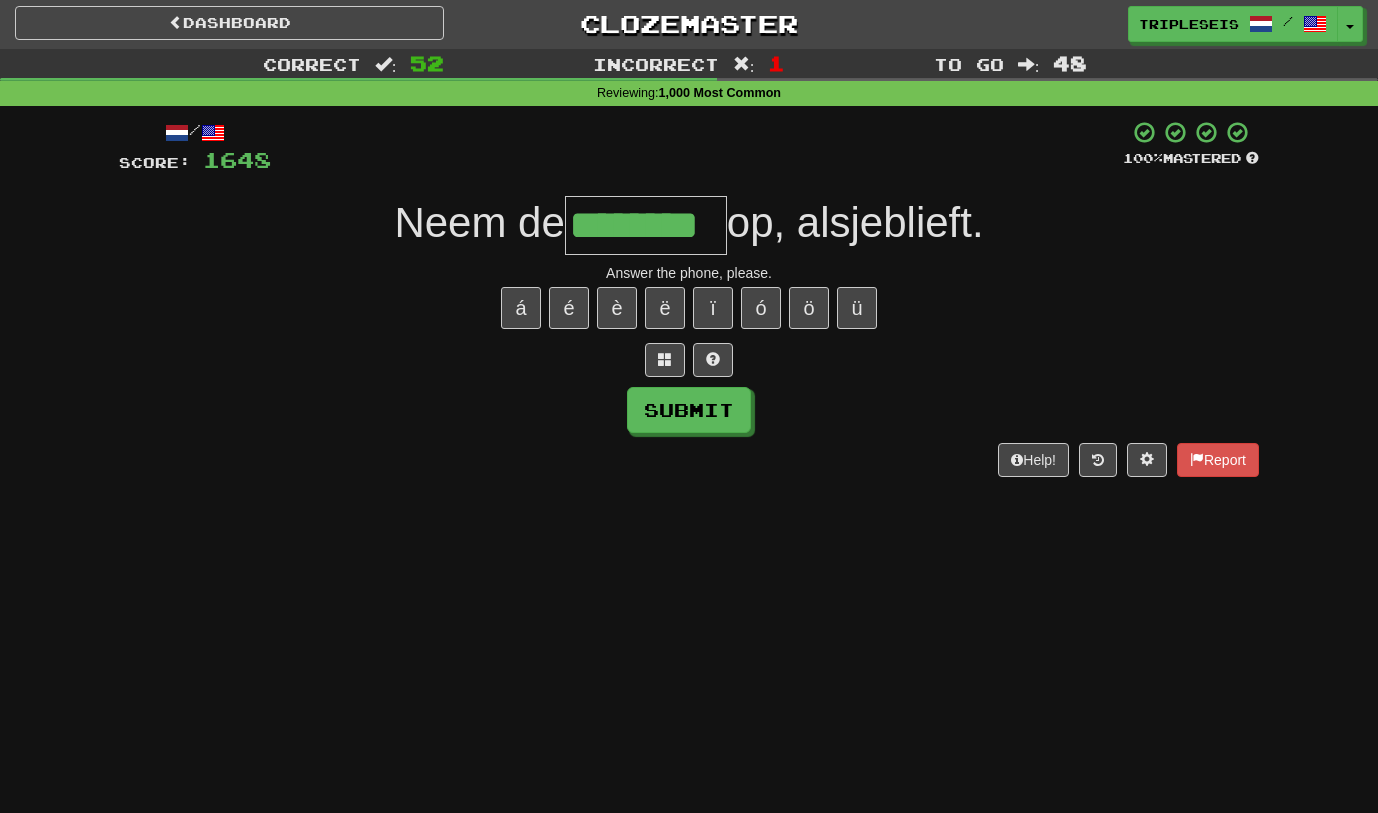 type on "********" 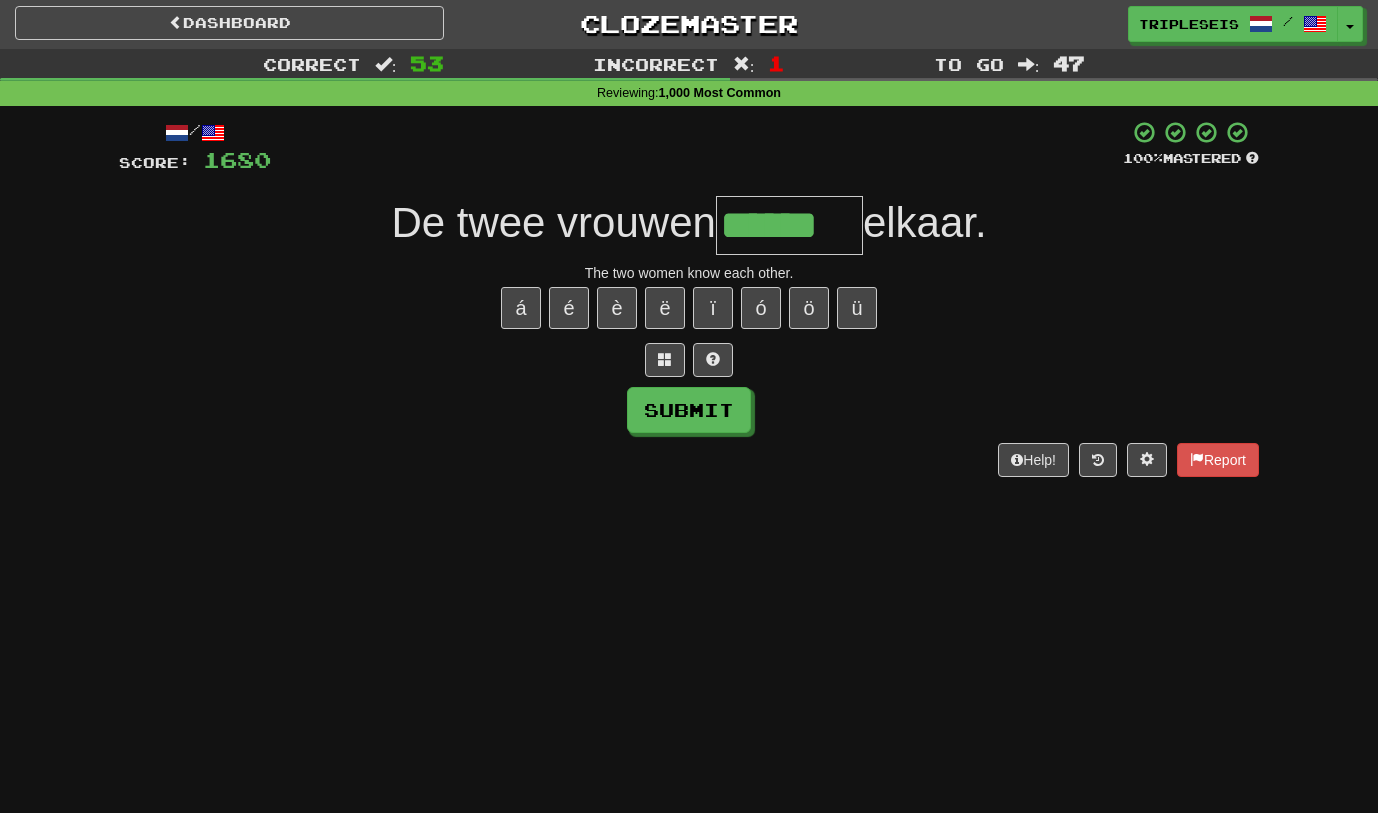 type on "******" 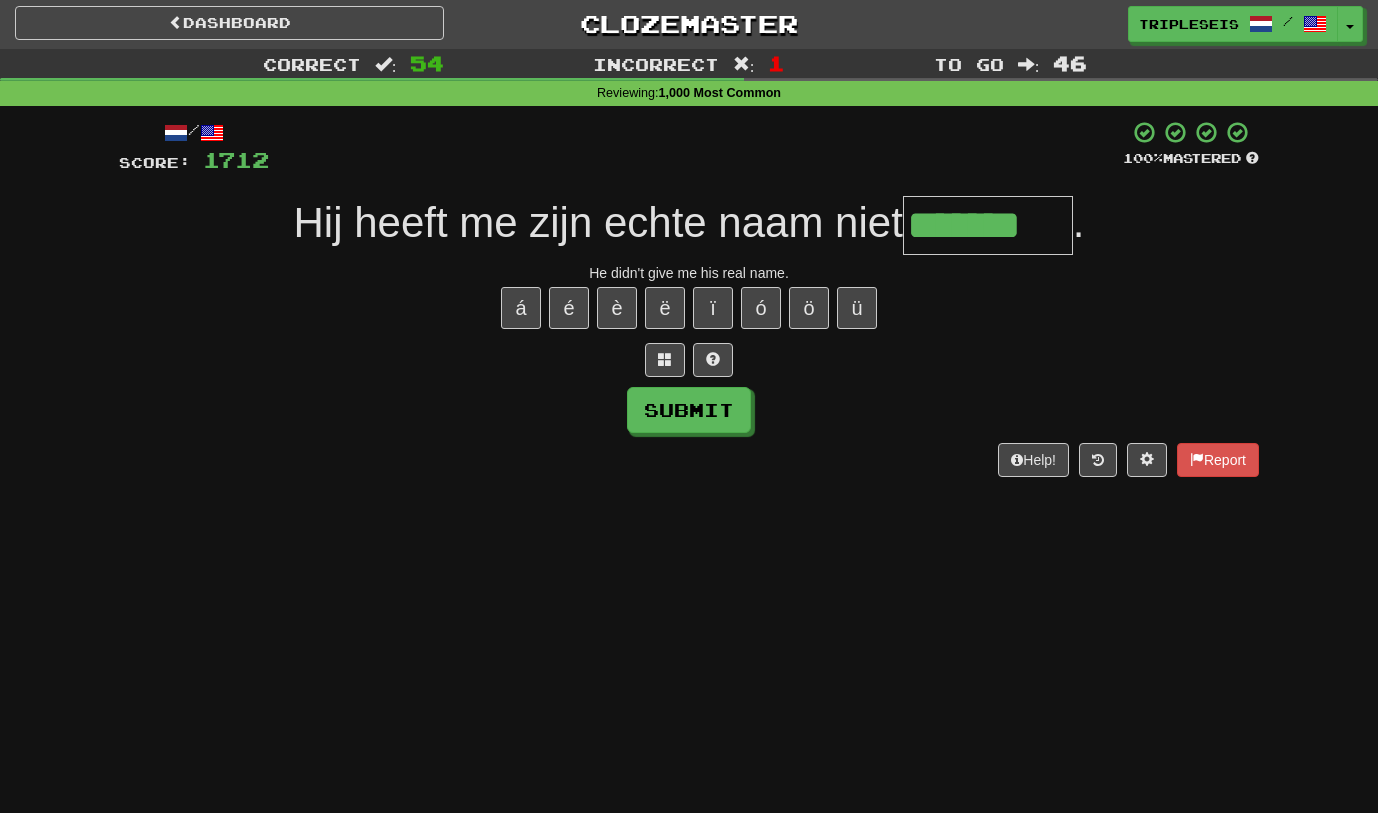 type on "*******" 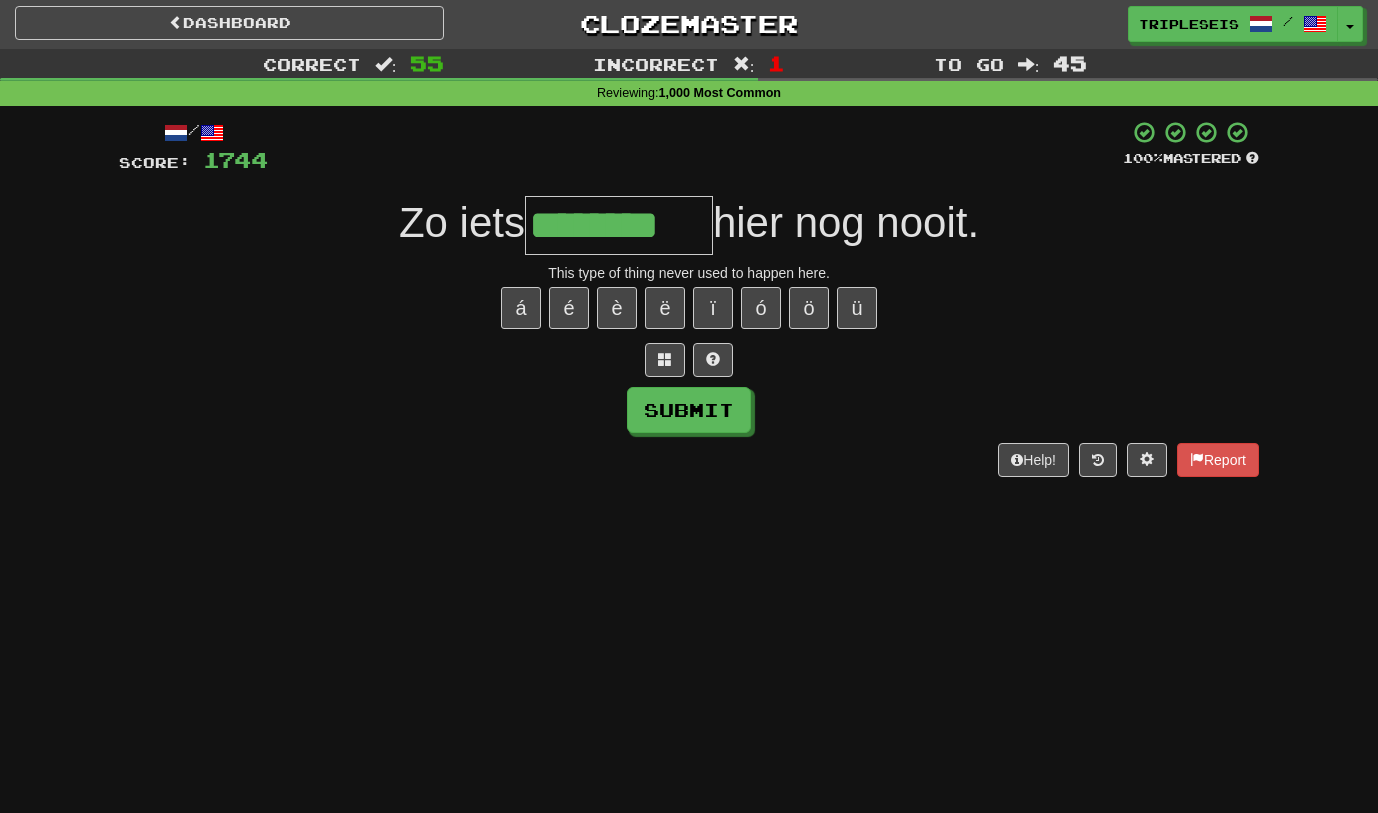 type on "********" 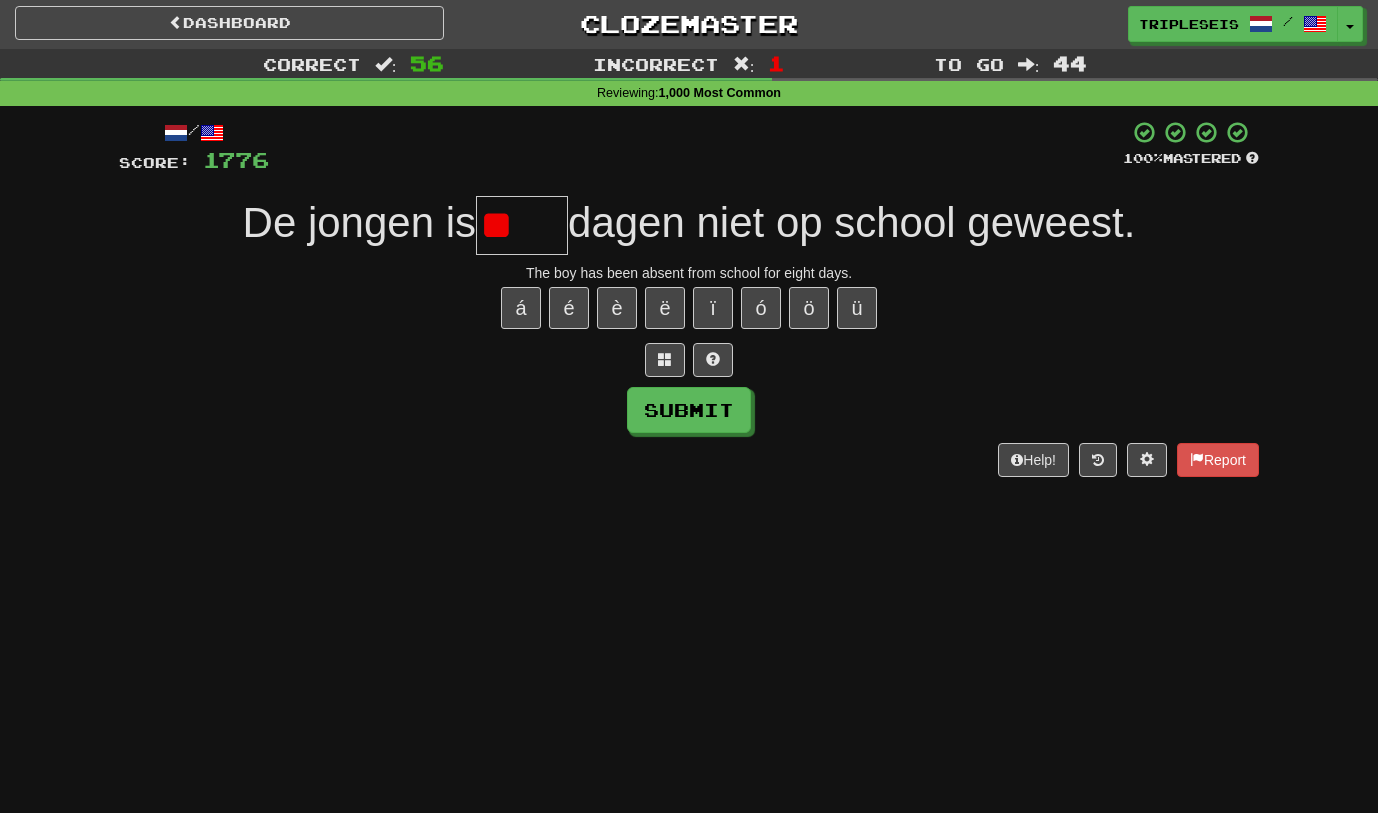 type on "*" 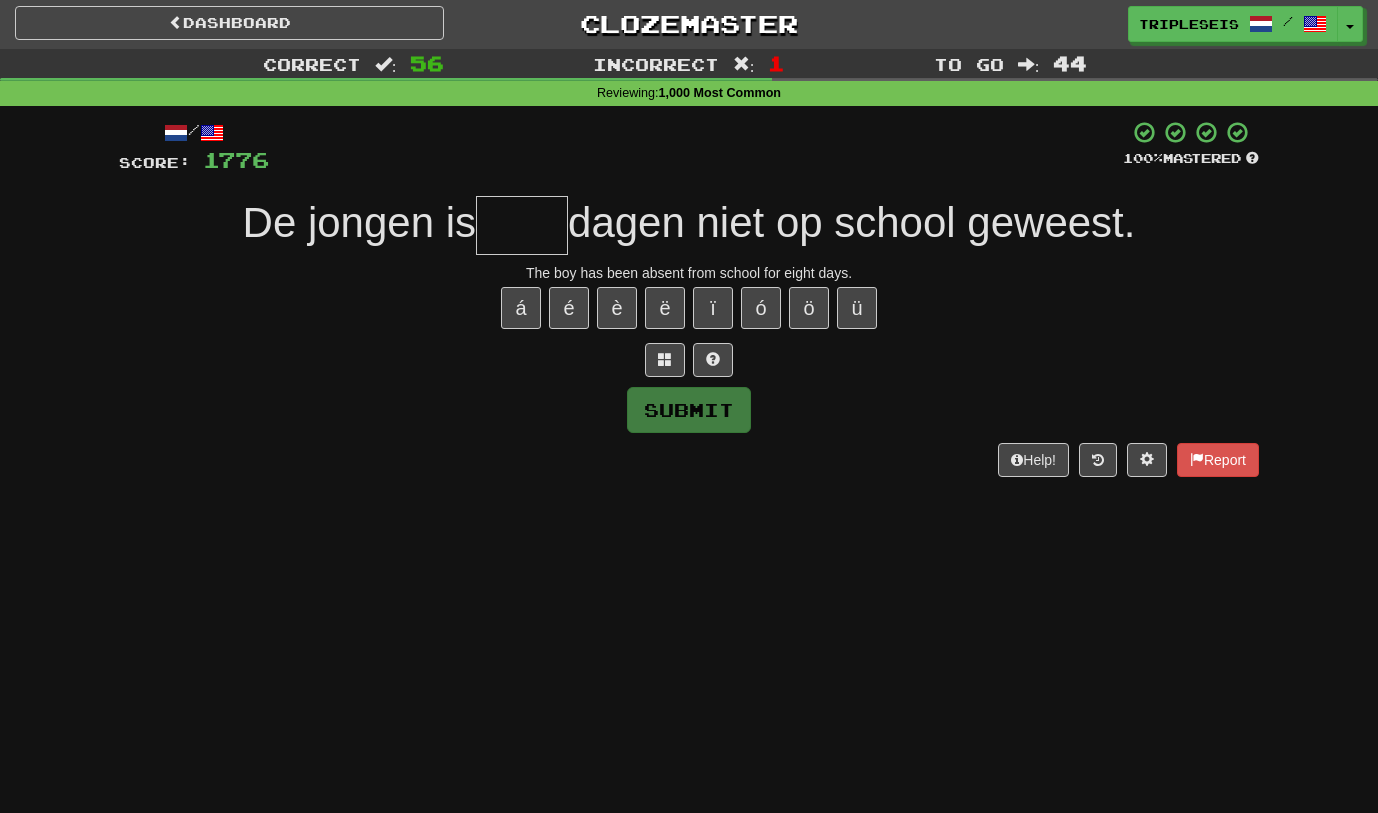 type on "*" 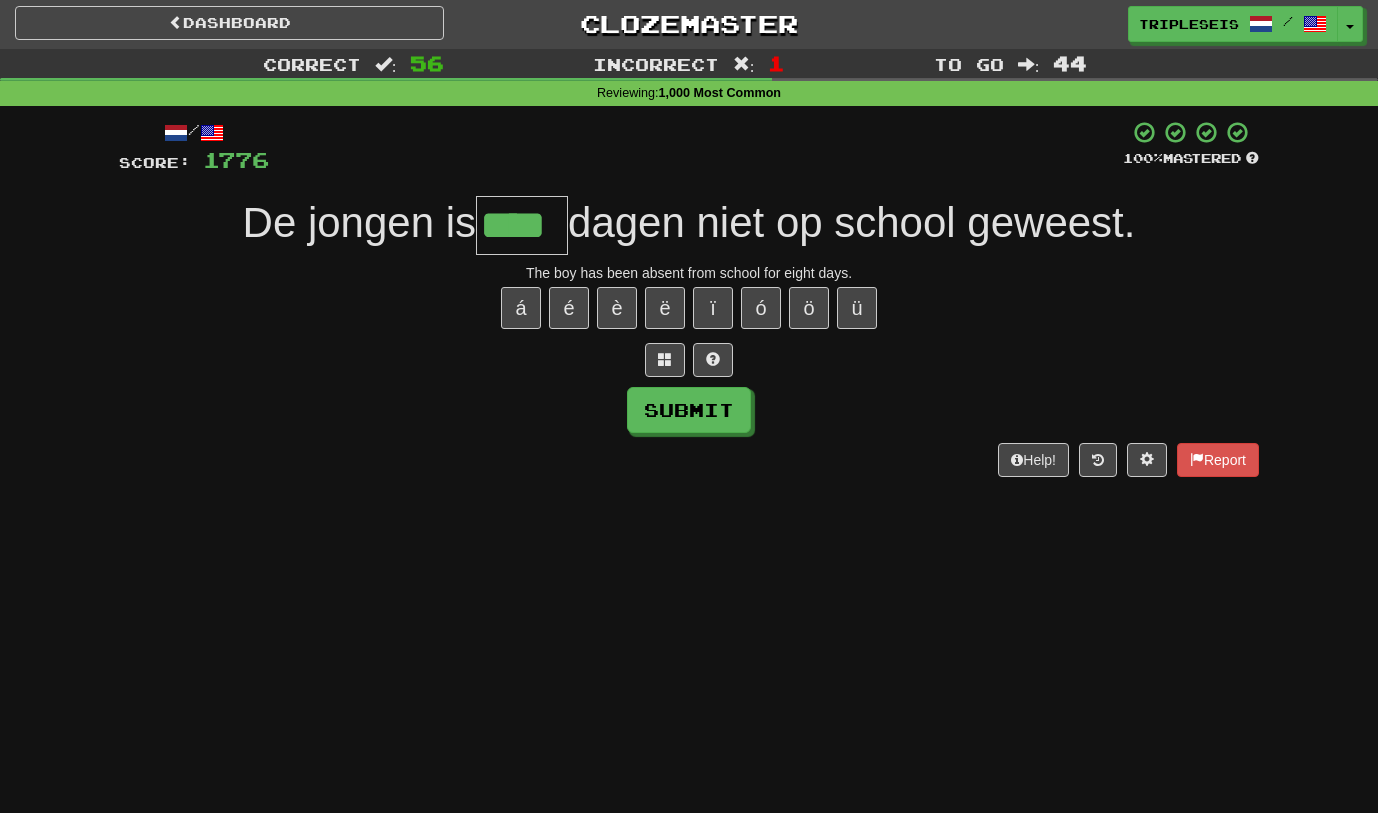type on "****" 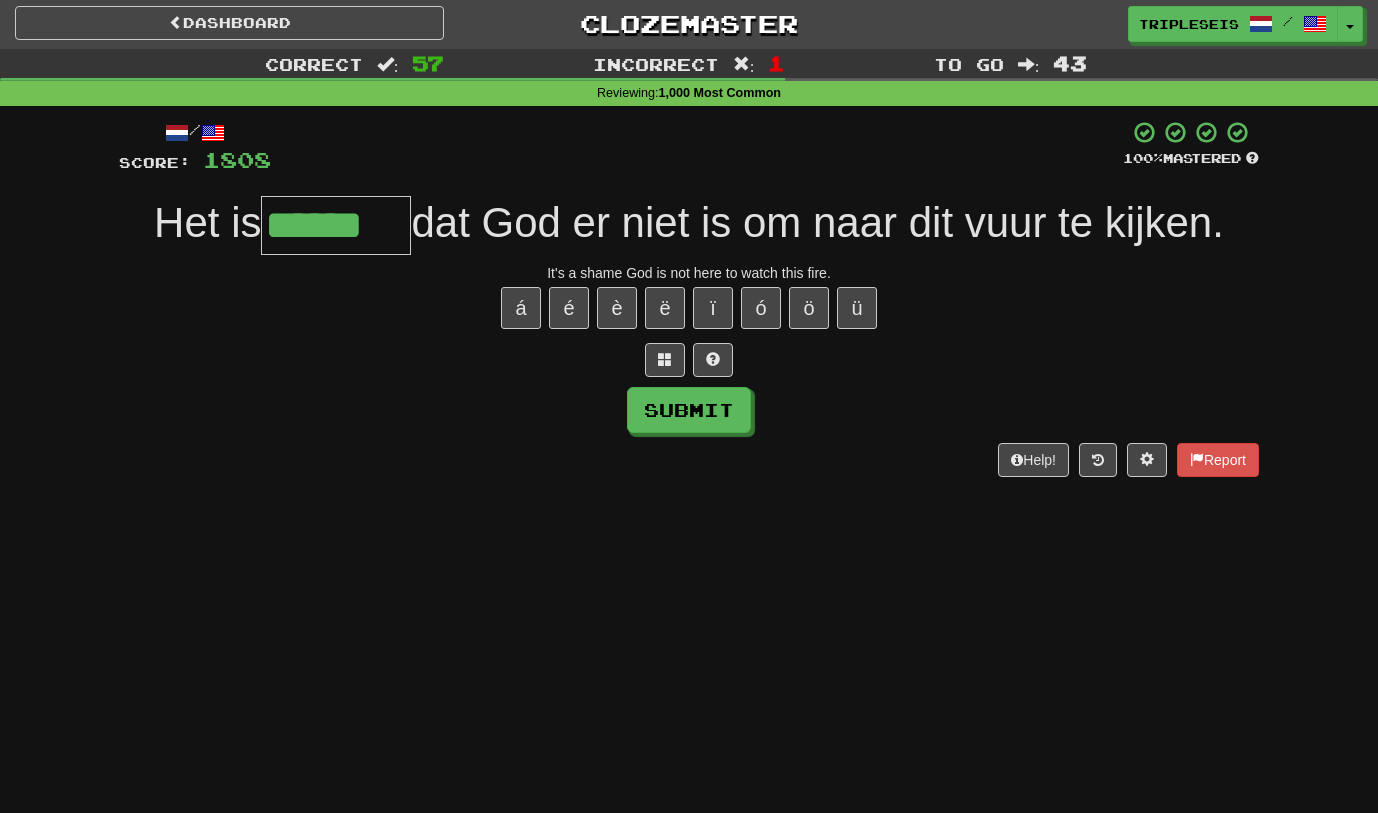 type on "******" 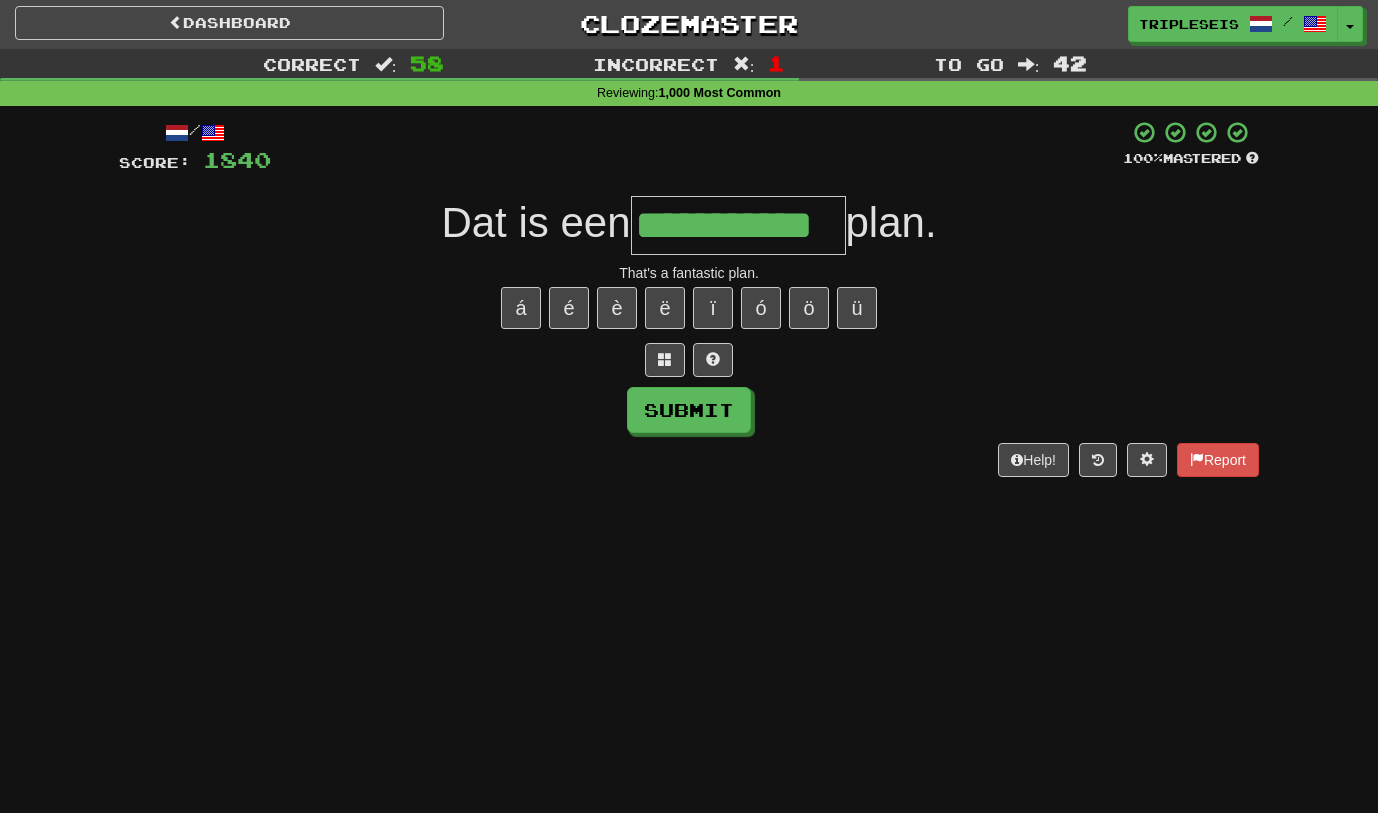 scroll, scrollTop: 0, scrollLeft: 0, axis: both 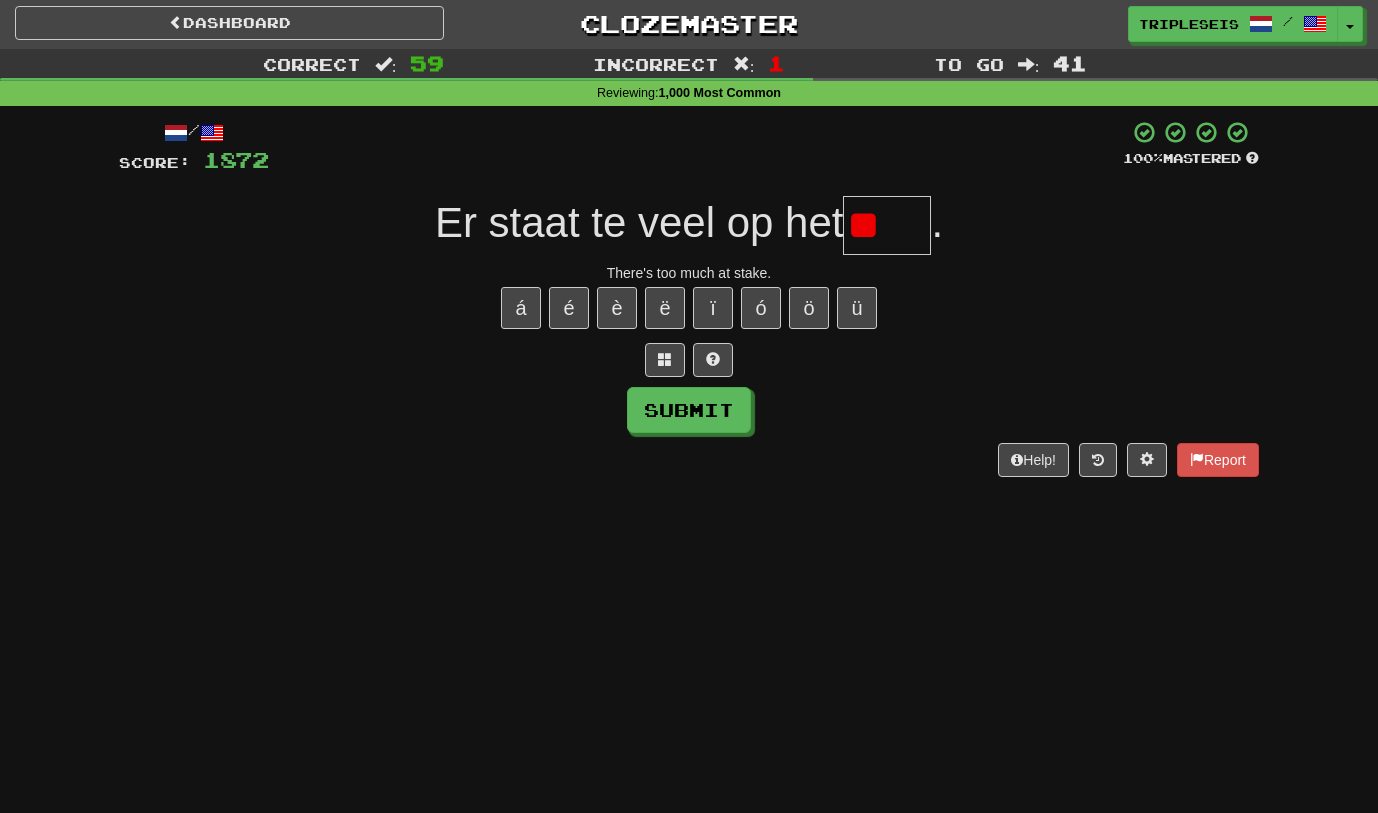 type on "*" 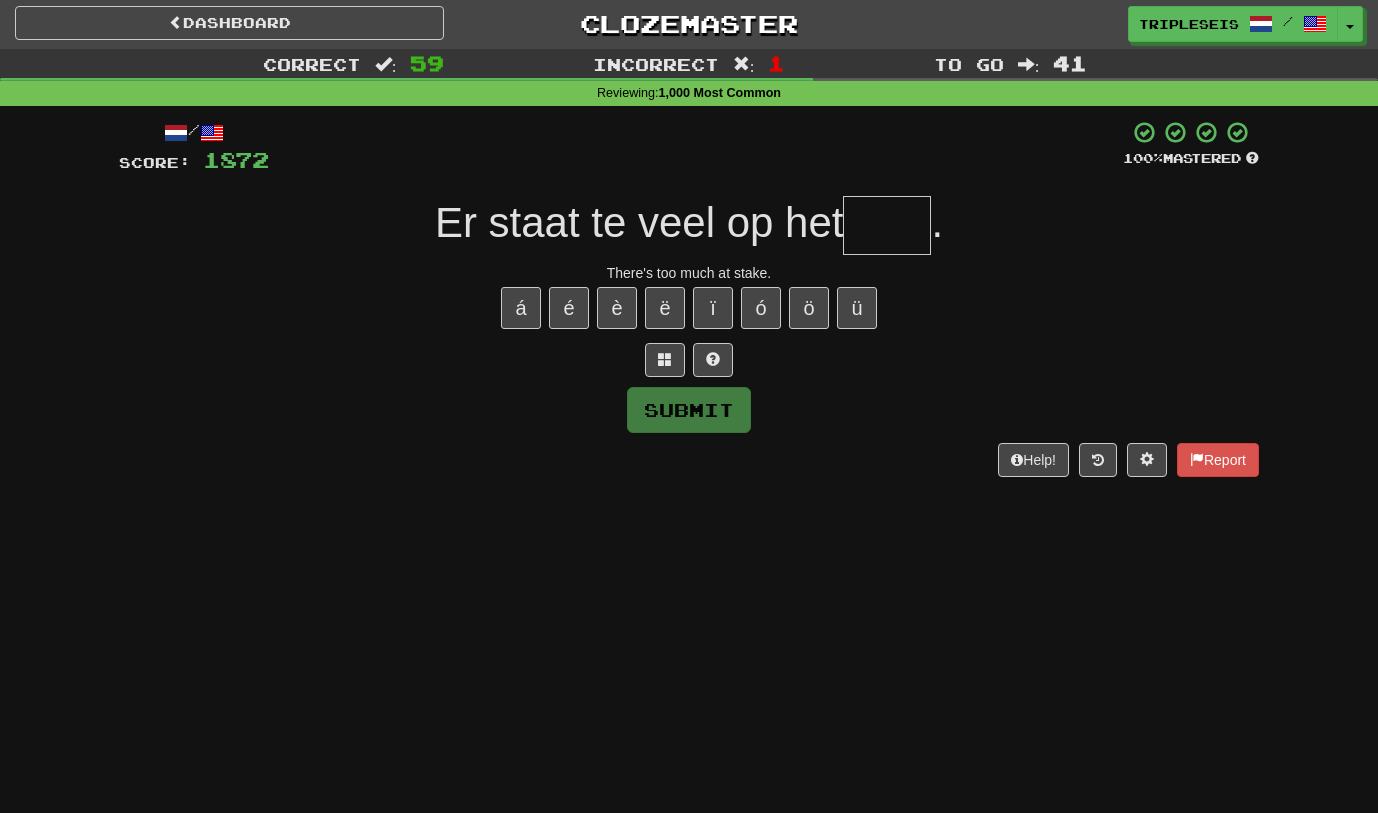 type on "*" 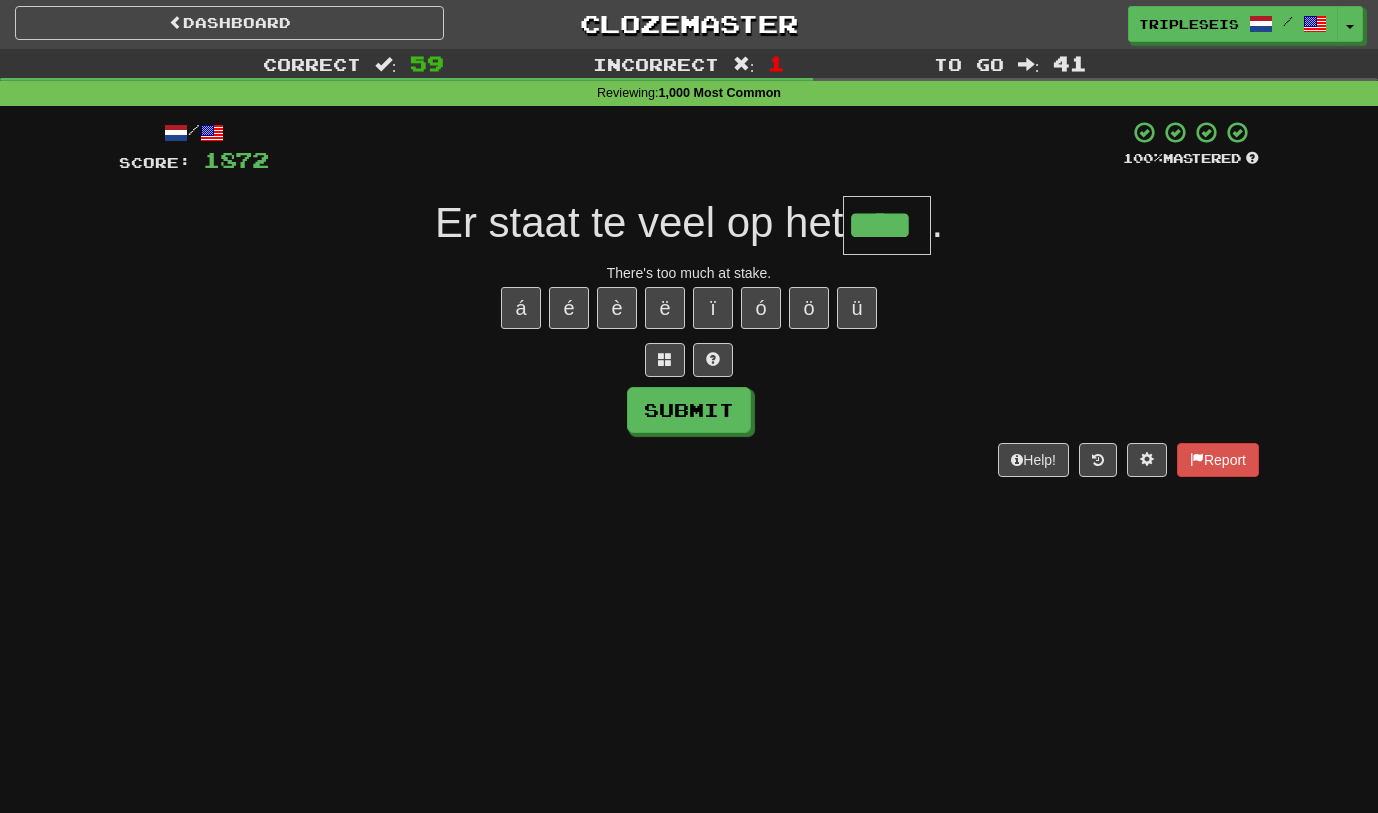type on "****" 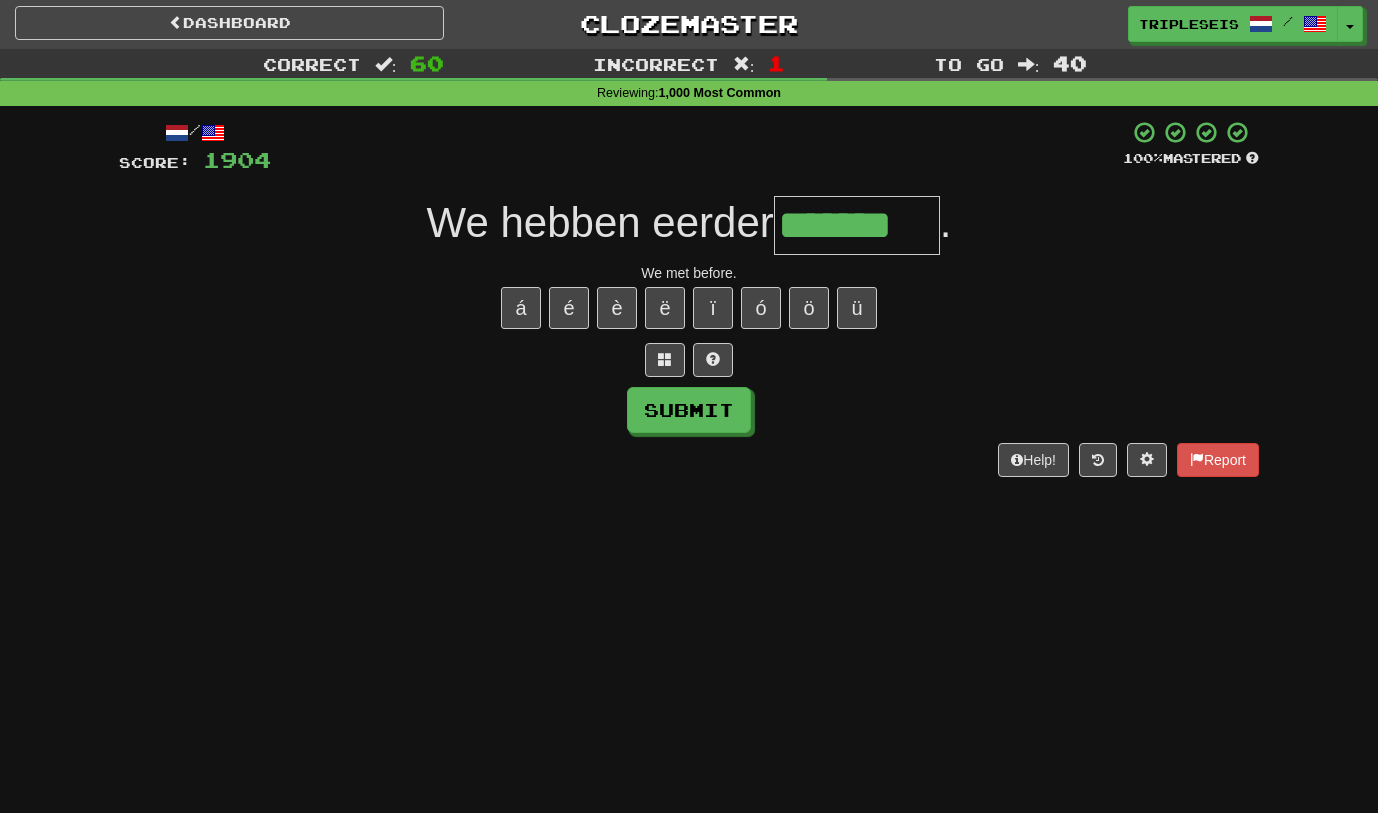 type on "*******" 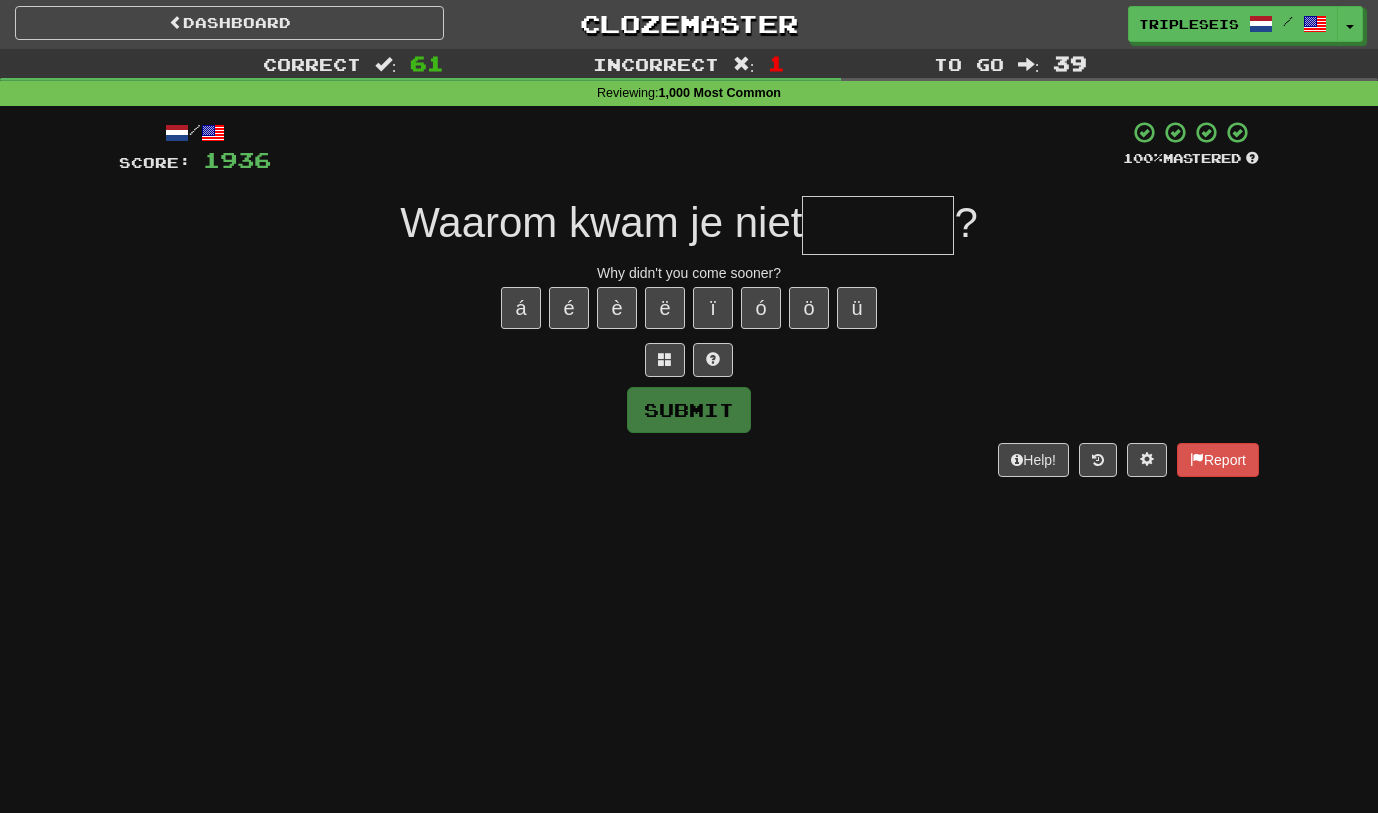 type on "*" 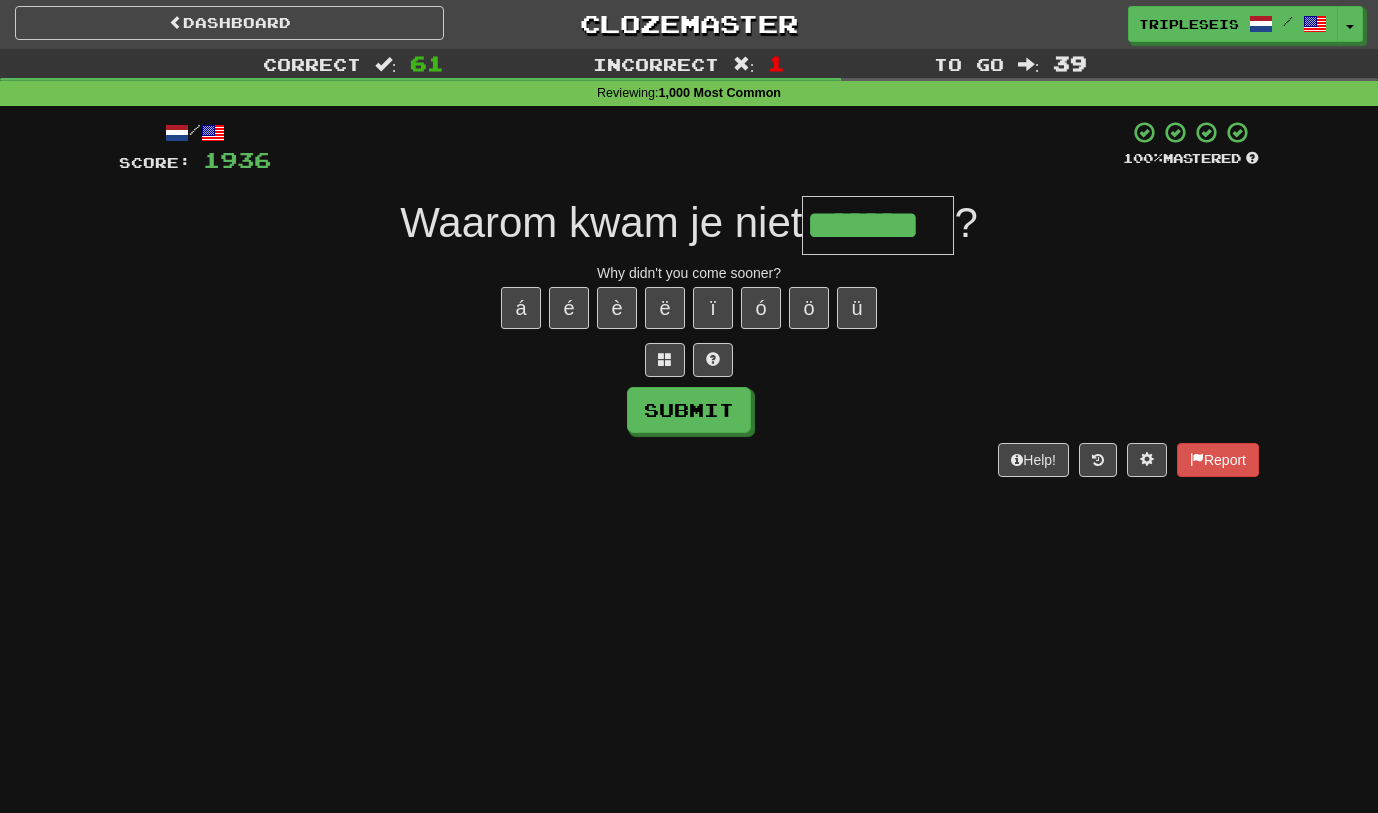 type on "*******" 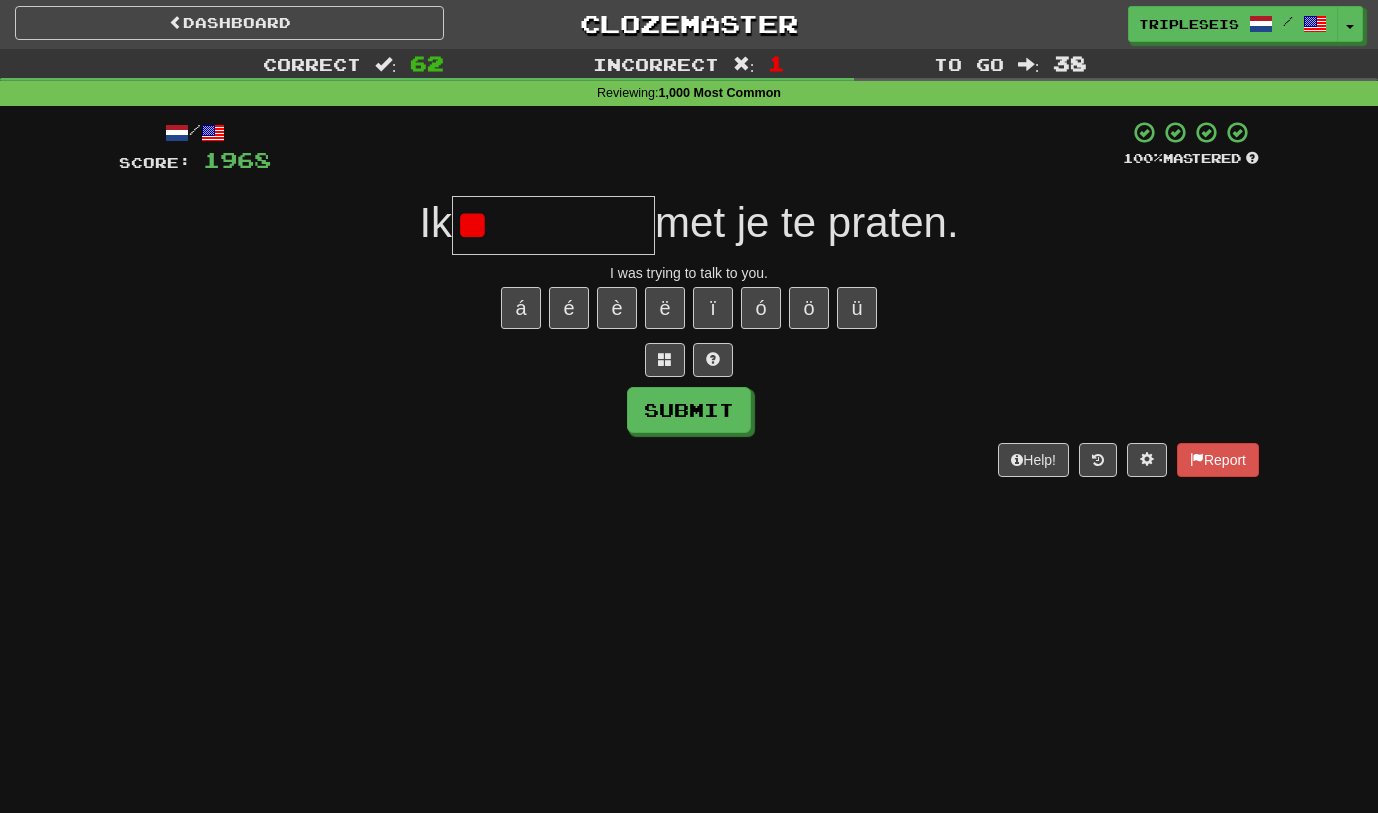 type on "*" 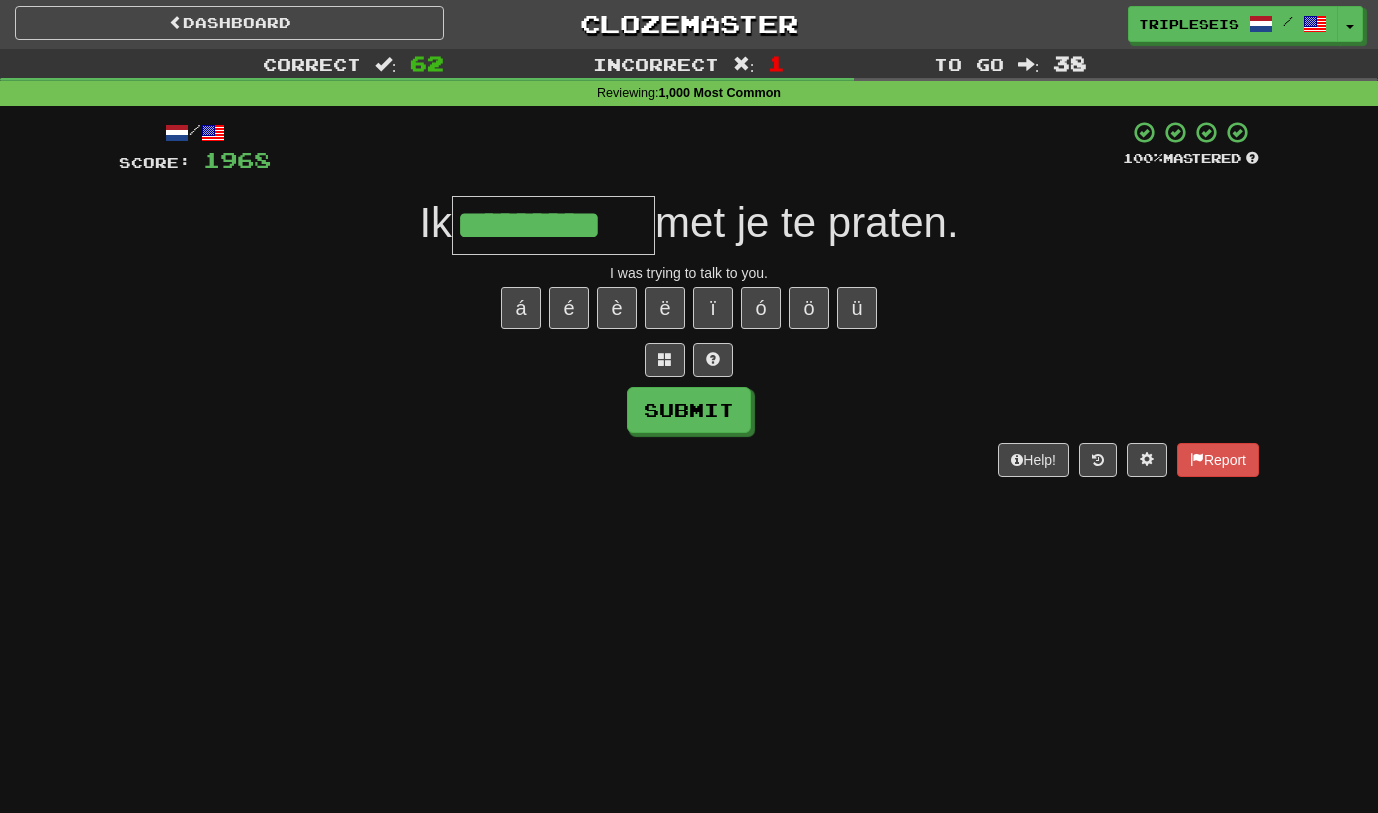 type on "*********" 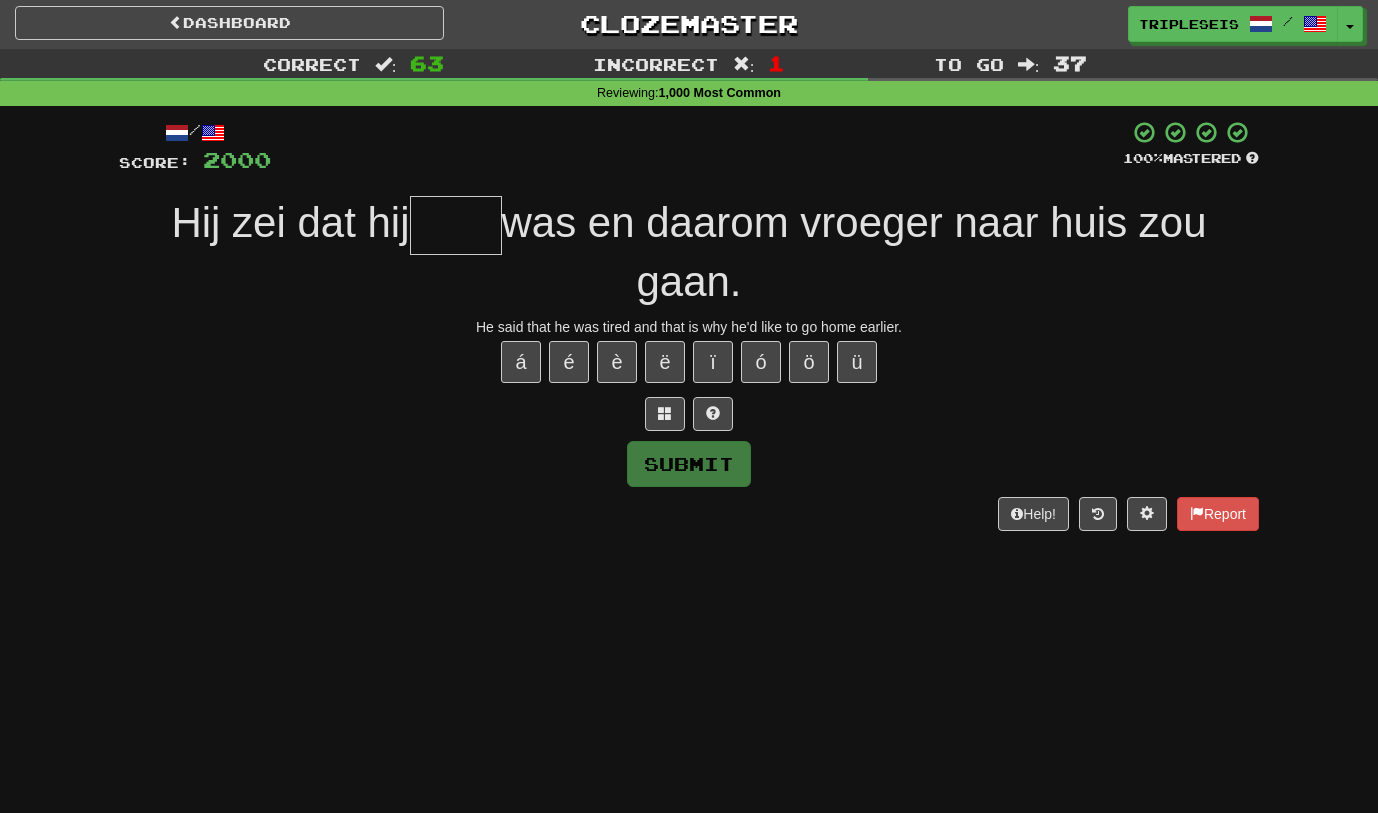 type on "*" 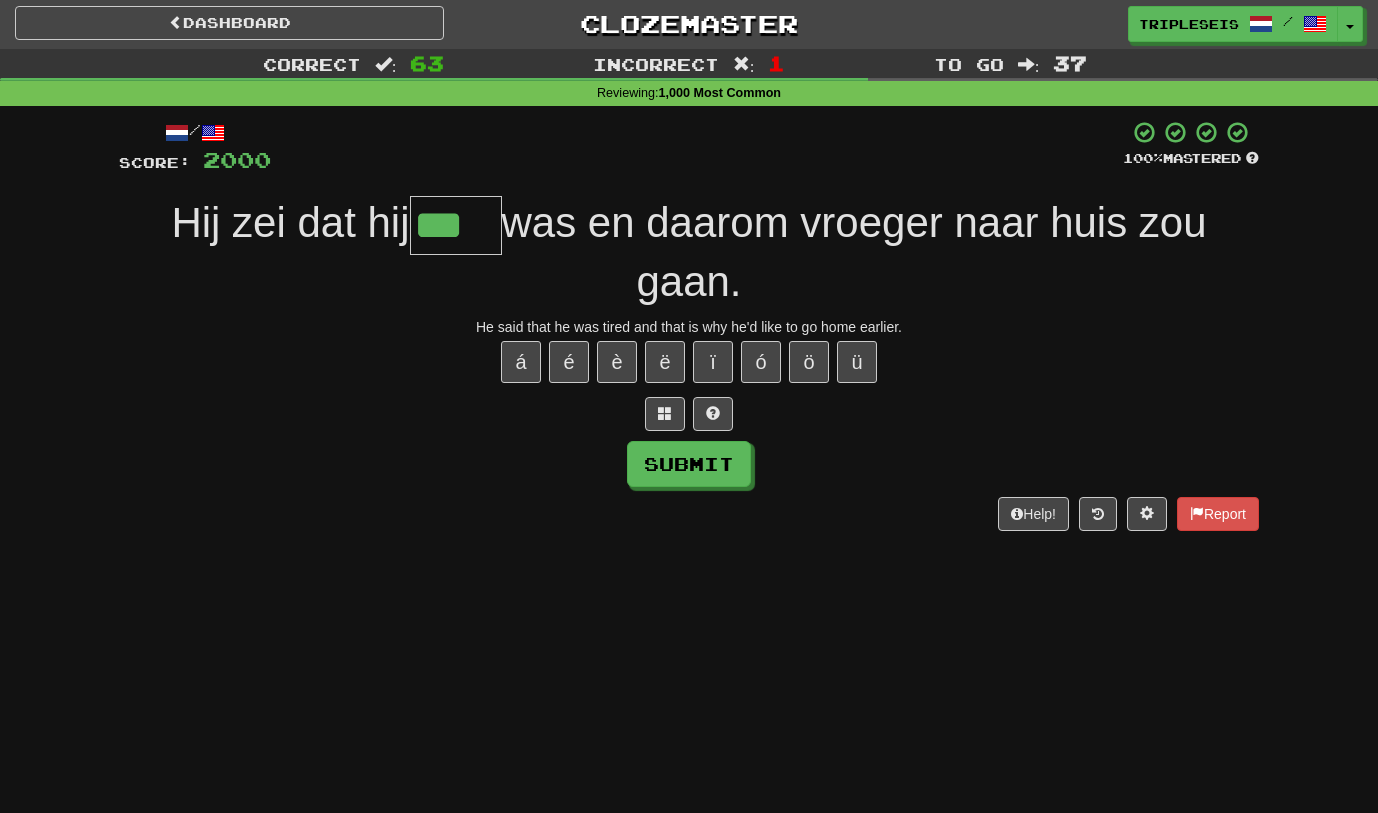 type on "***" 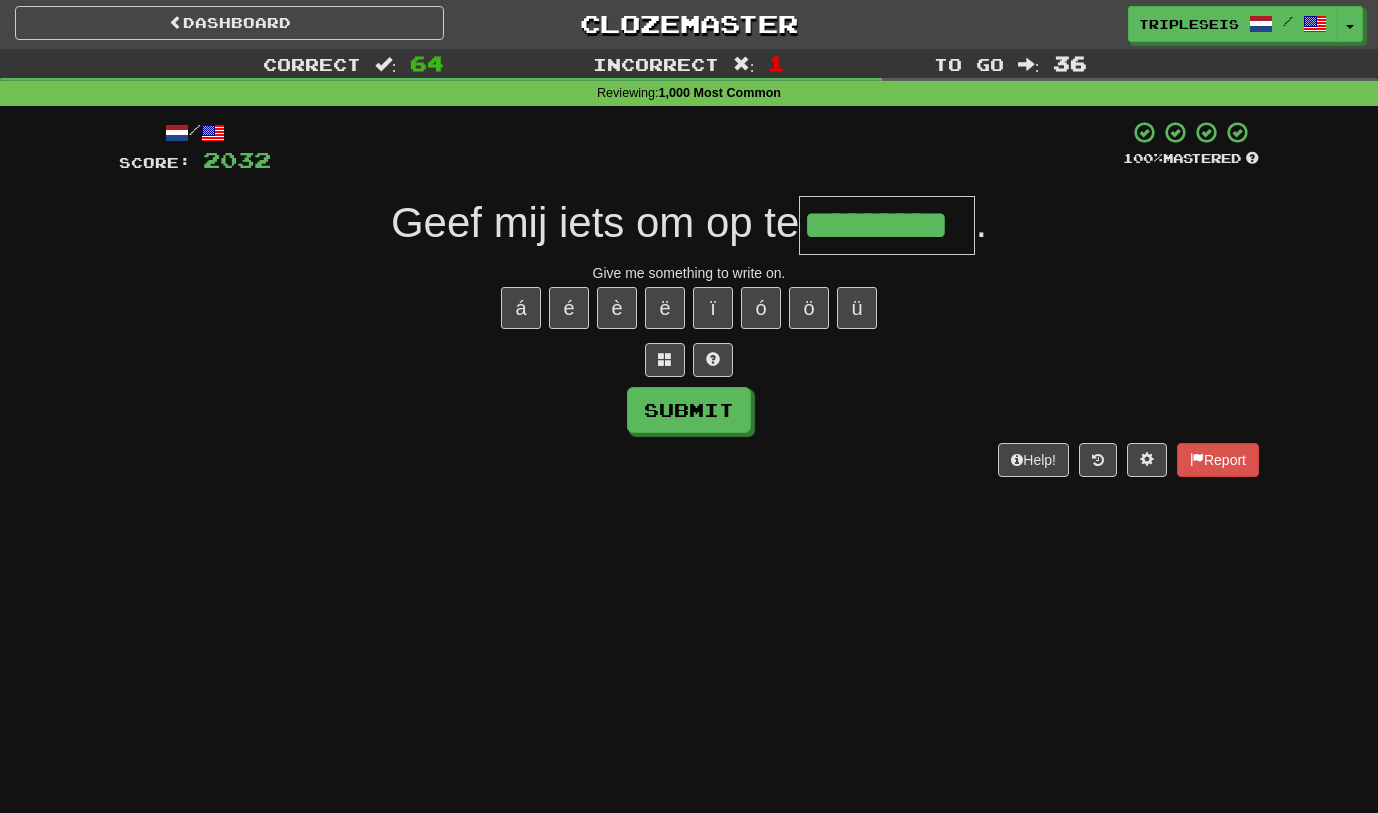 type on "*********" 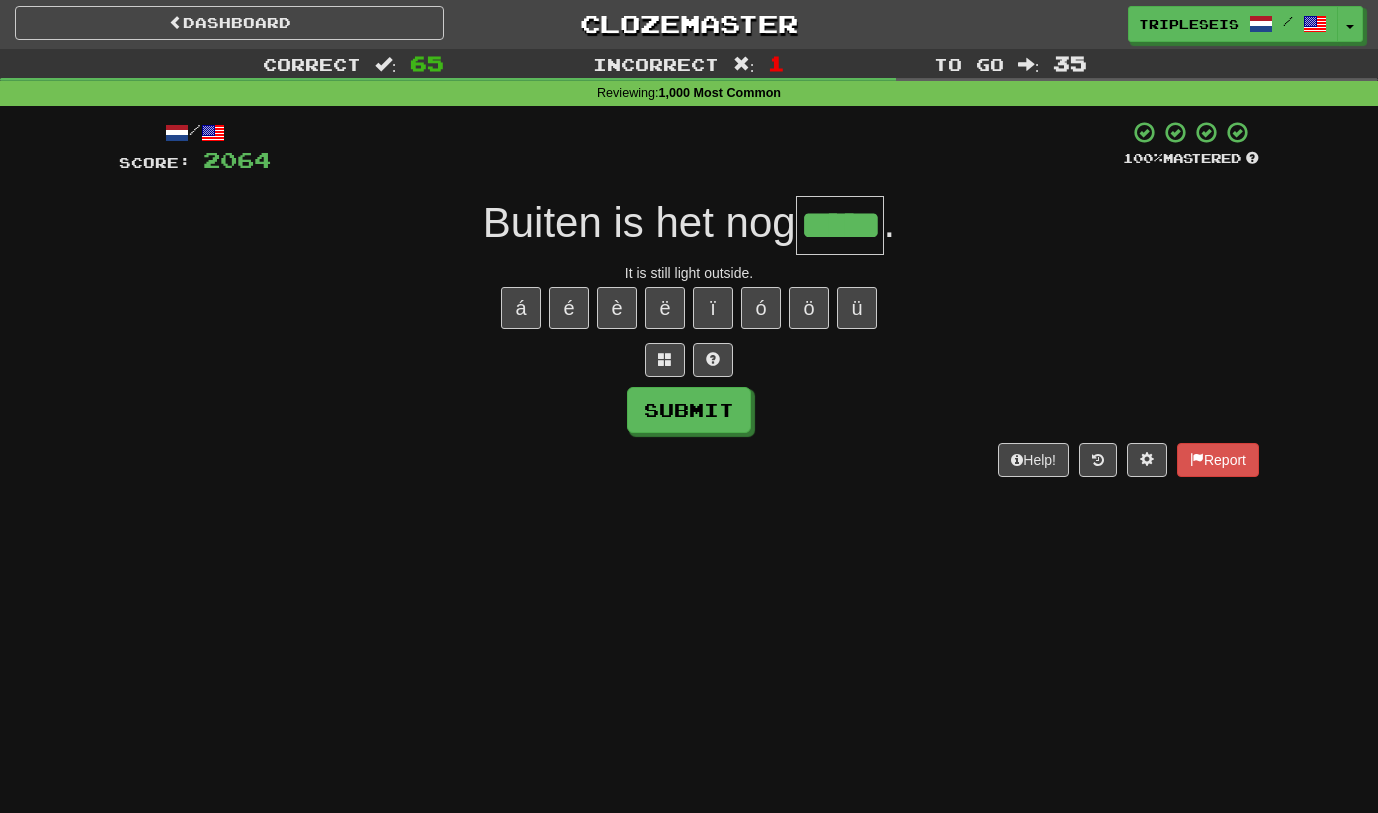 type on "*****" 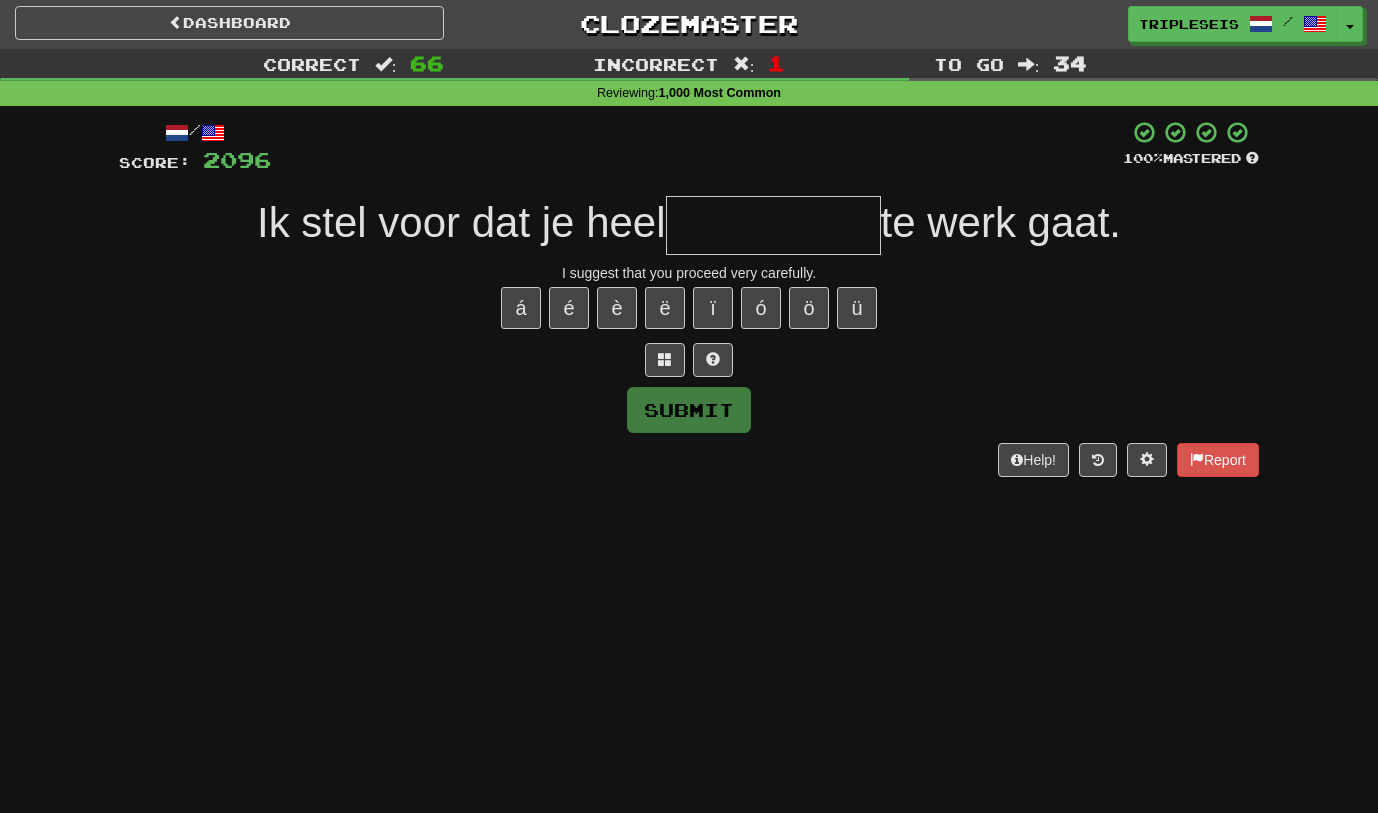 type on "*" 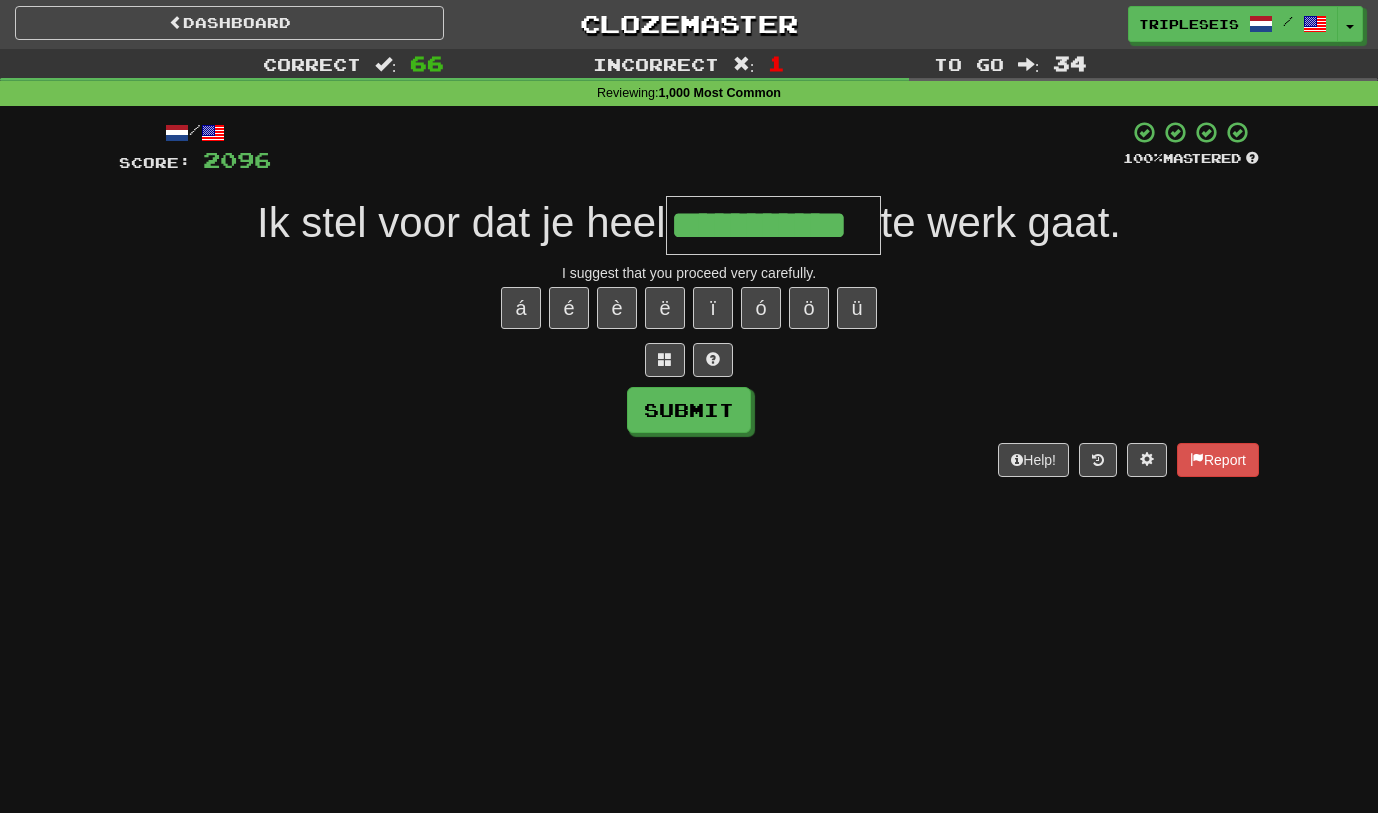 type on "**********" 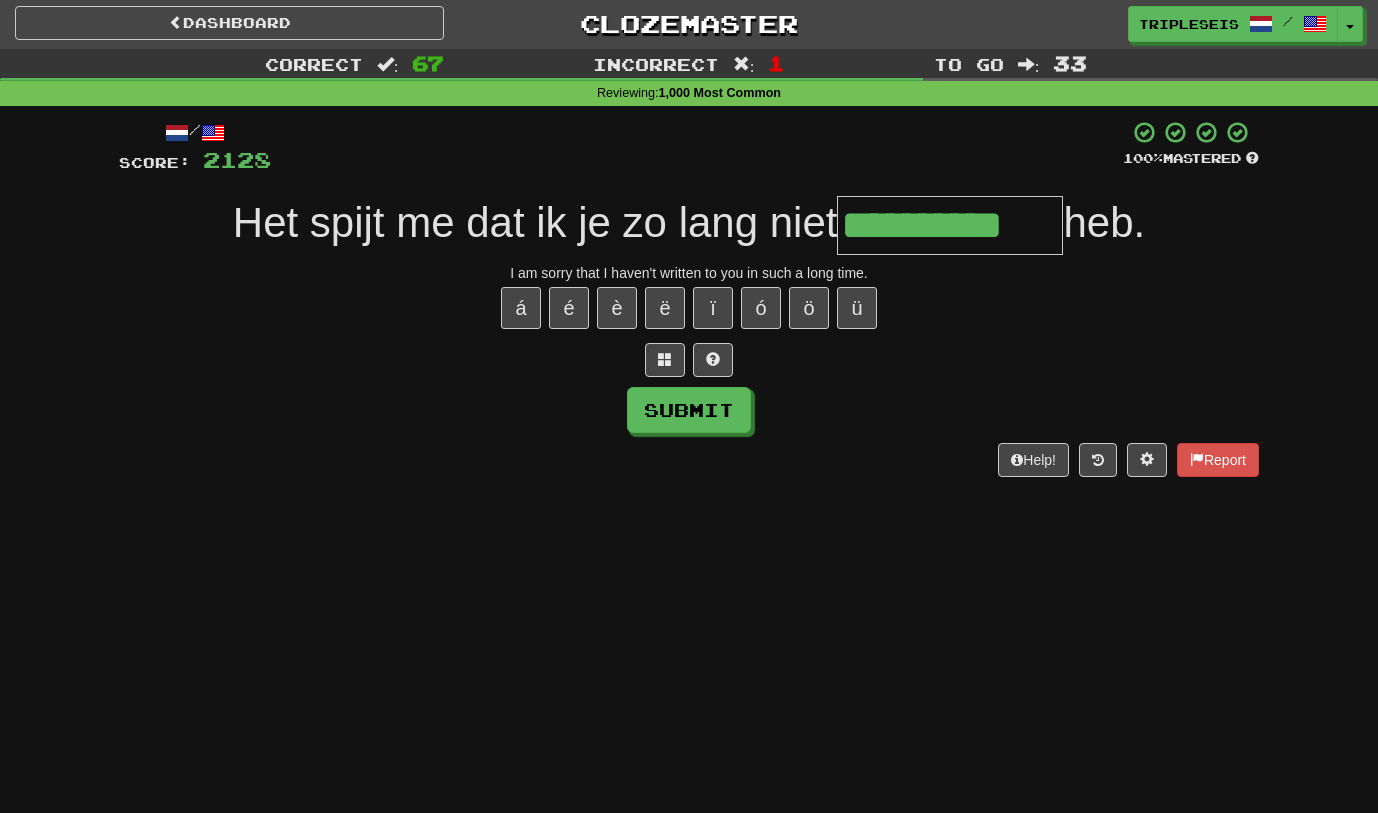 type on "**********" 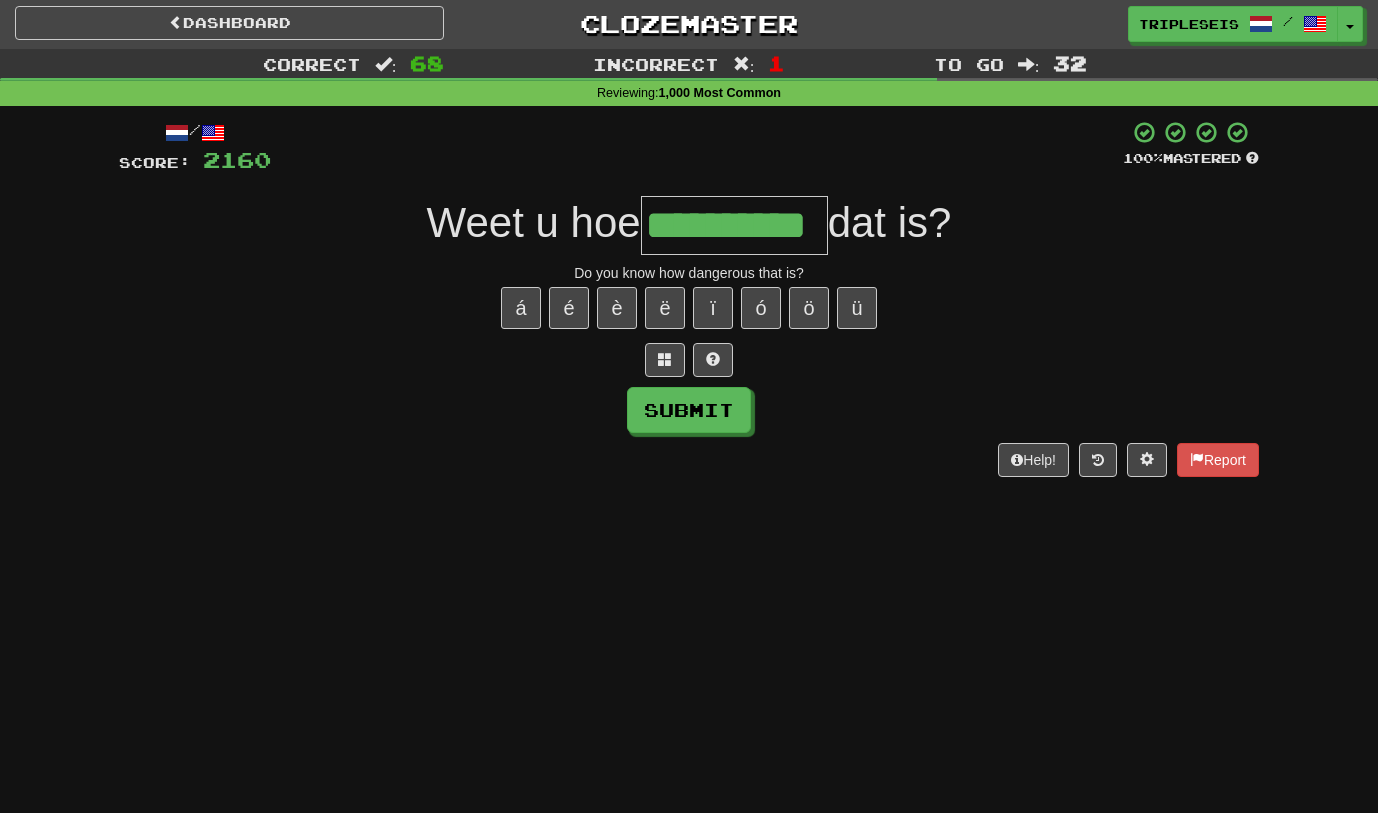 type on "**********" 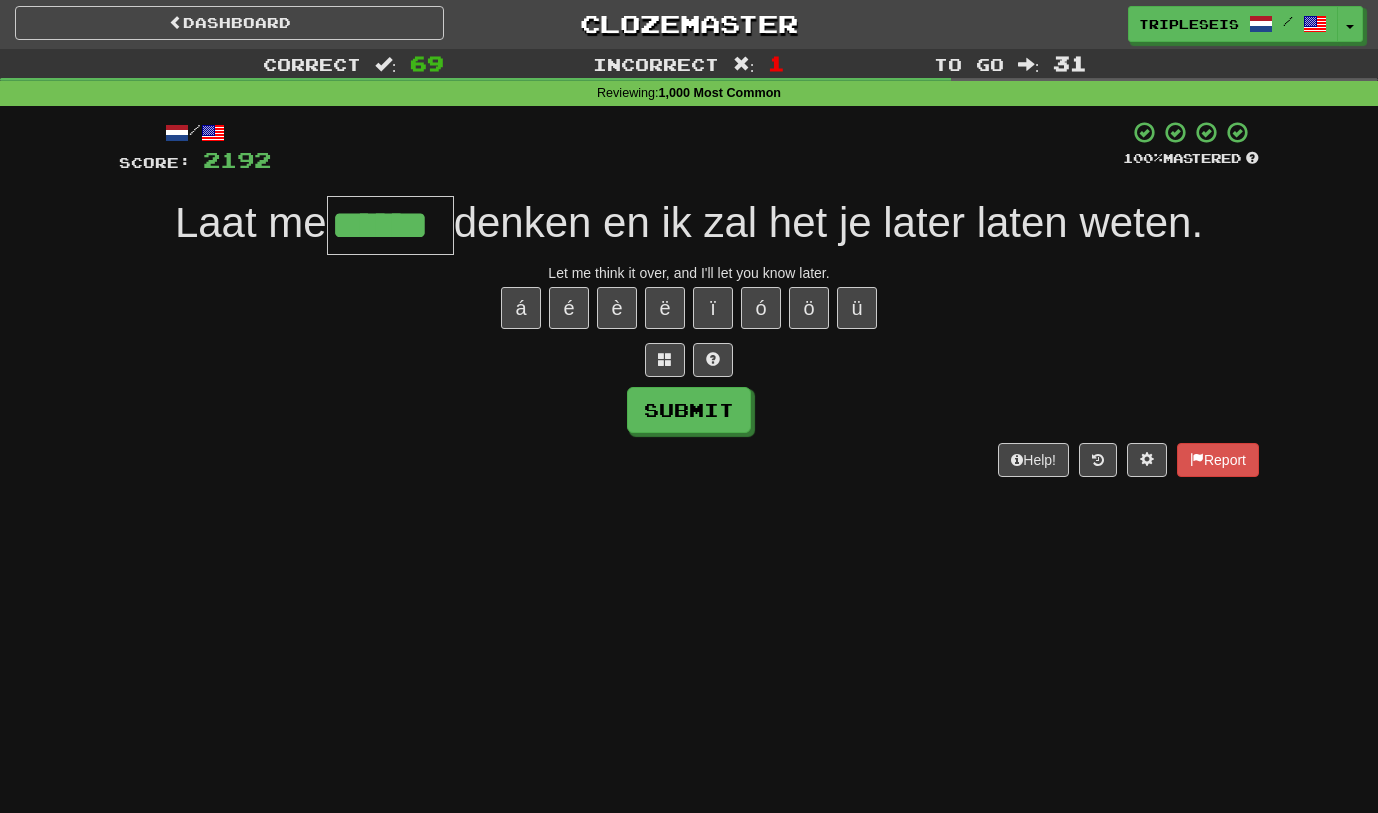 type on "******" 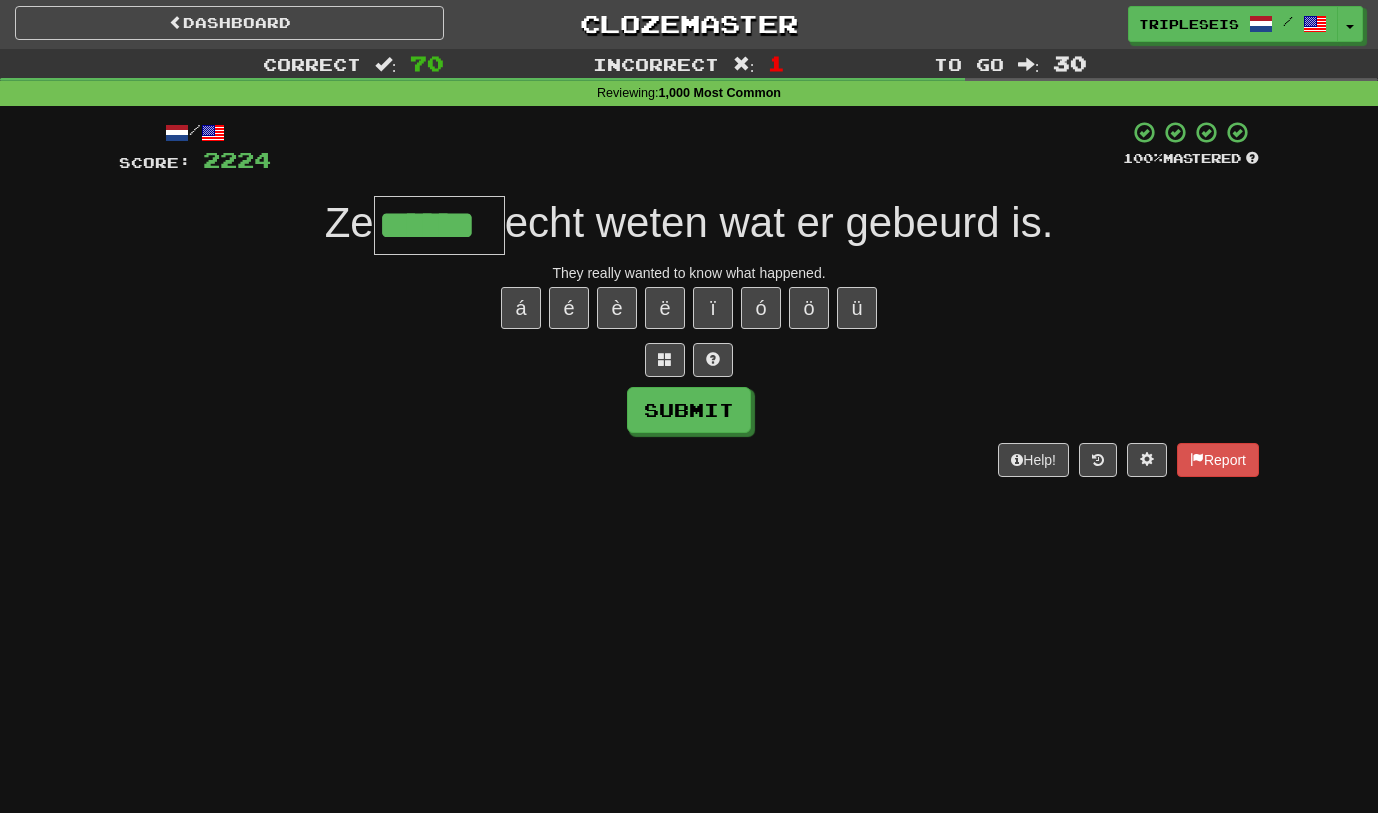 type on "******" 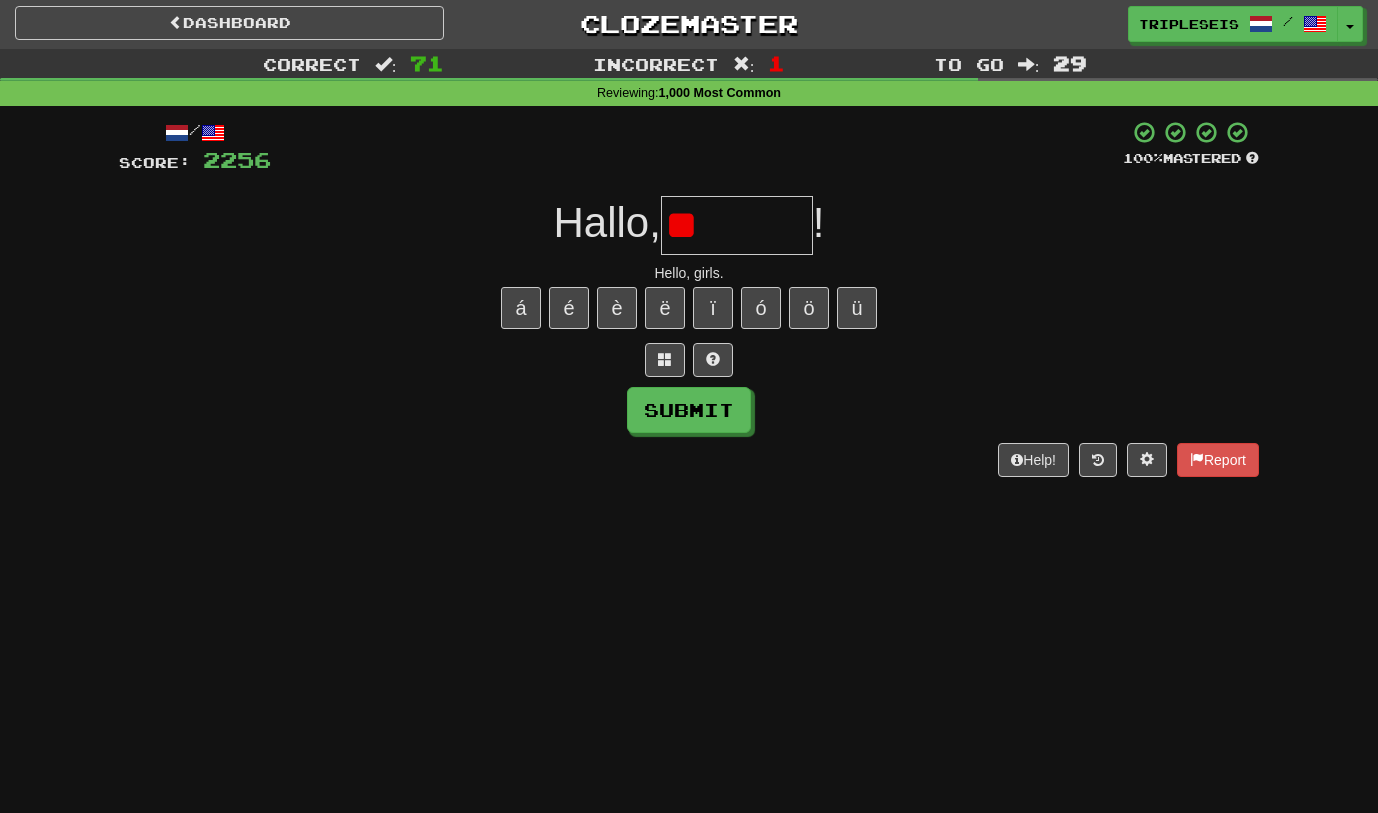 type on "*" 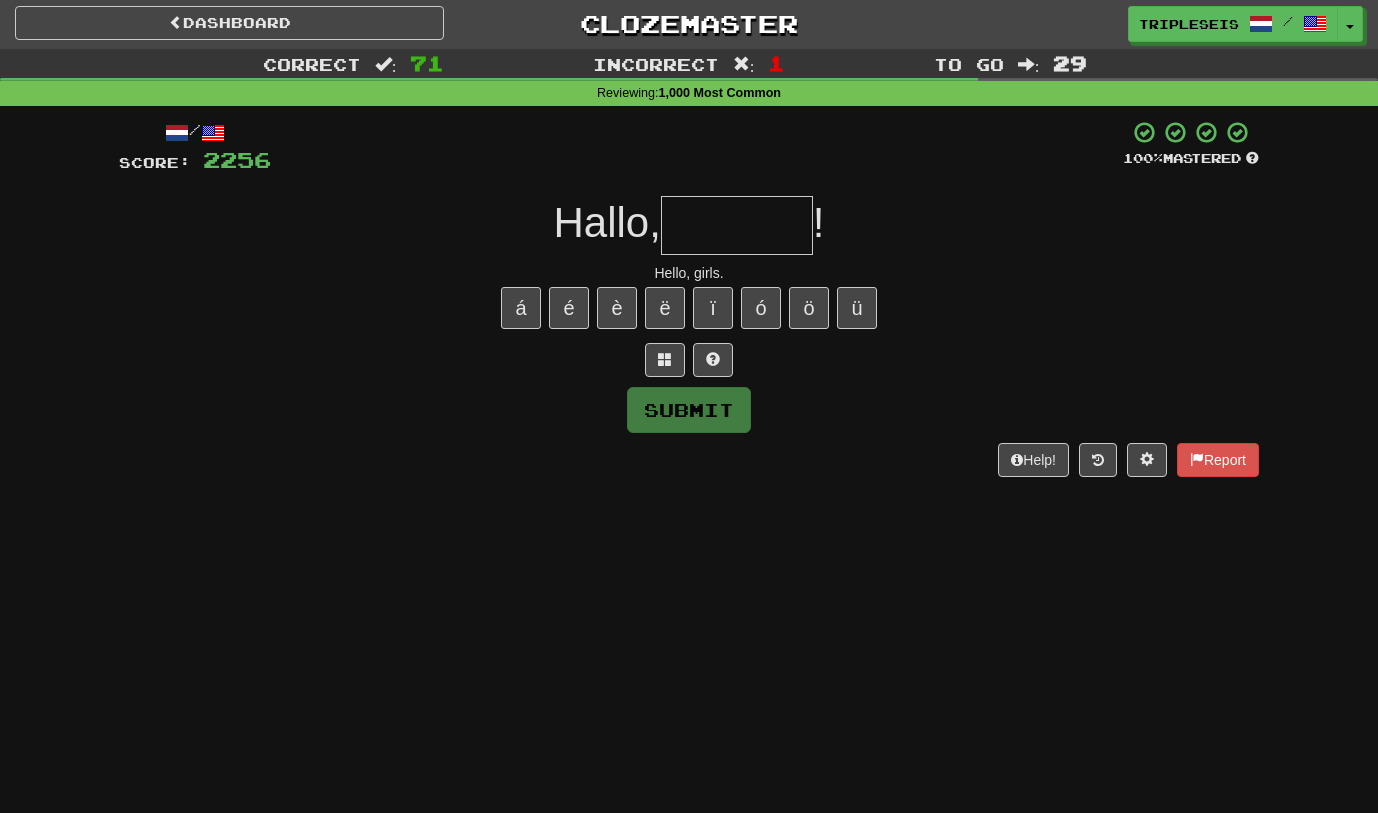 type on "*" 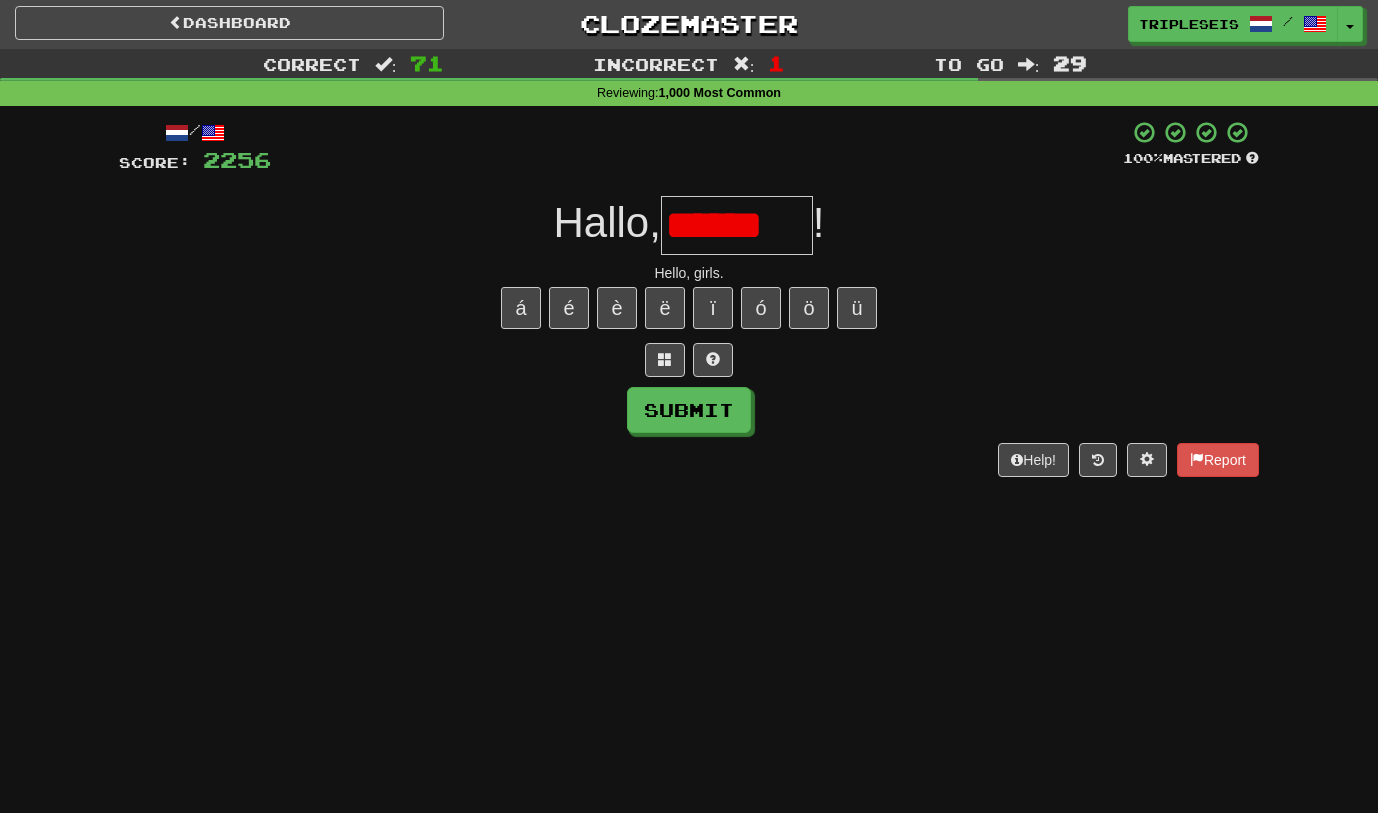 scroll, scrollTop: 0, scrollLeft: 0, axis: both 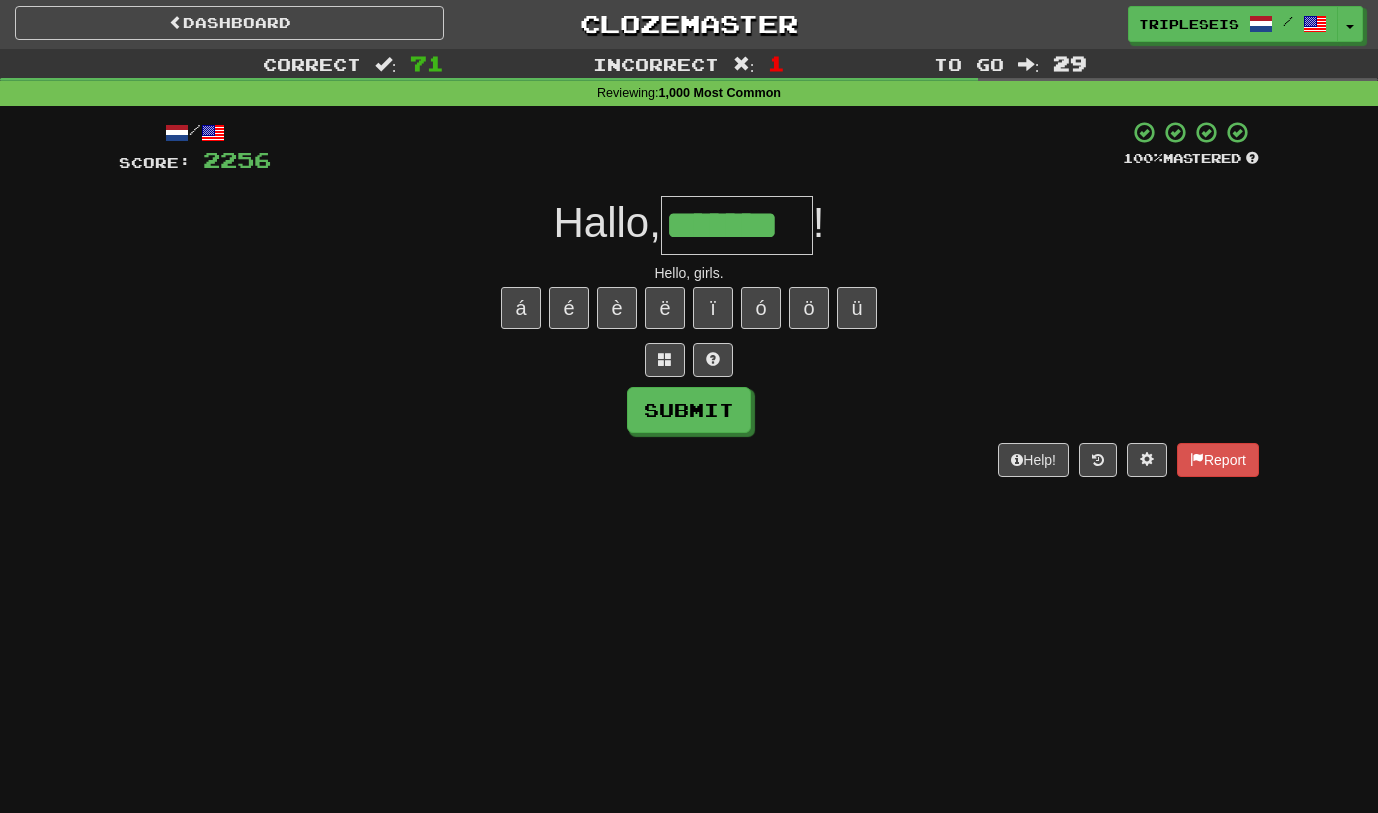 type on "*******" 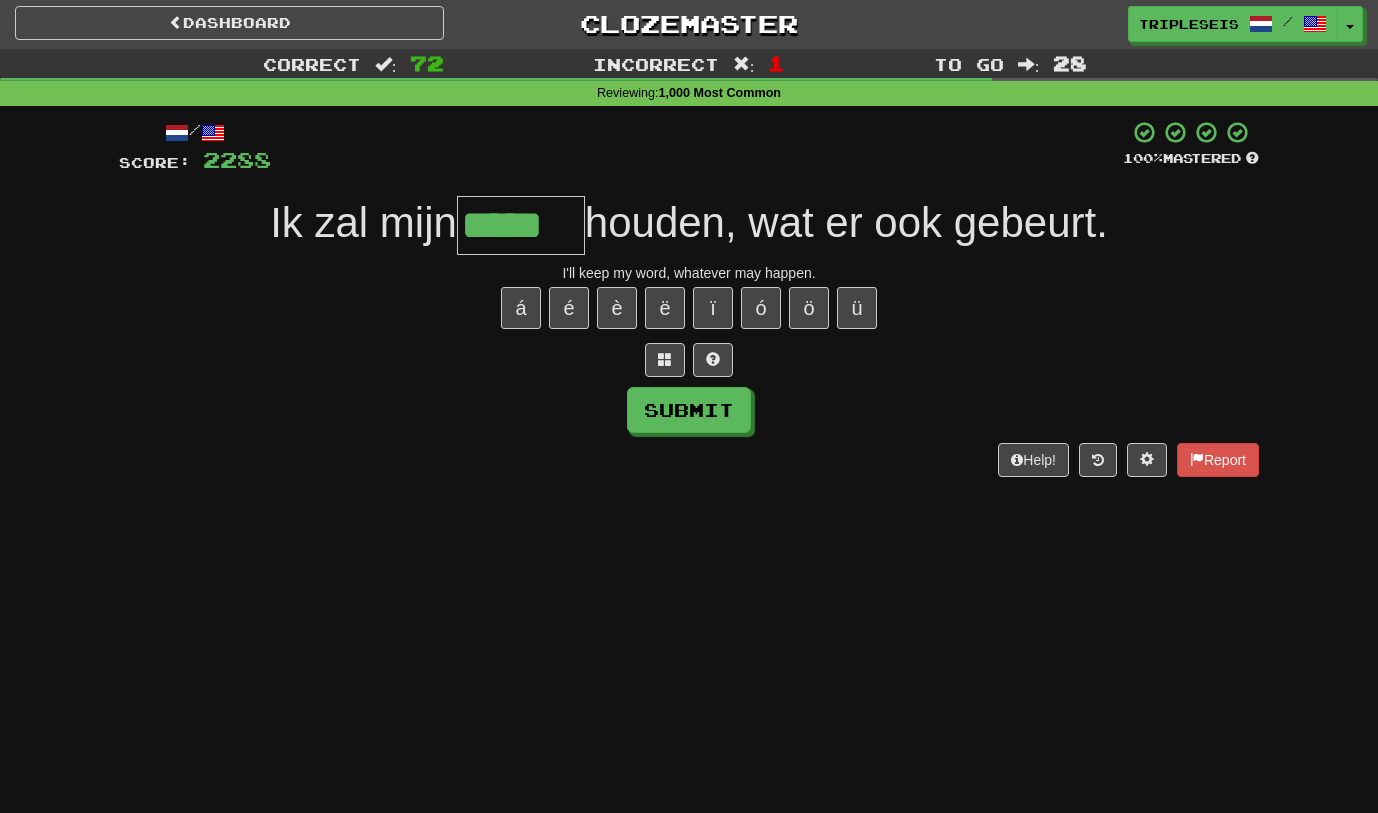 type on "*****" 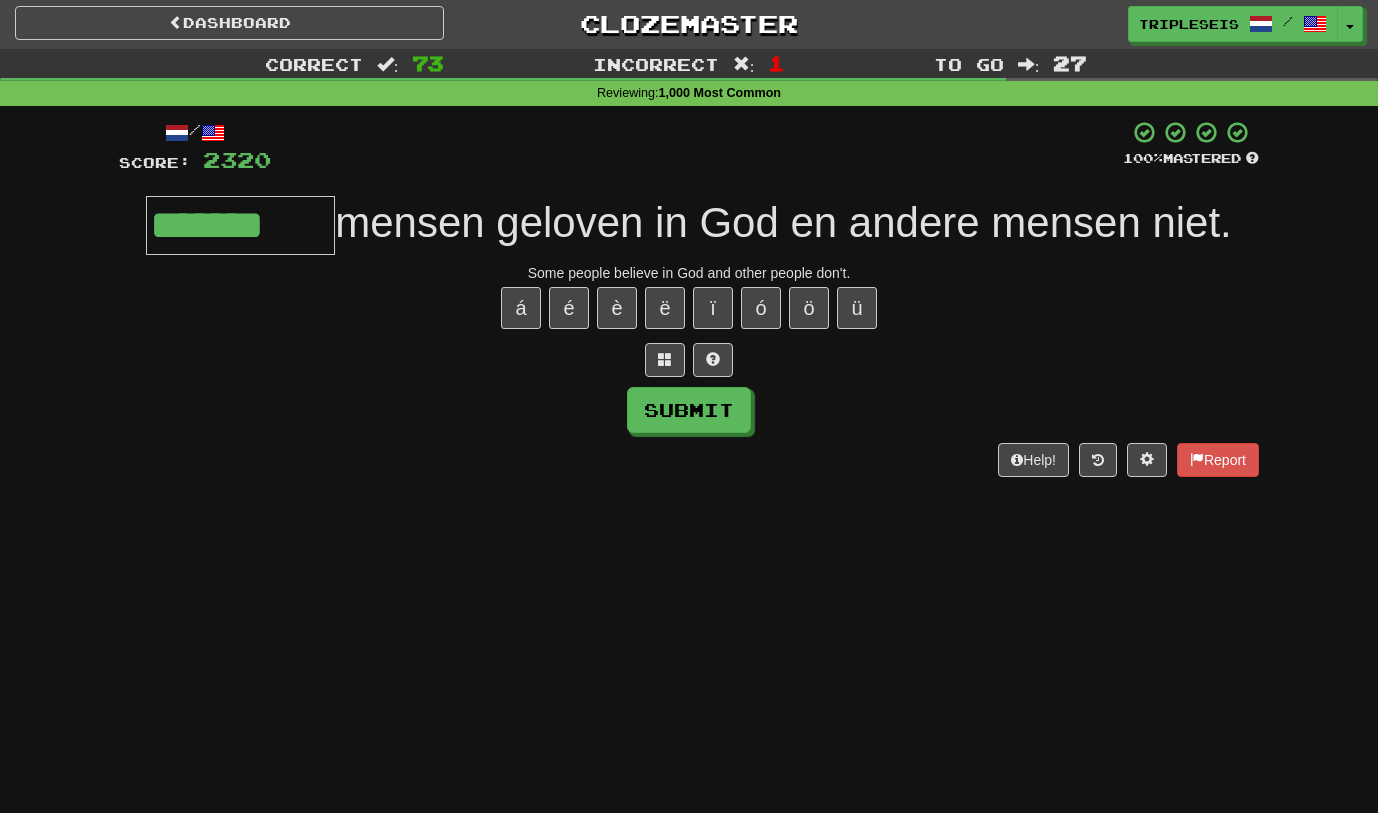 type on "*******" 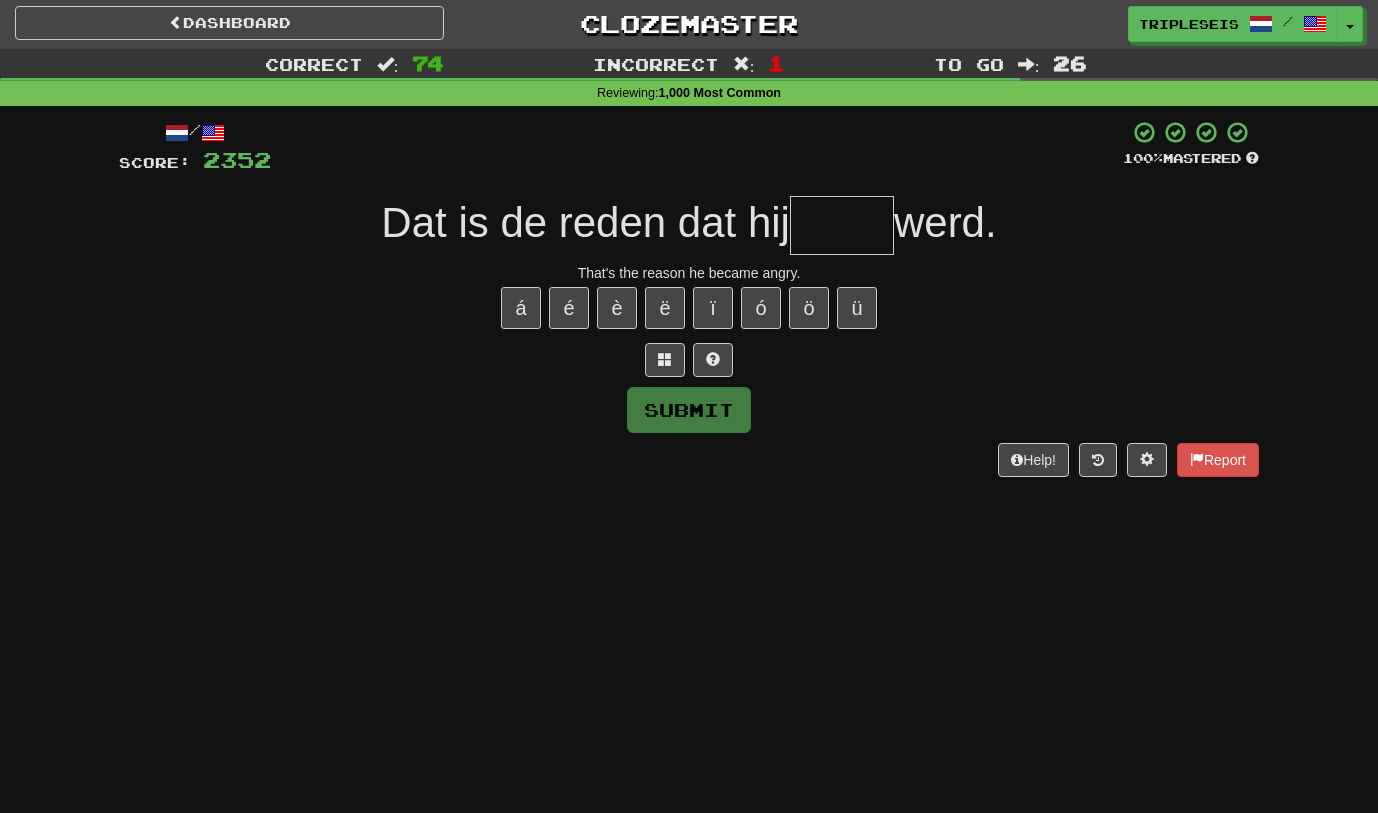type on "*" 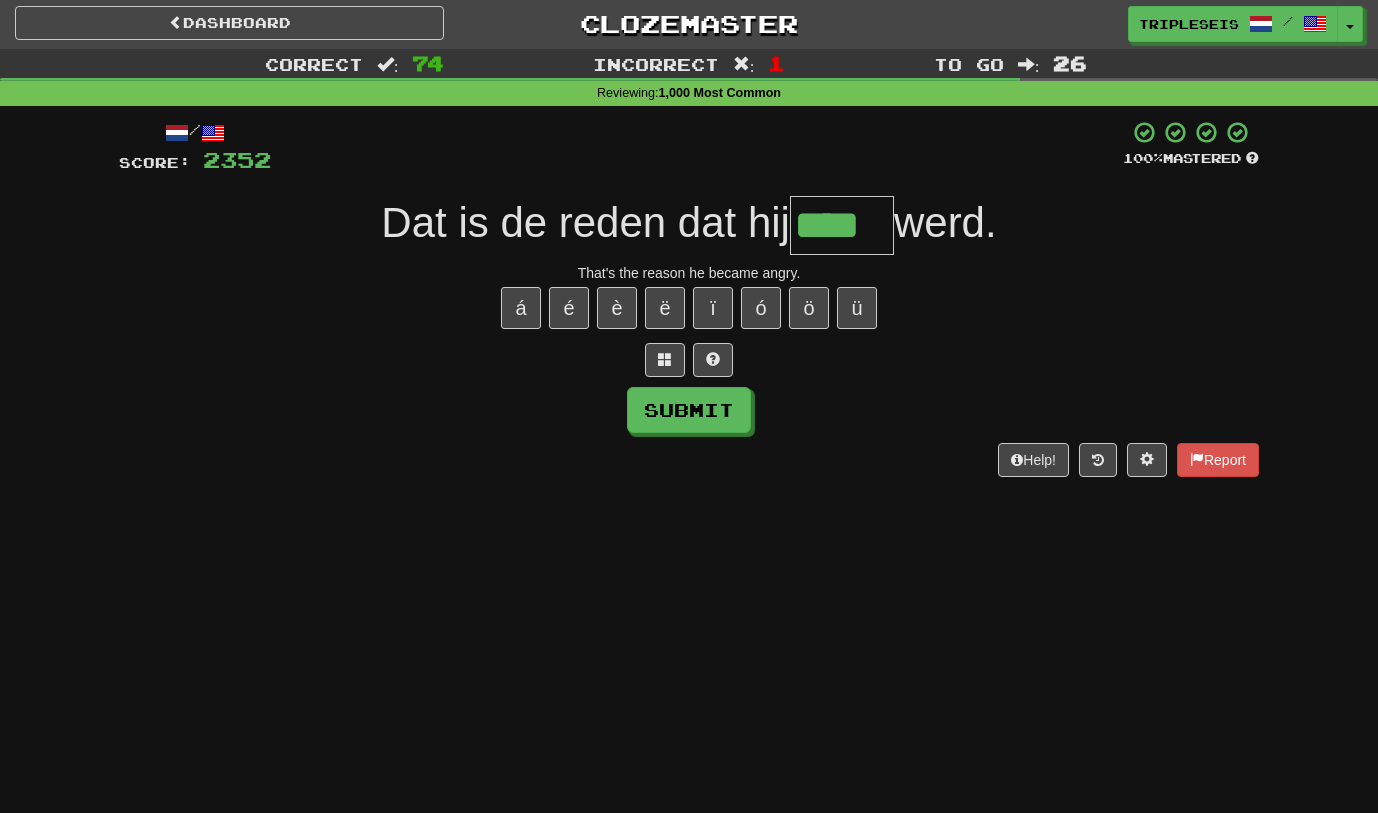 type on "****" 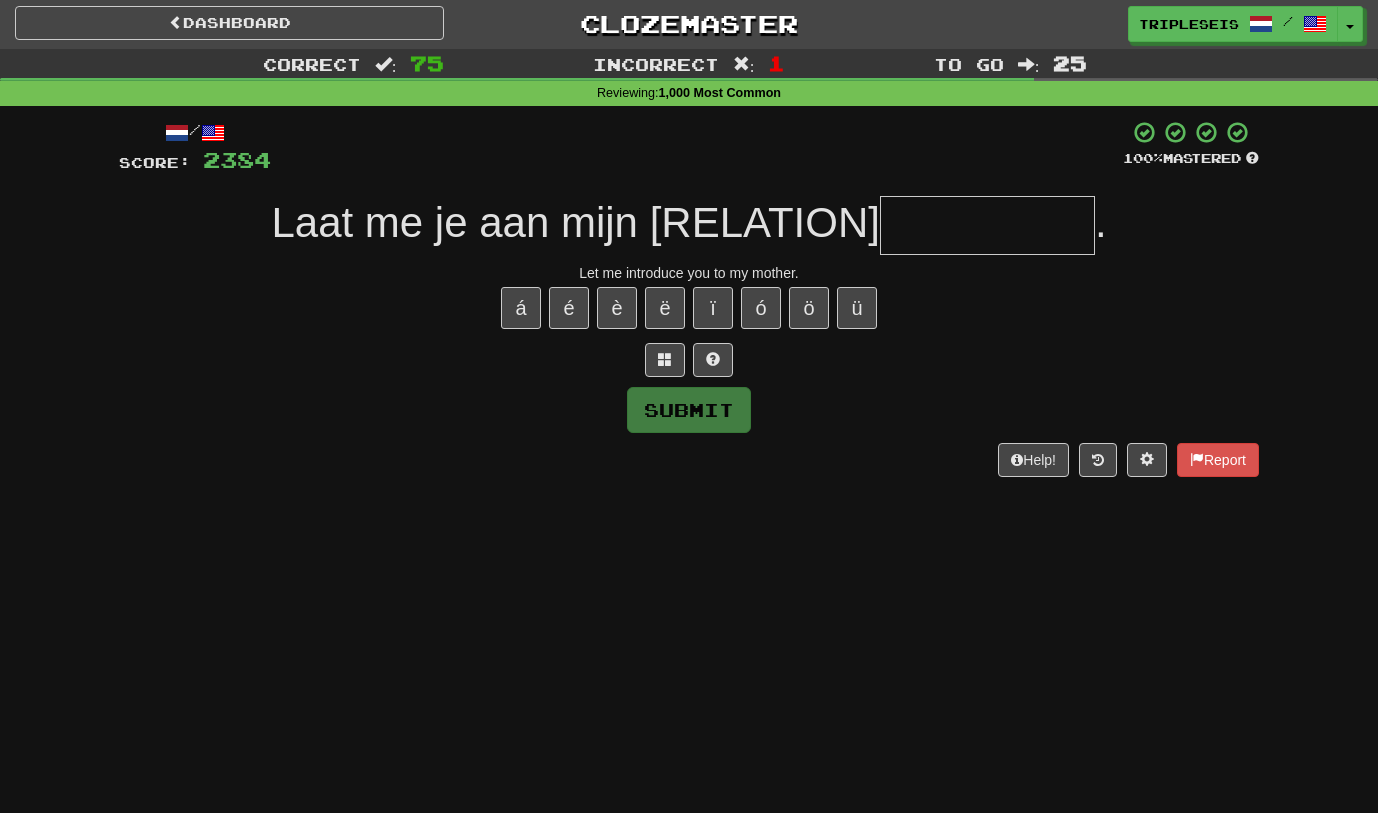 type on "*" 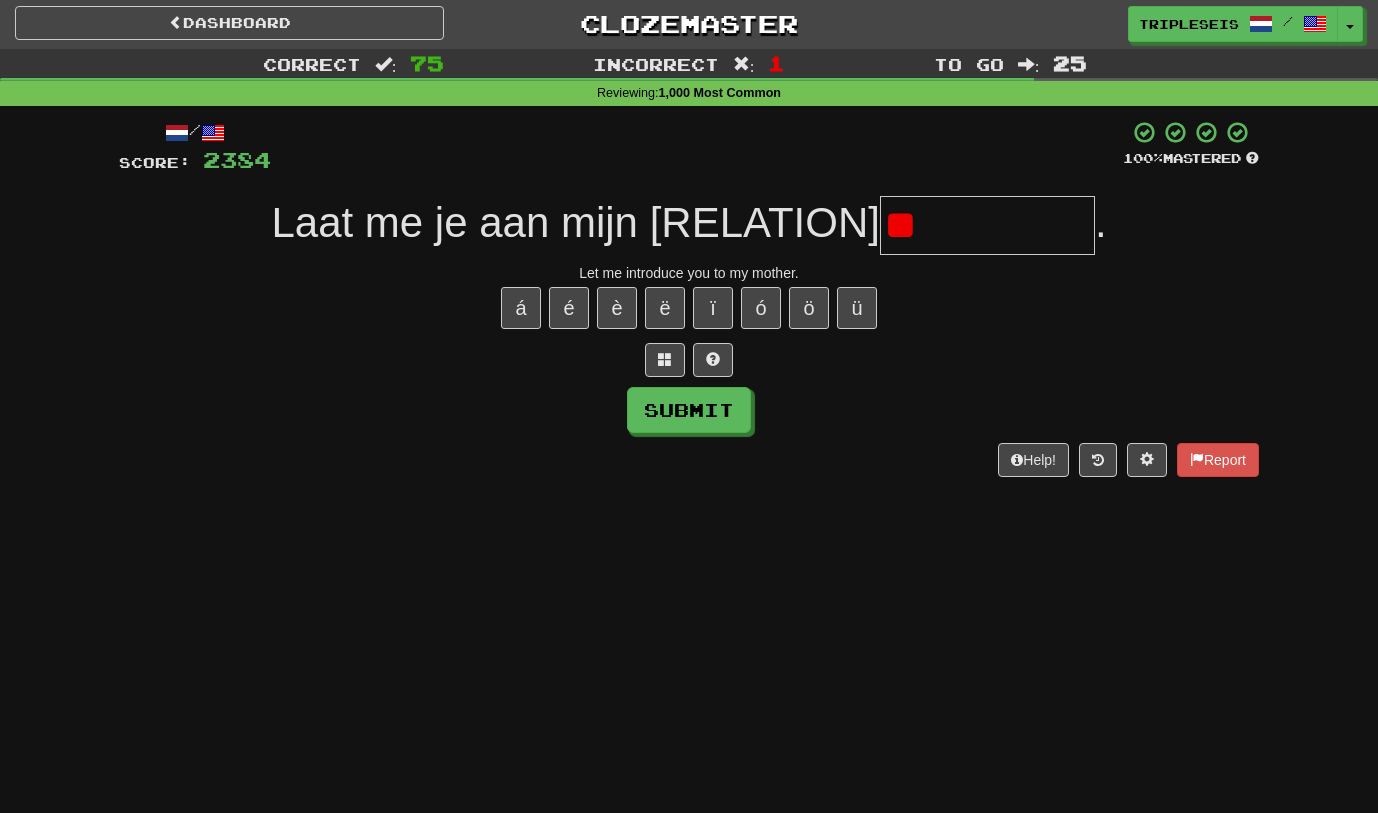 type on "*" 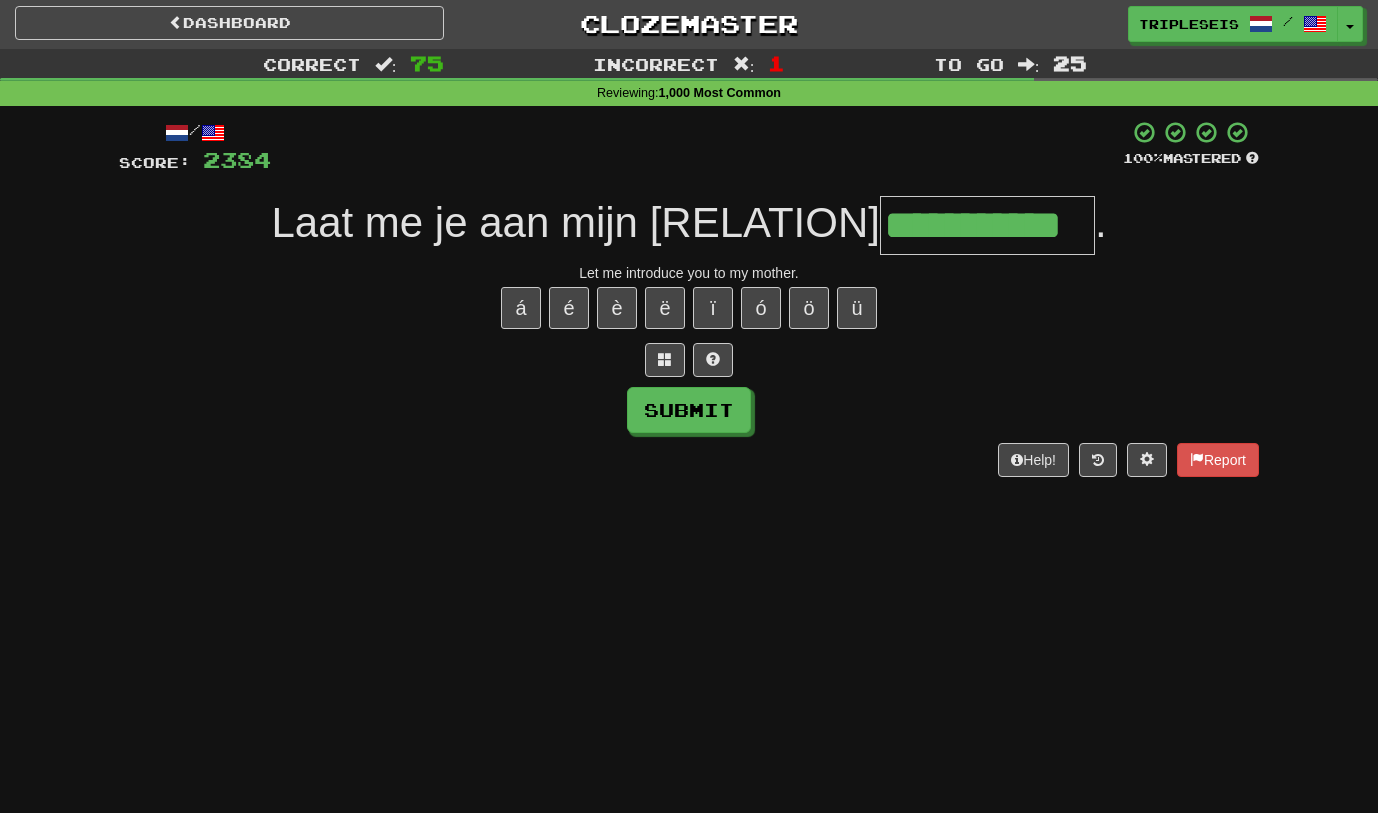 type on "**********" 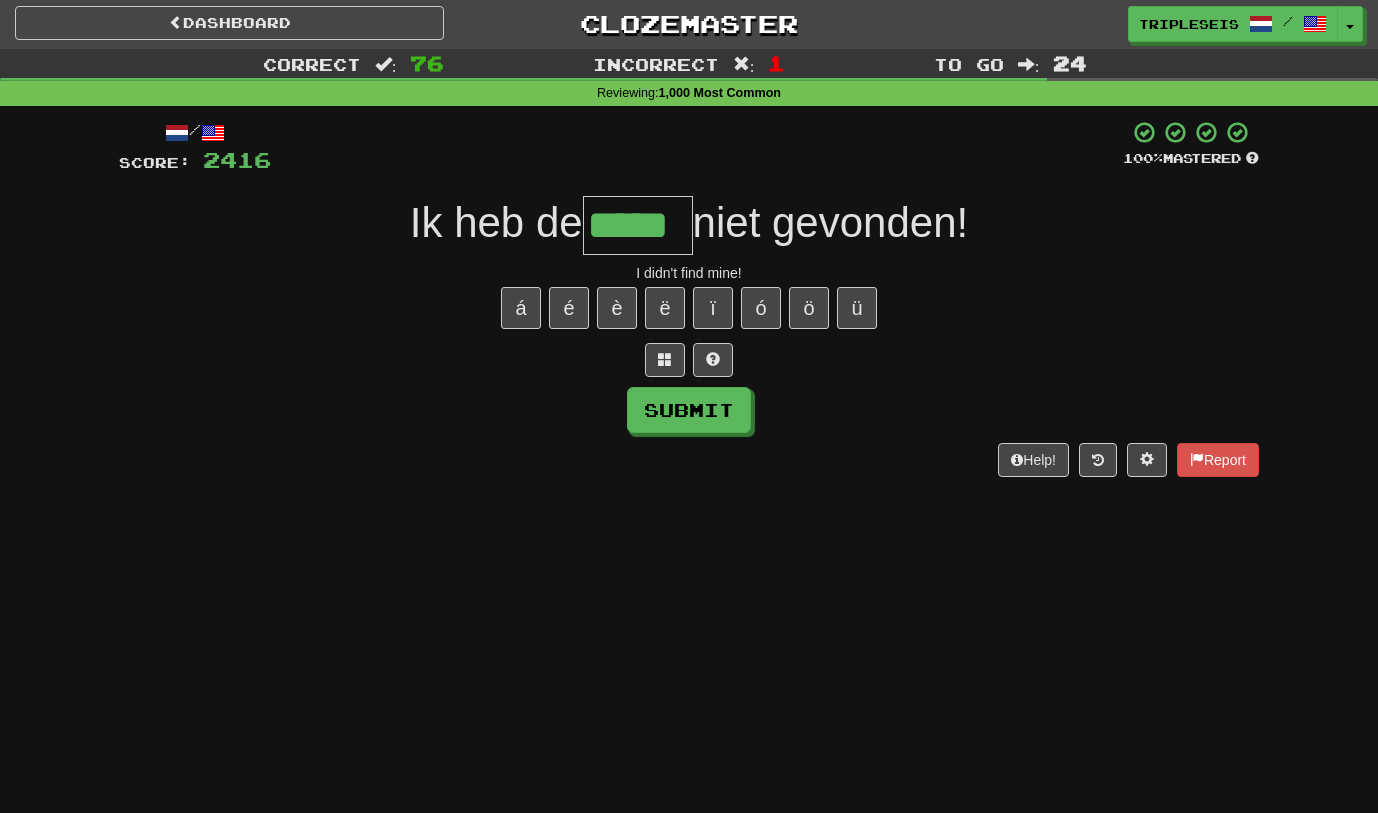 type on "*****" 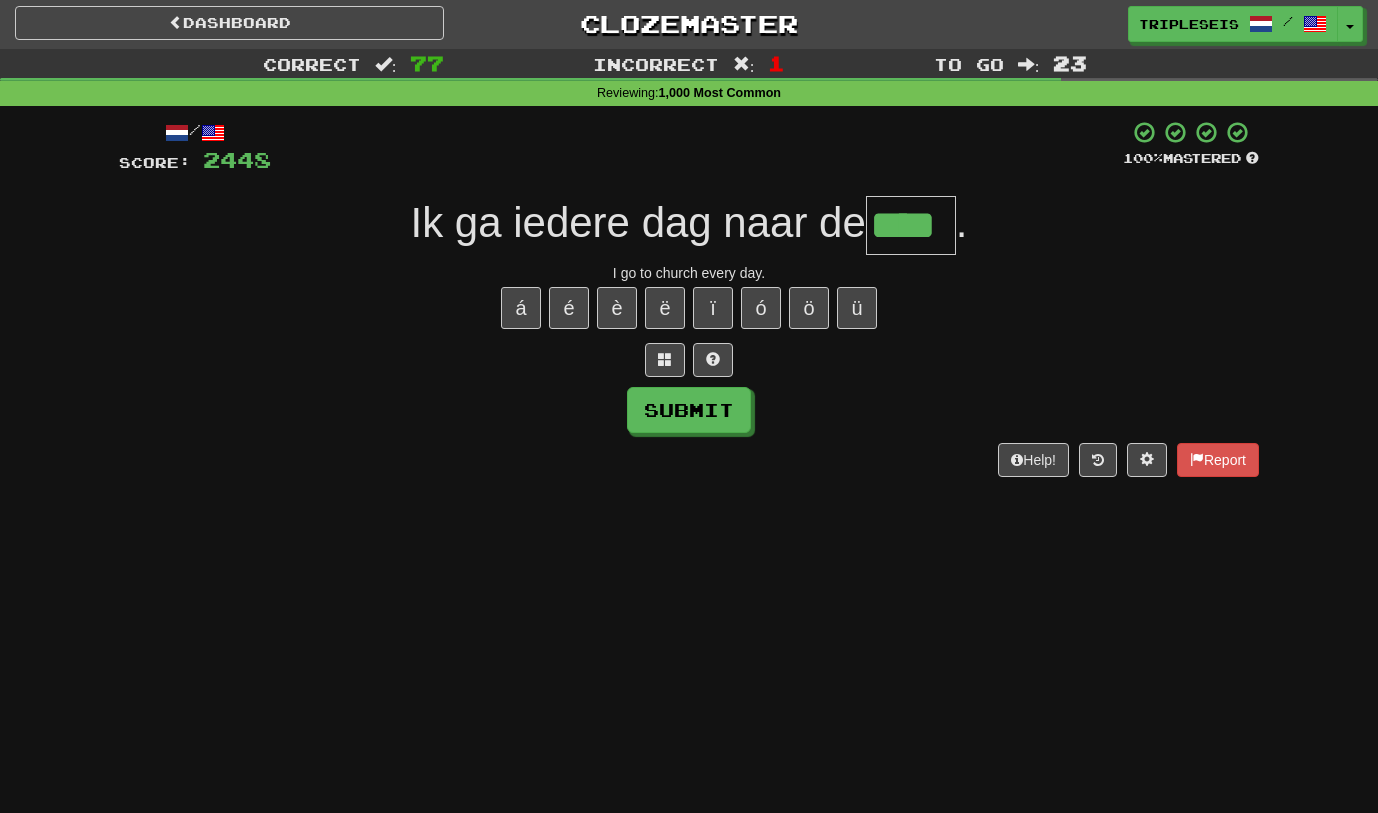 type on "****" 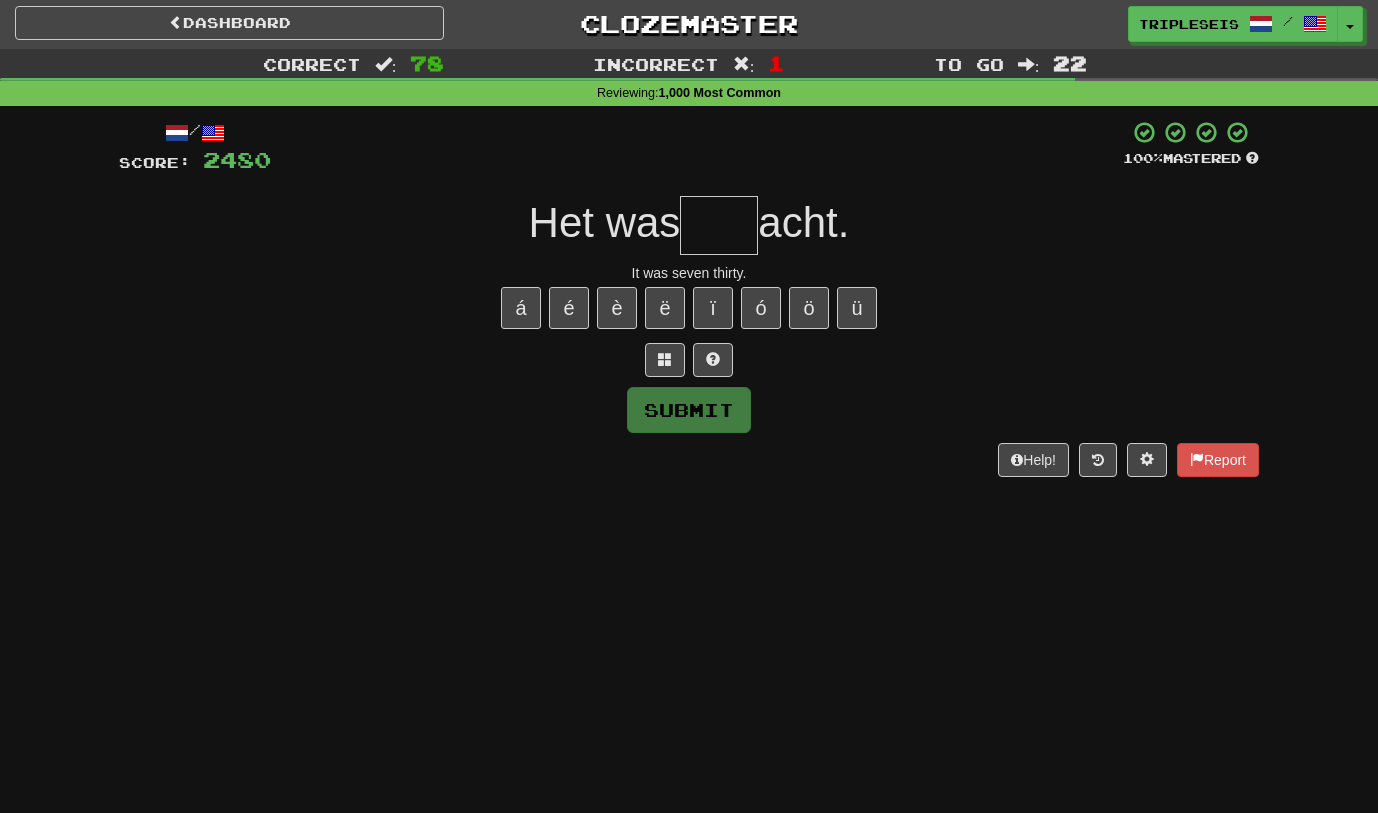 type on "*" 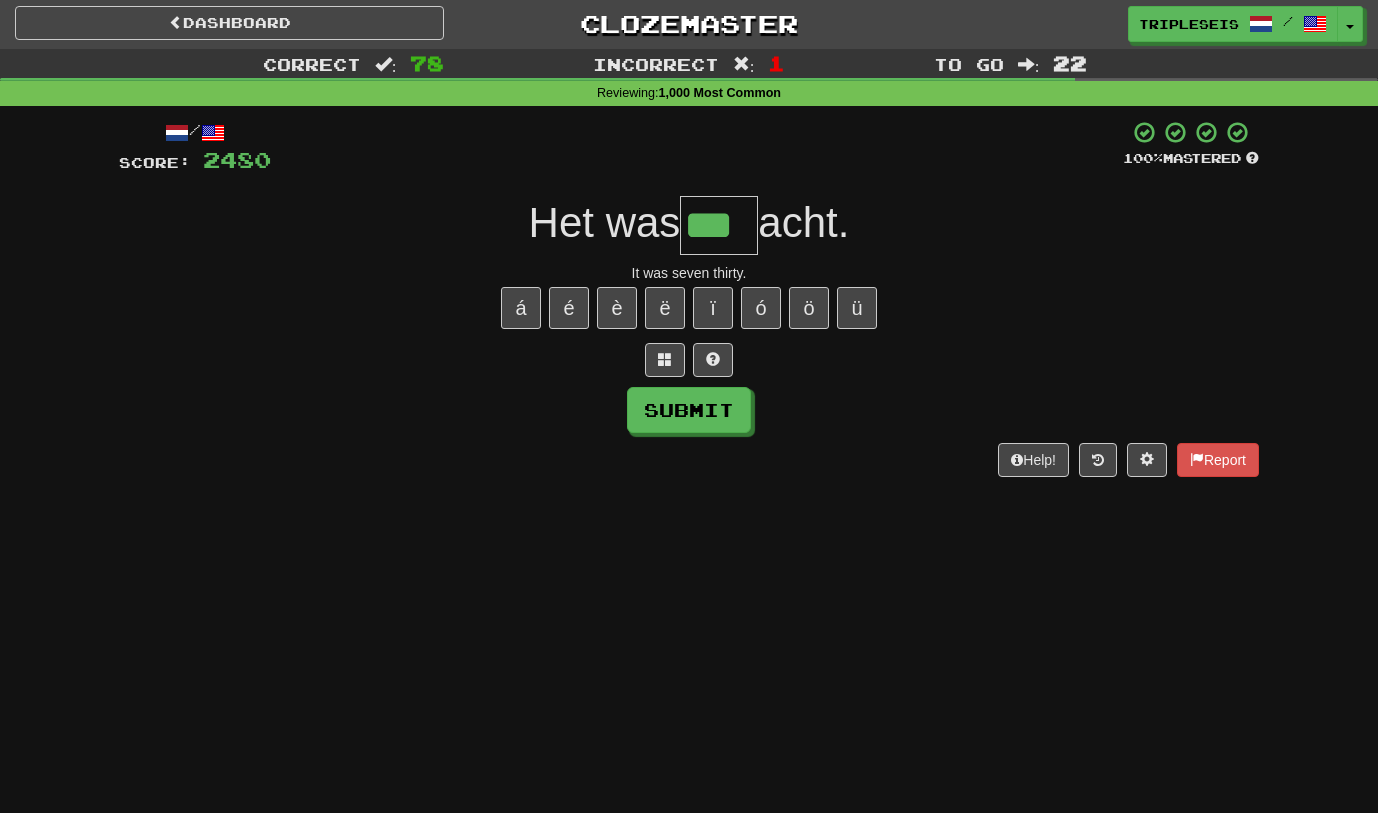 scroll, scrollTop: 0, scrollLeft: 0, axis: both 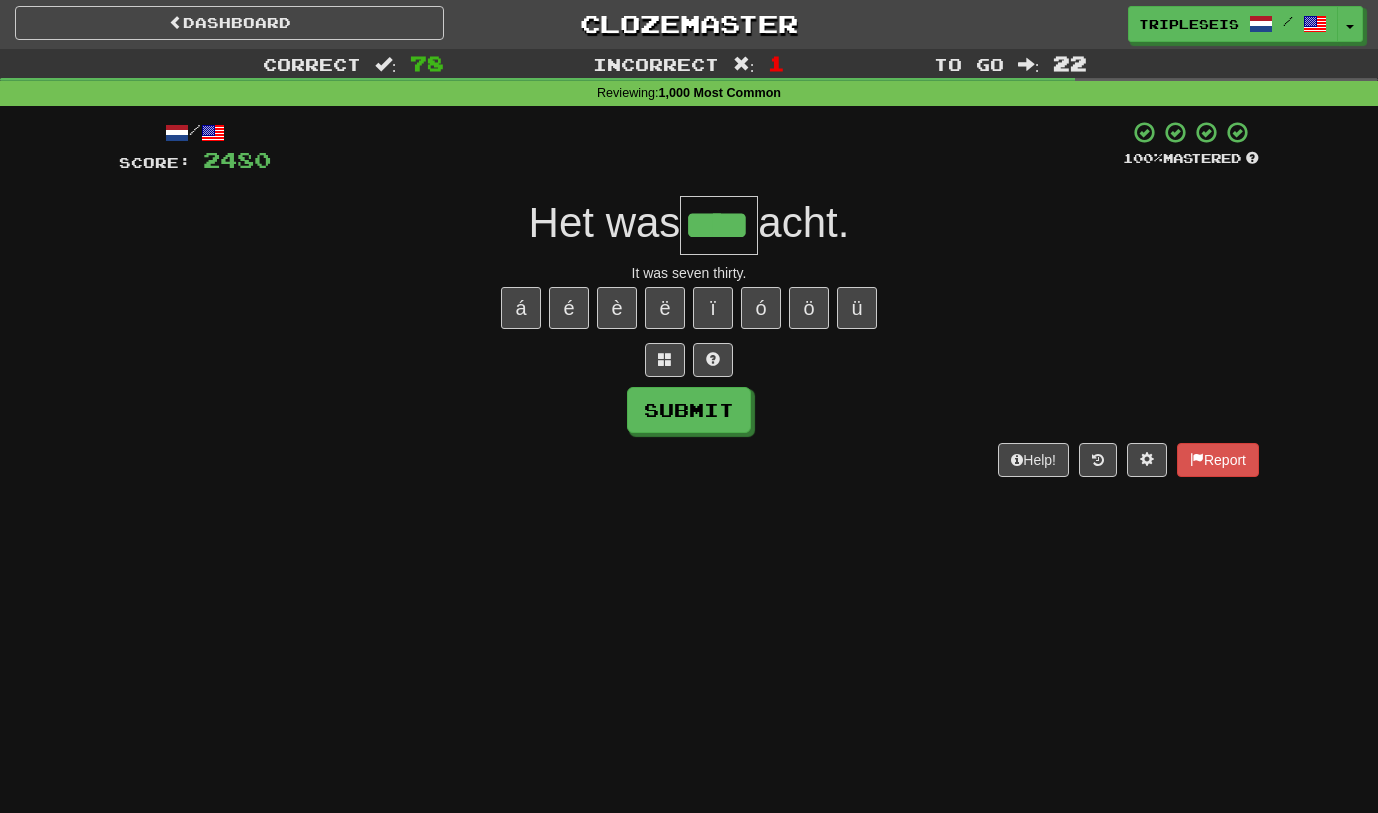 type on "****" 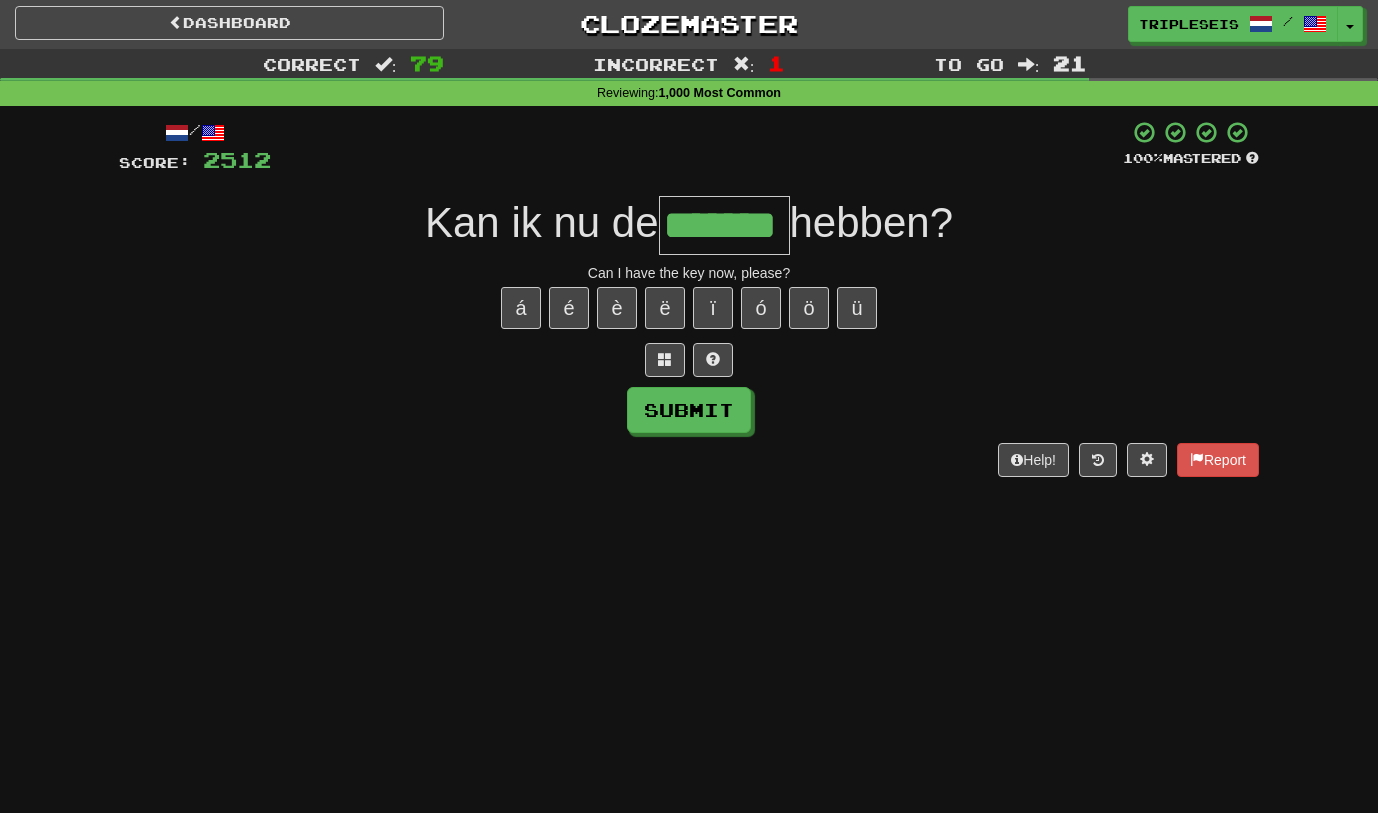 type on "*******" 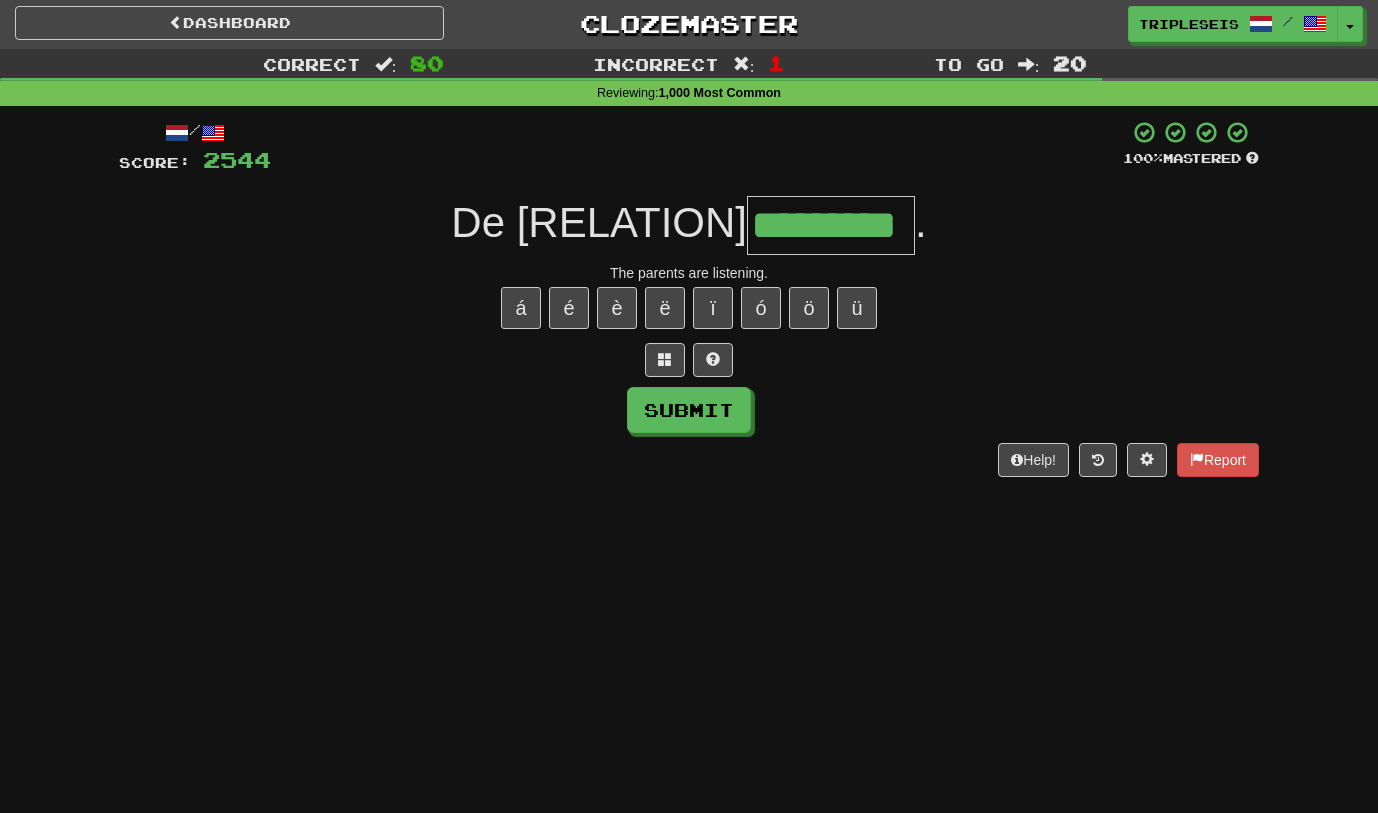 type on "*********" 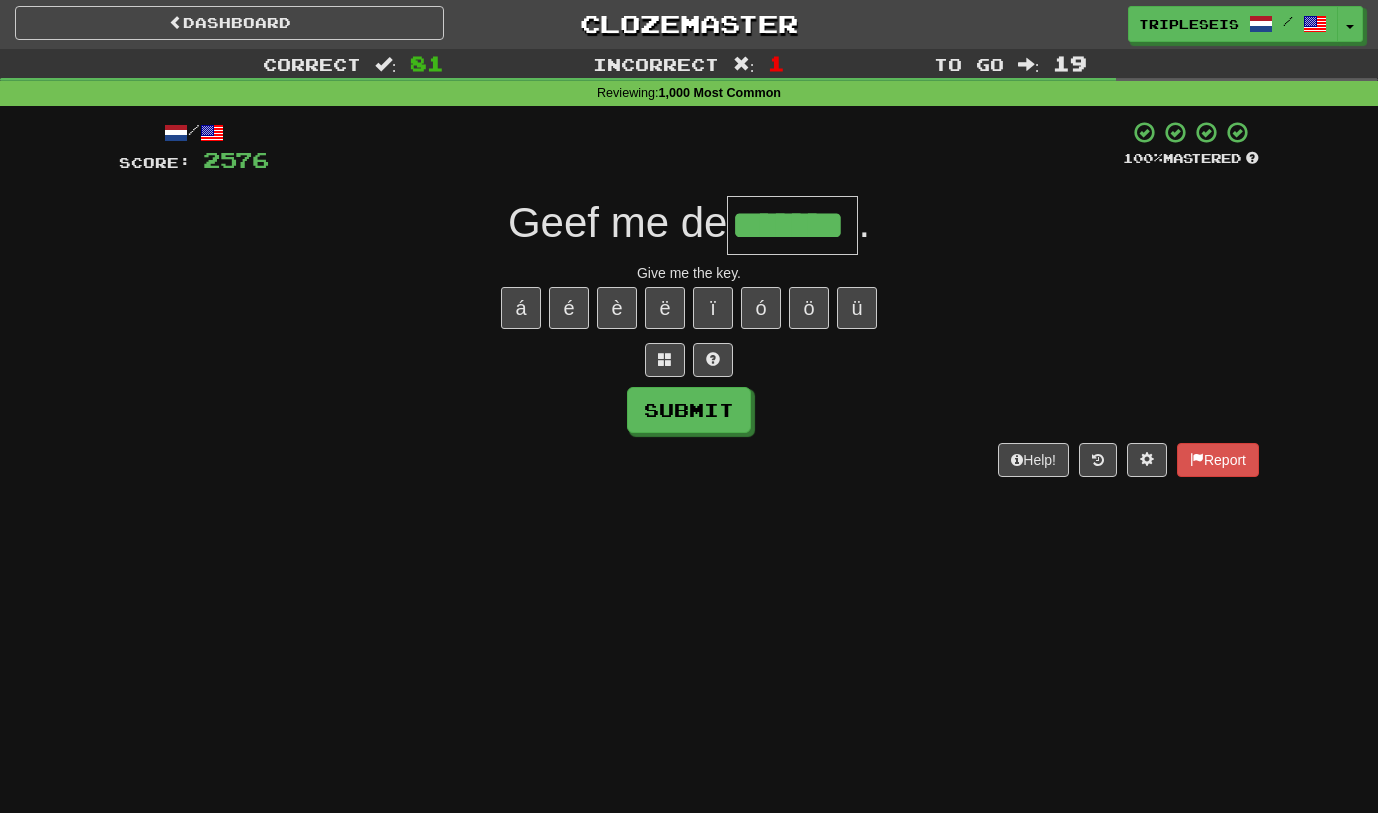 type on "*******" 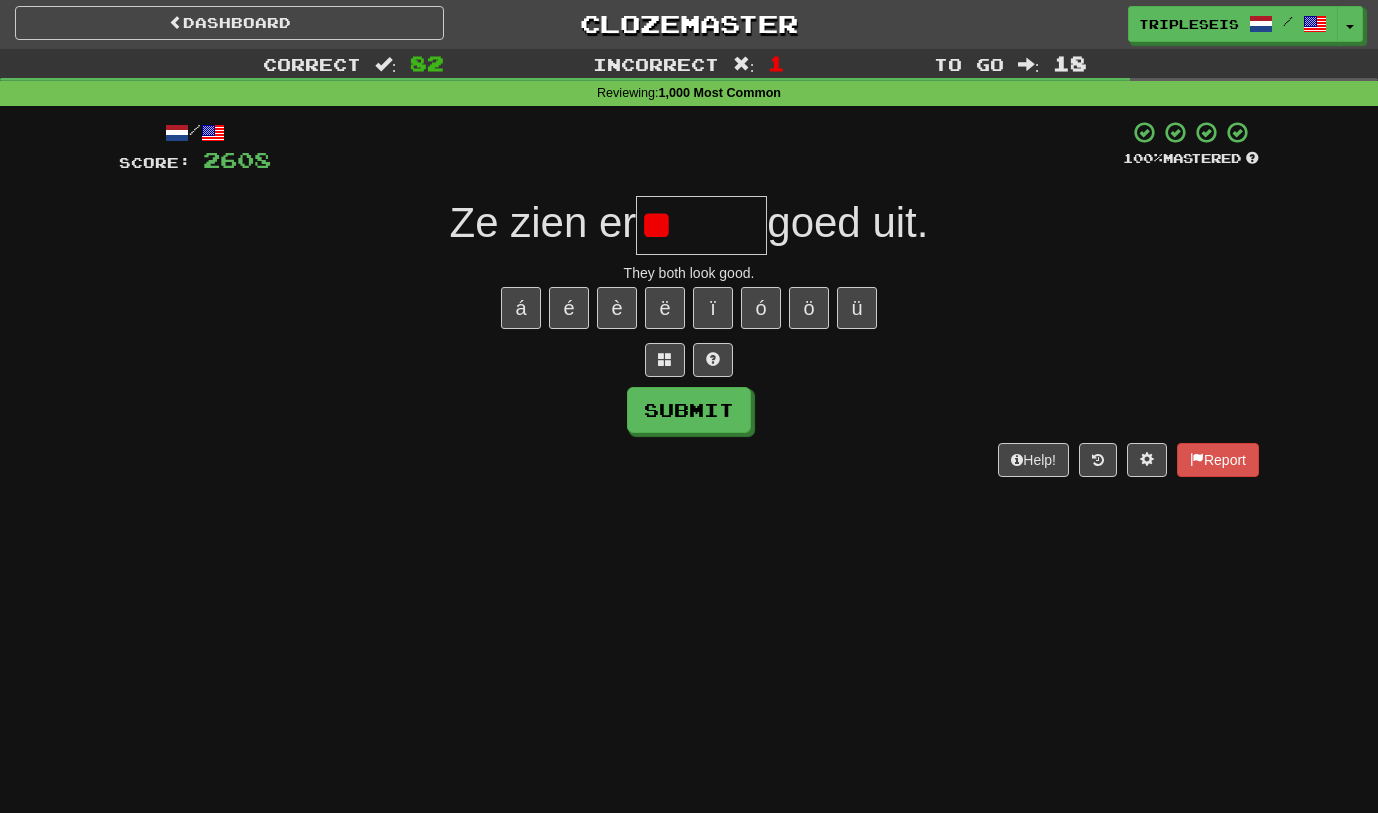 type on "*" 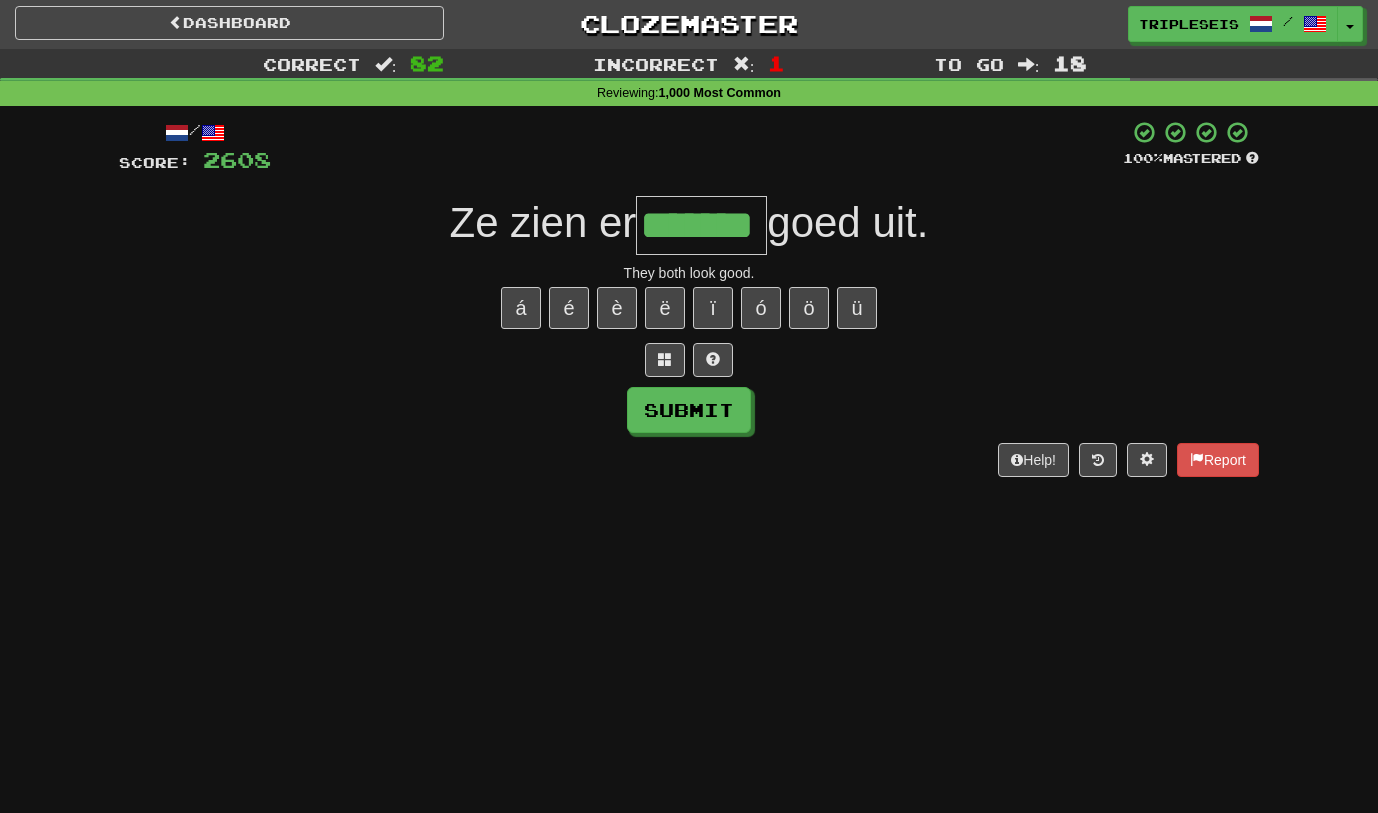 type on "*******" 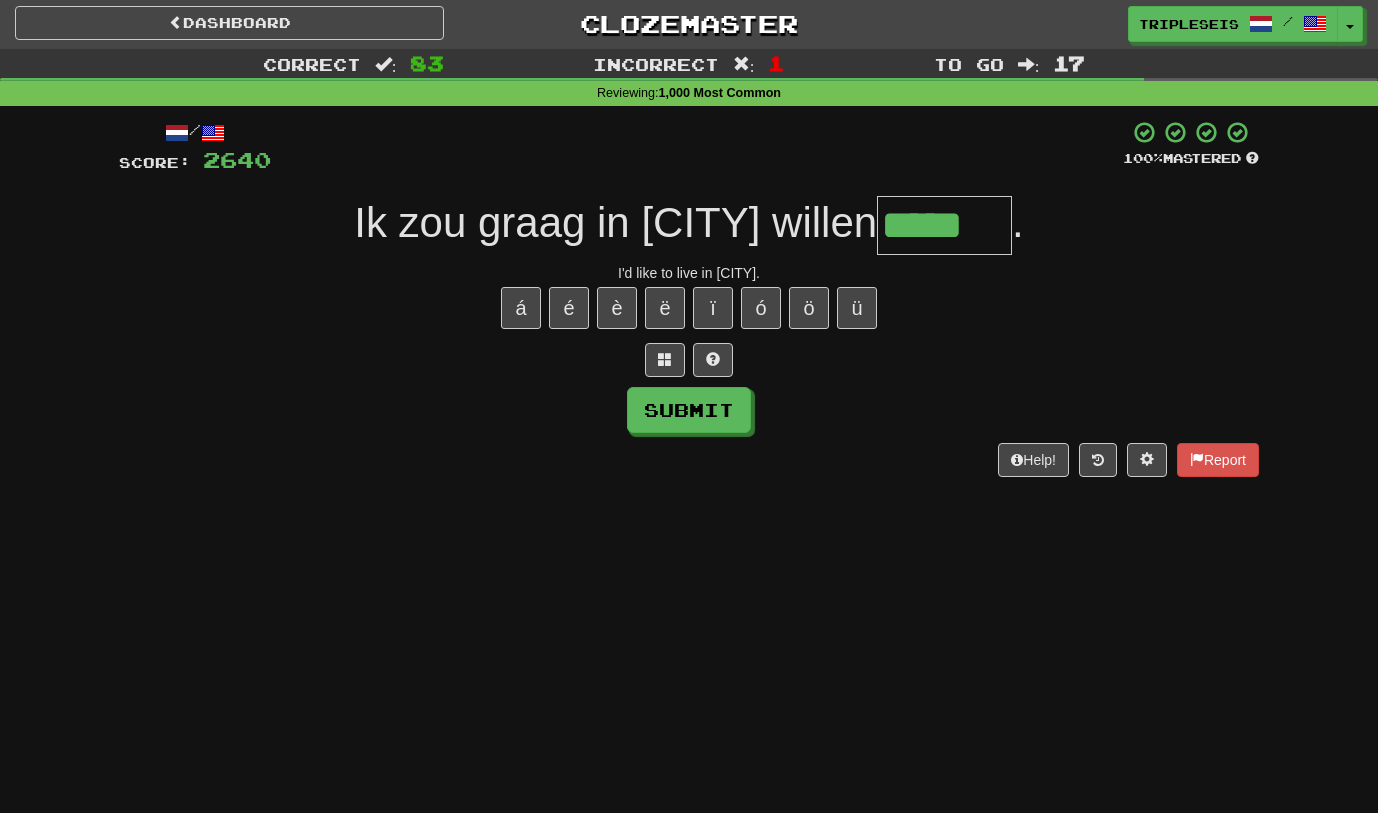 type on "*****" 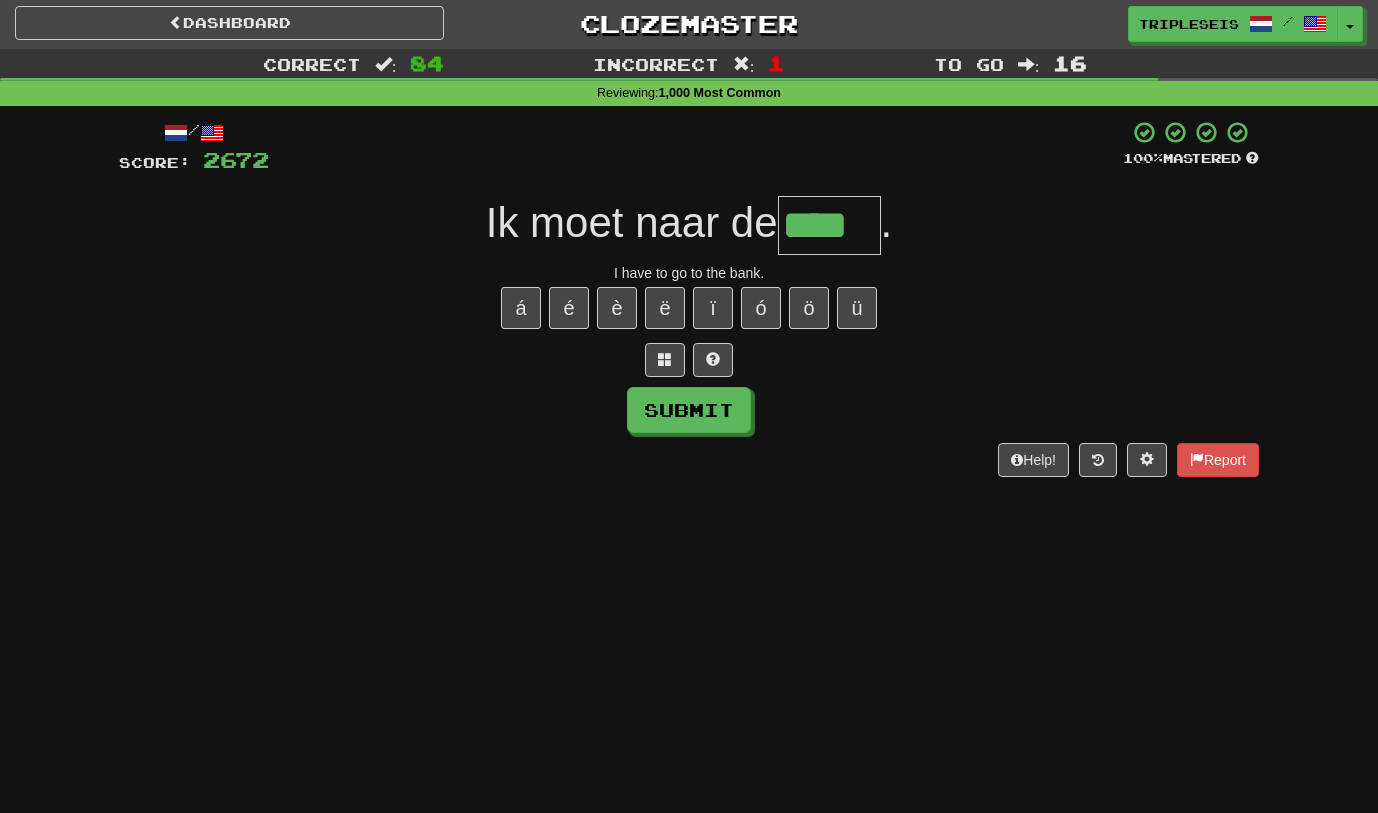 type on "****" 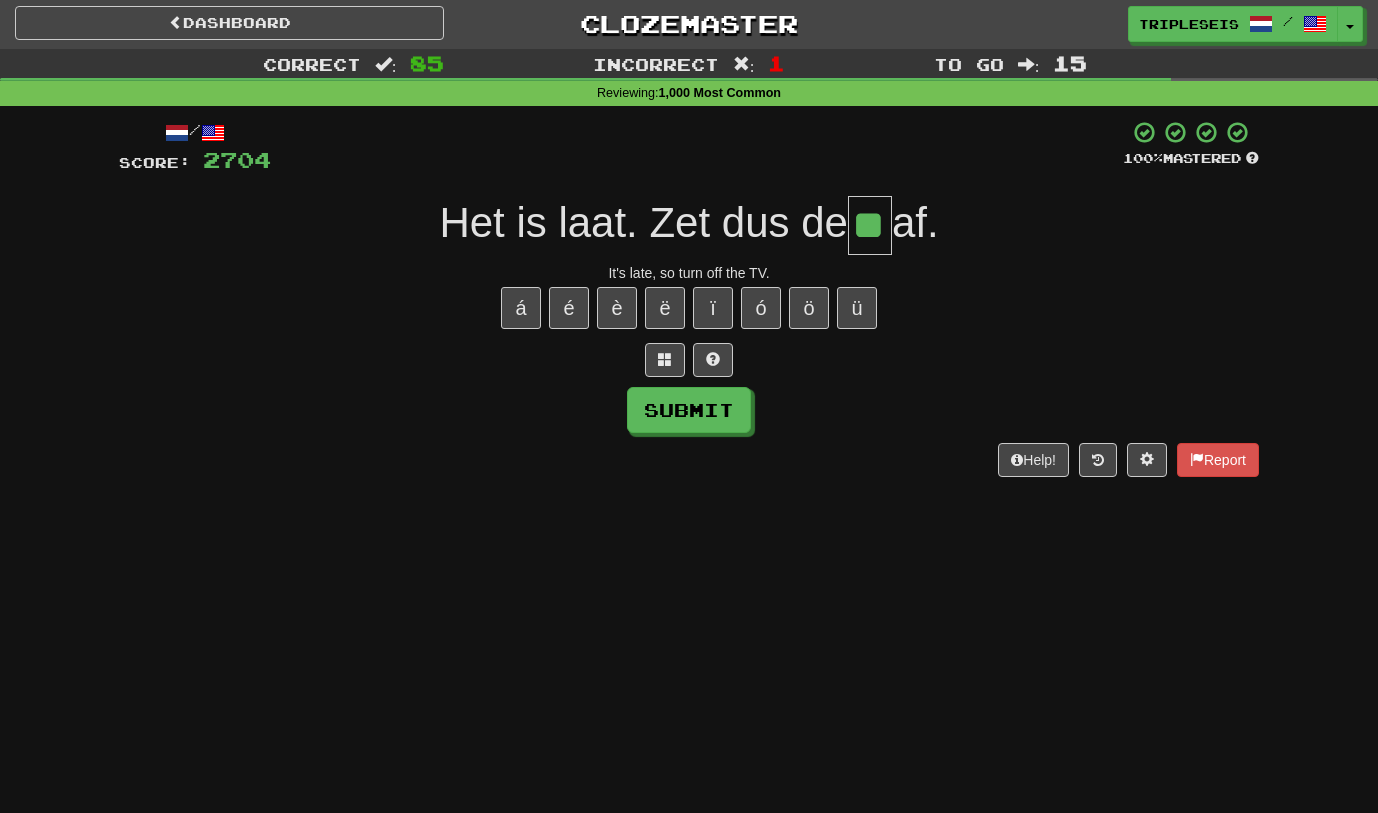 type on "**" 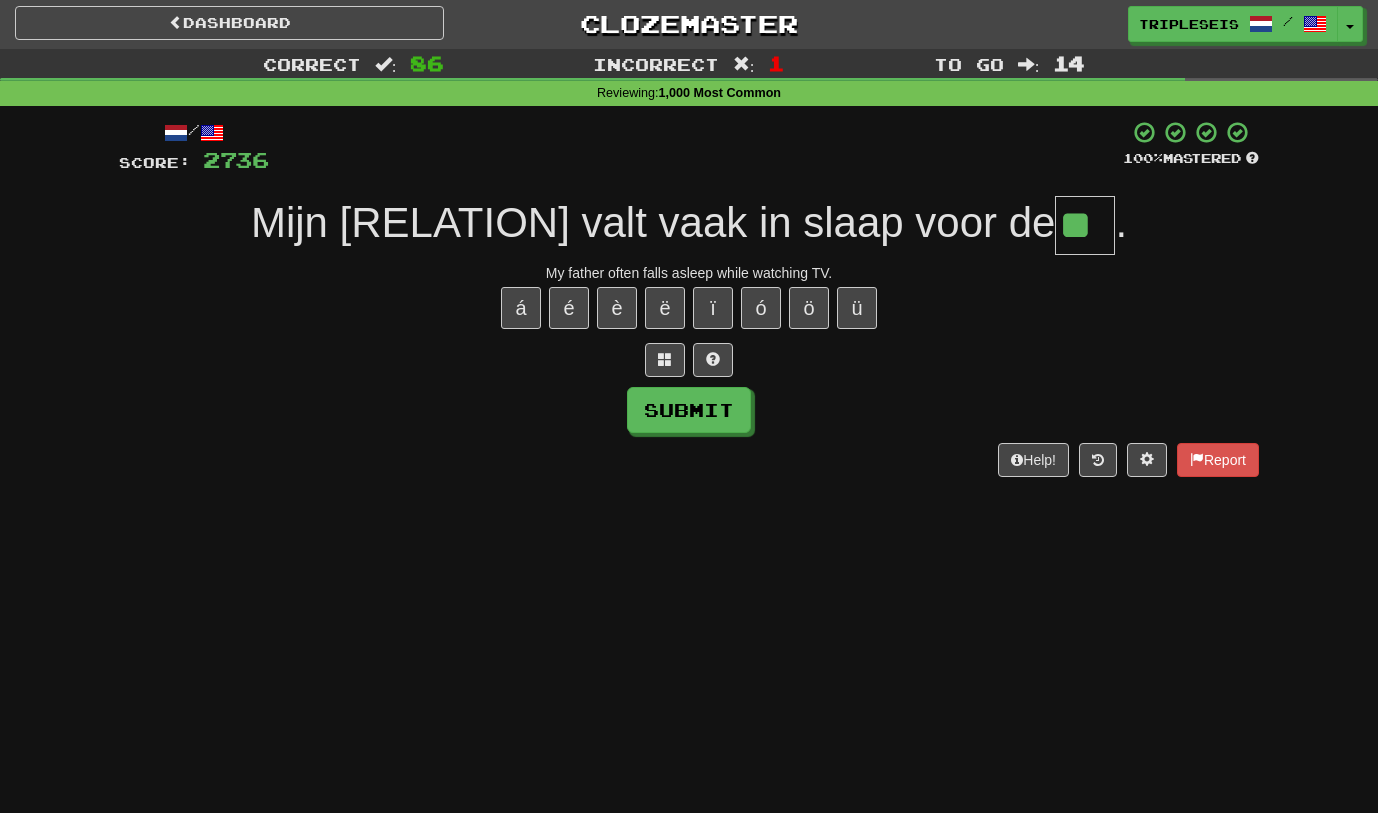 type on "**" 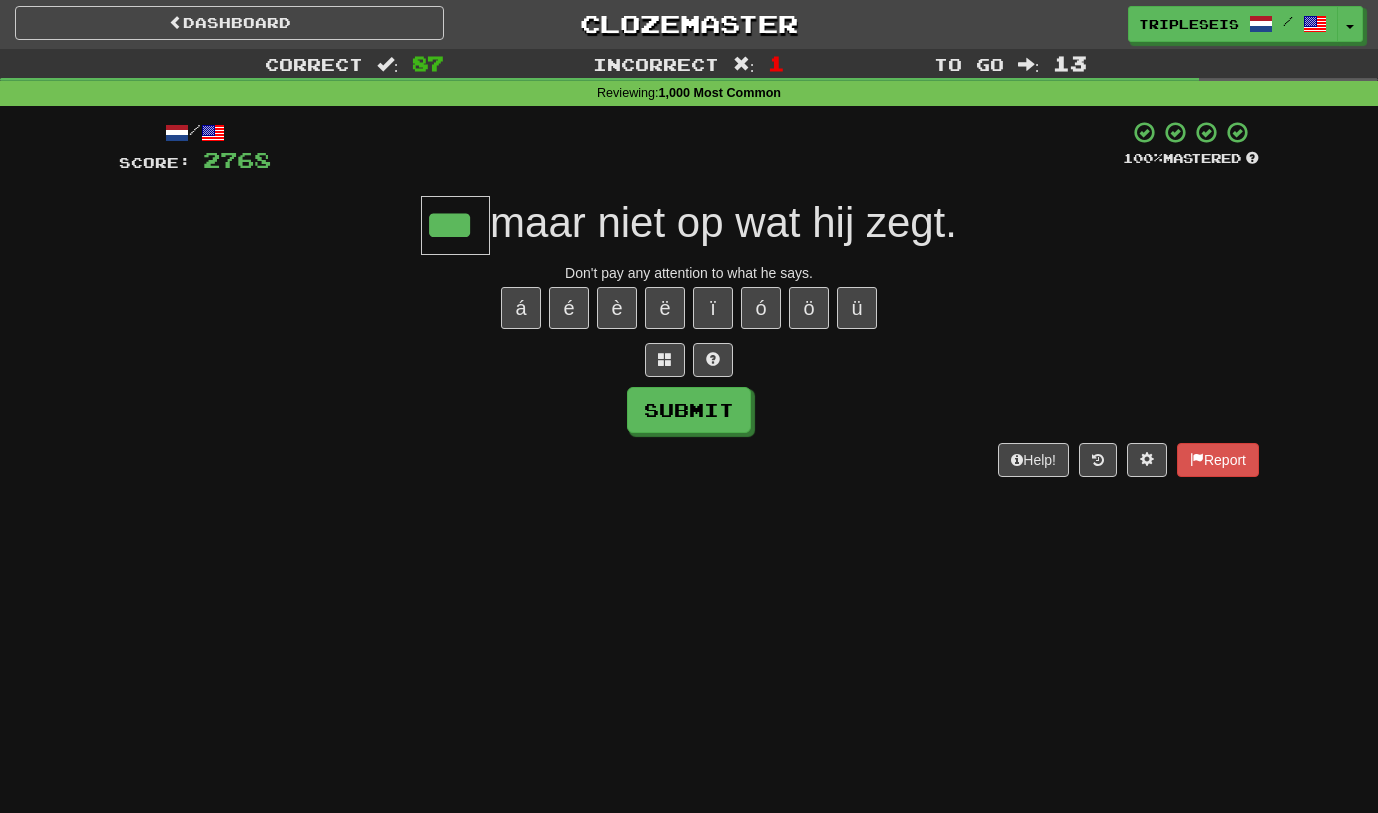 type on "***" 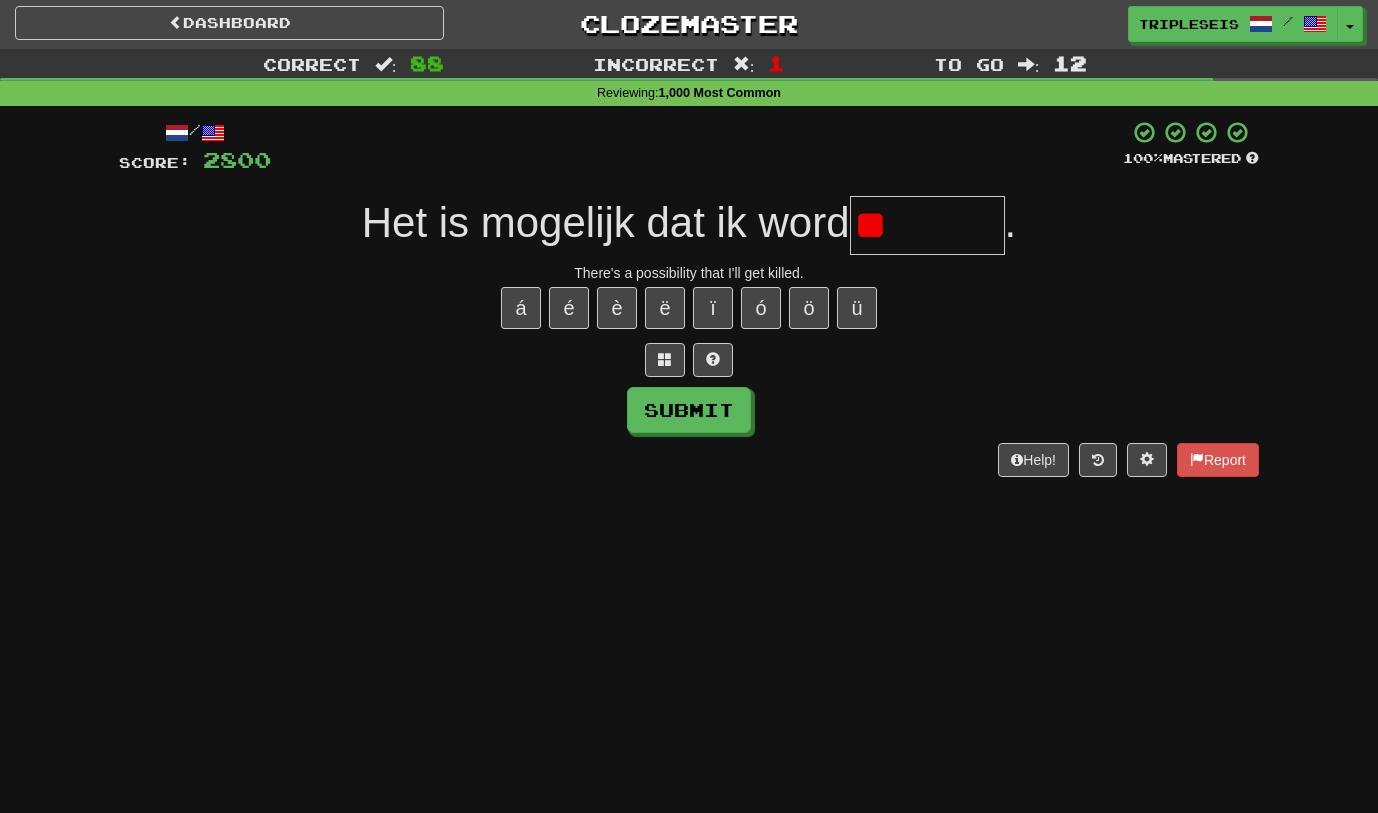 type on "*" 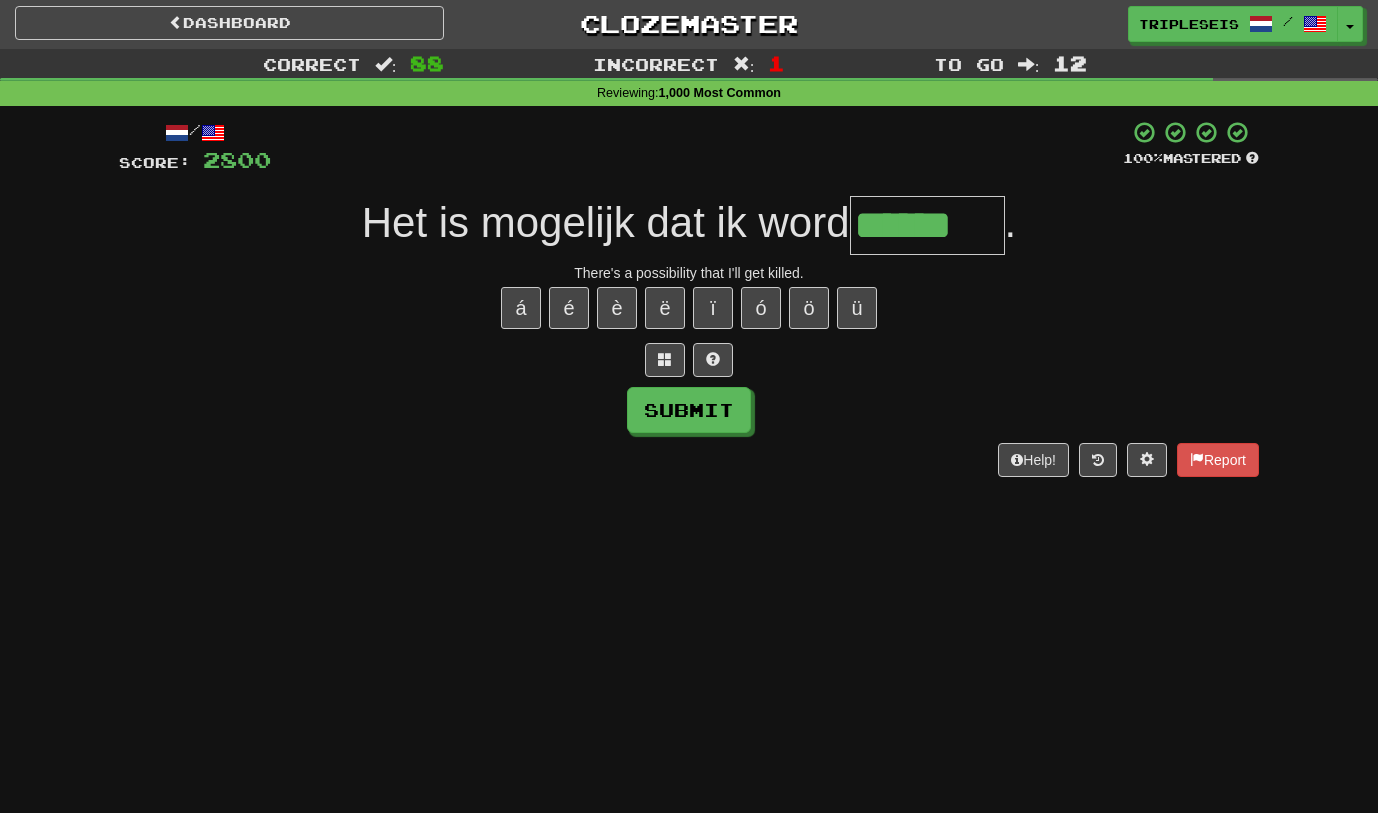type on "******" 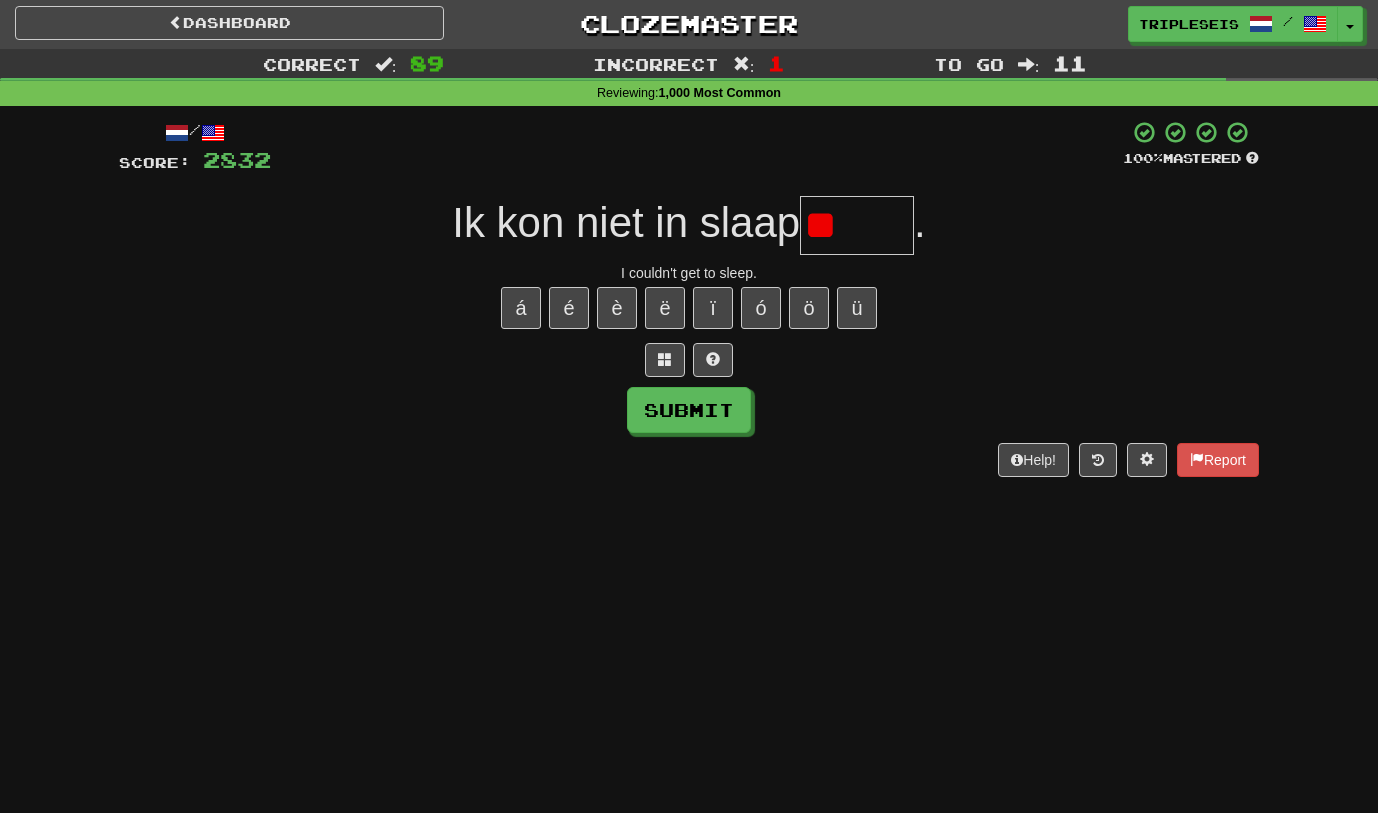 type on "*" 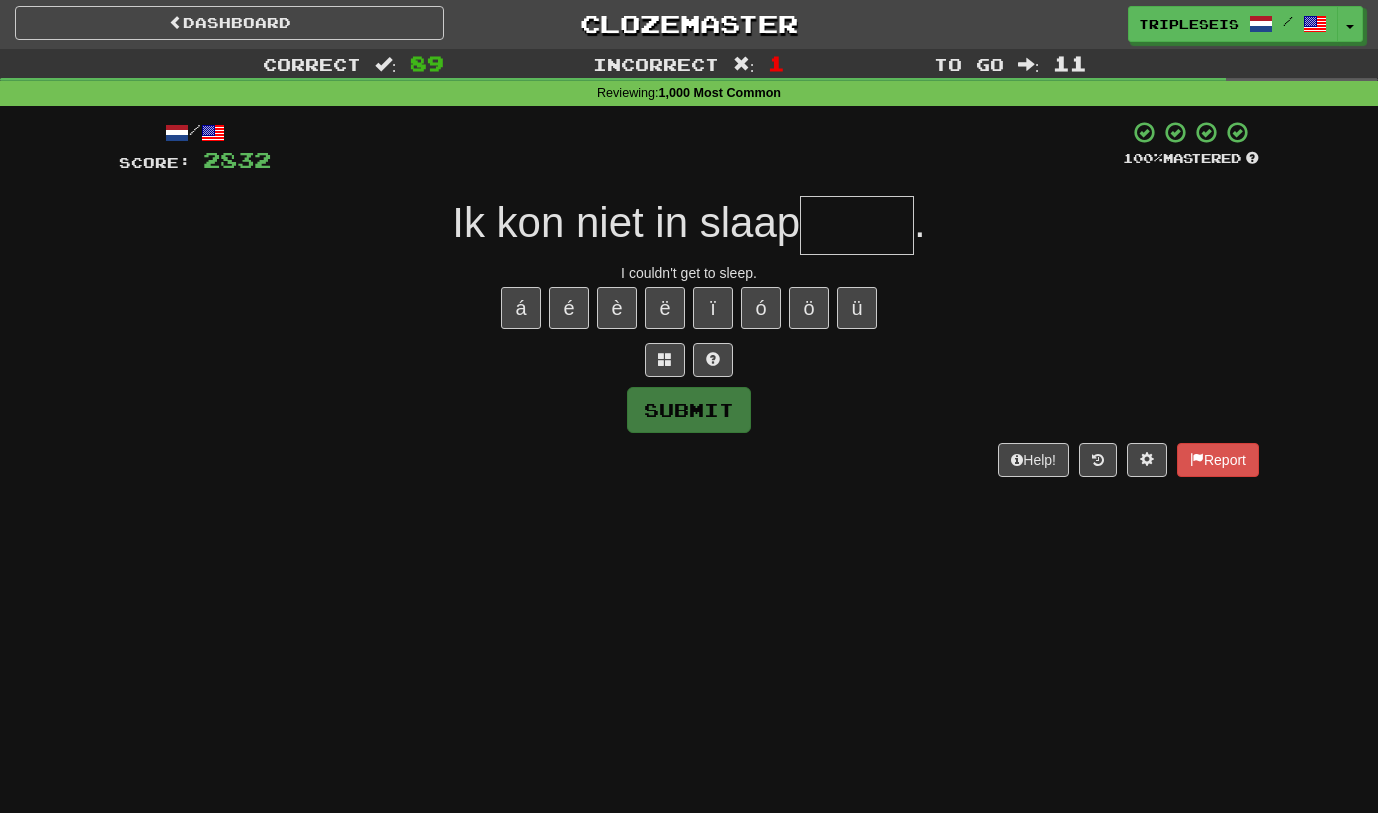 type on "*" 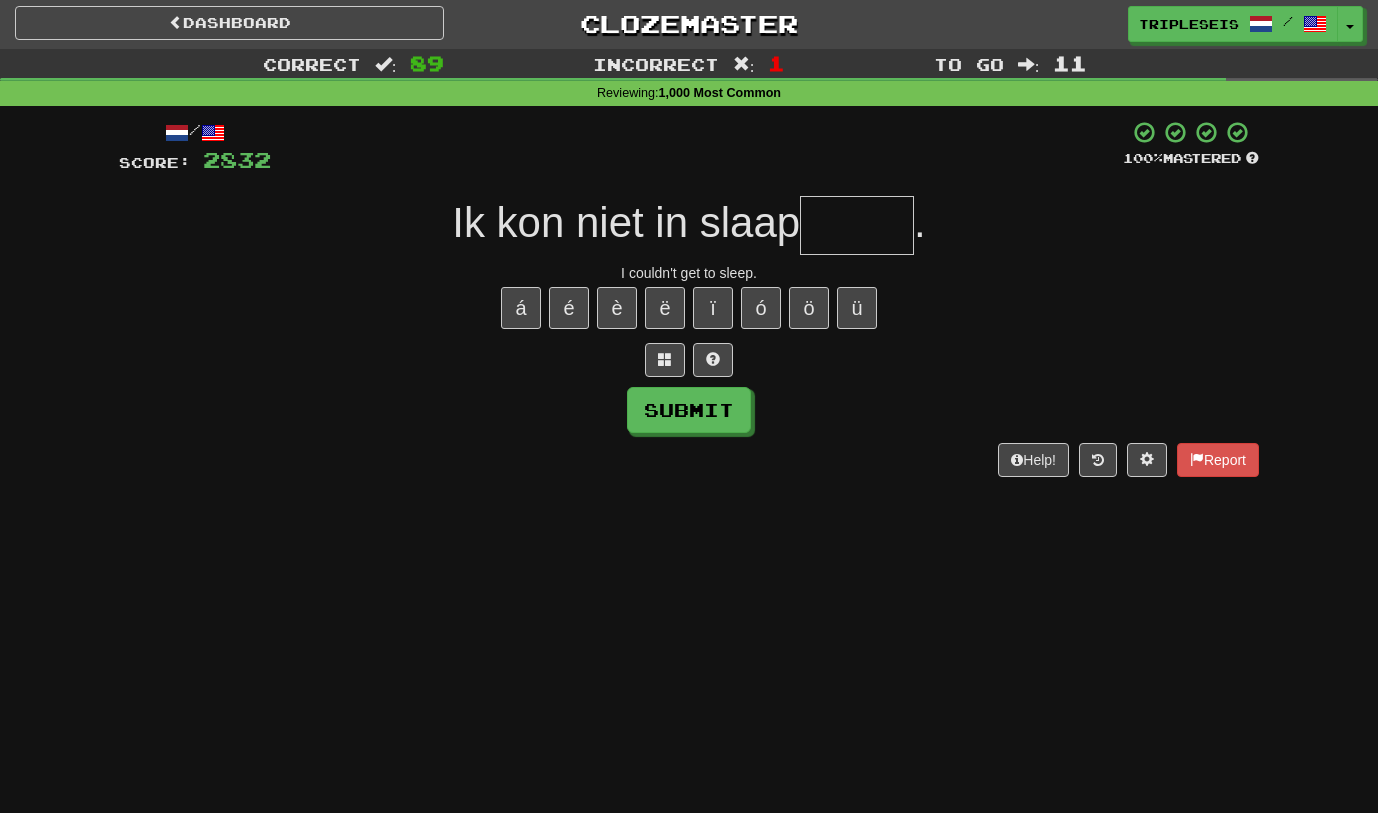 type on "*" 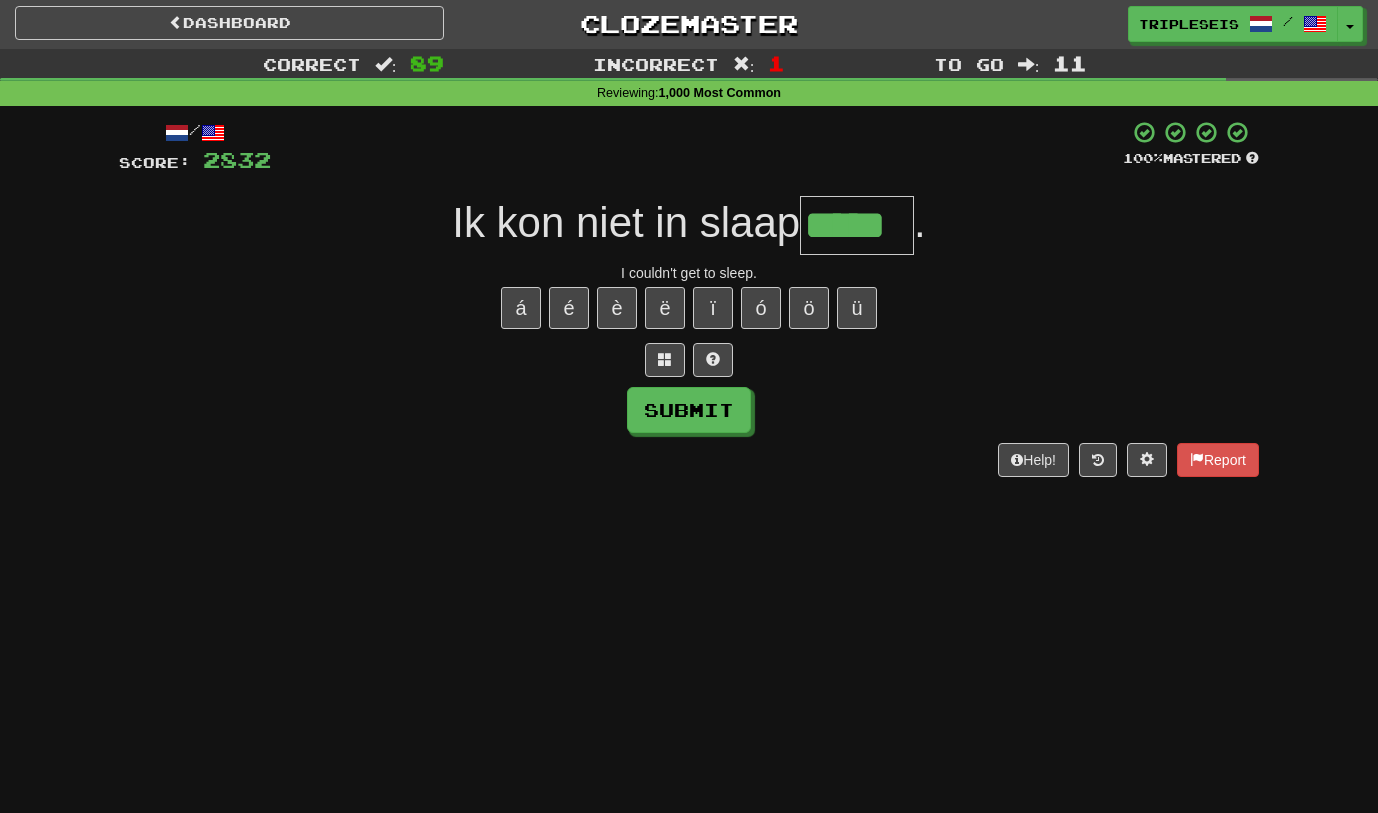 type on "*****" 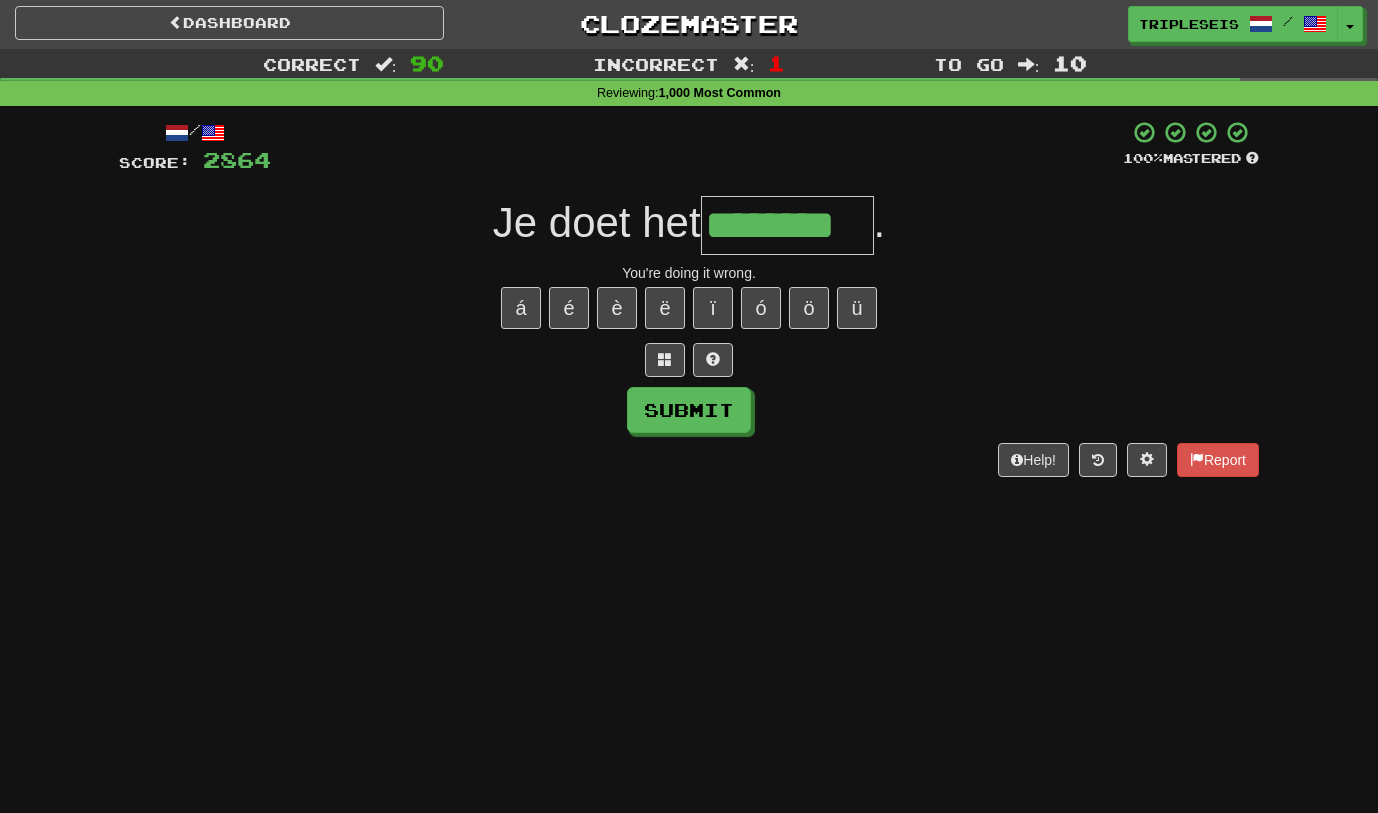 type on "********" 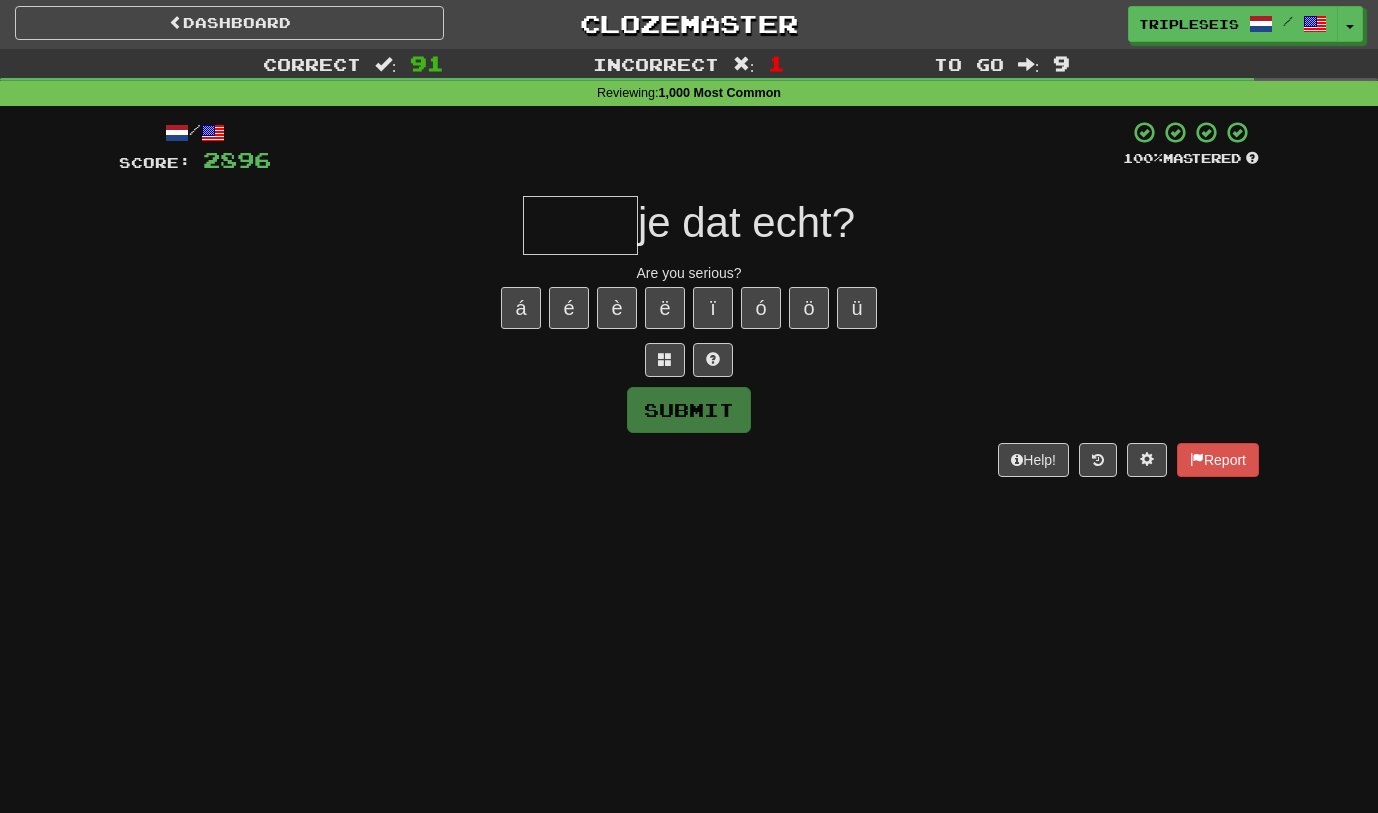 type on "*" 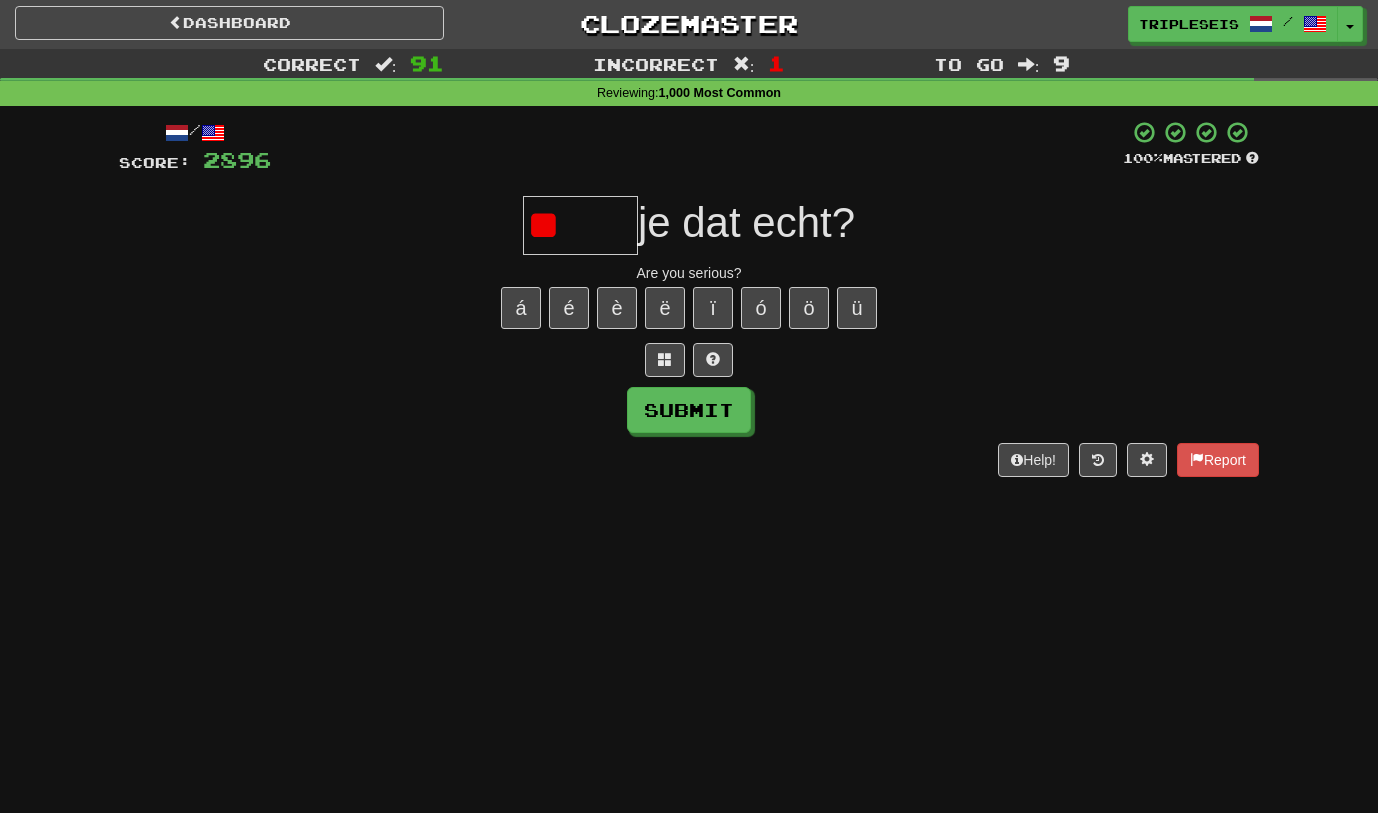 type on "*" 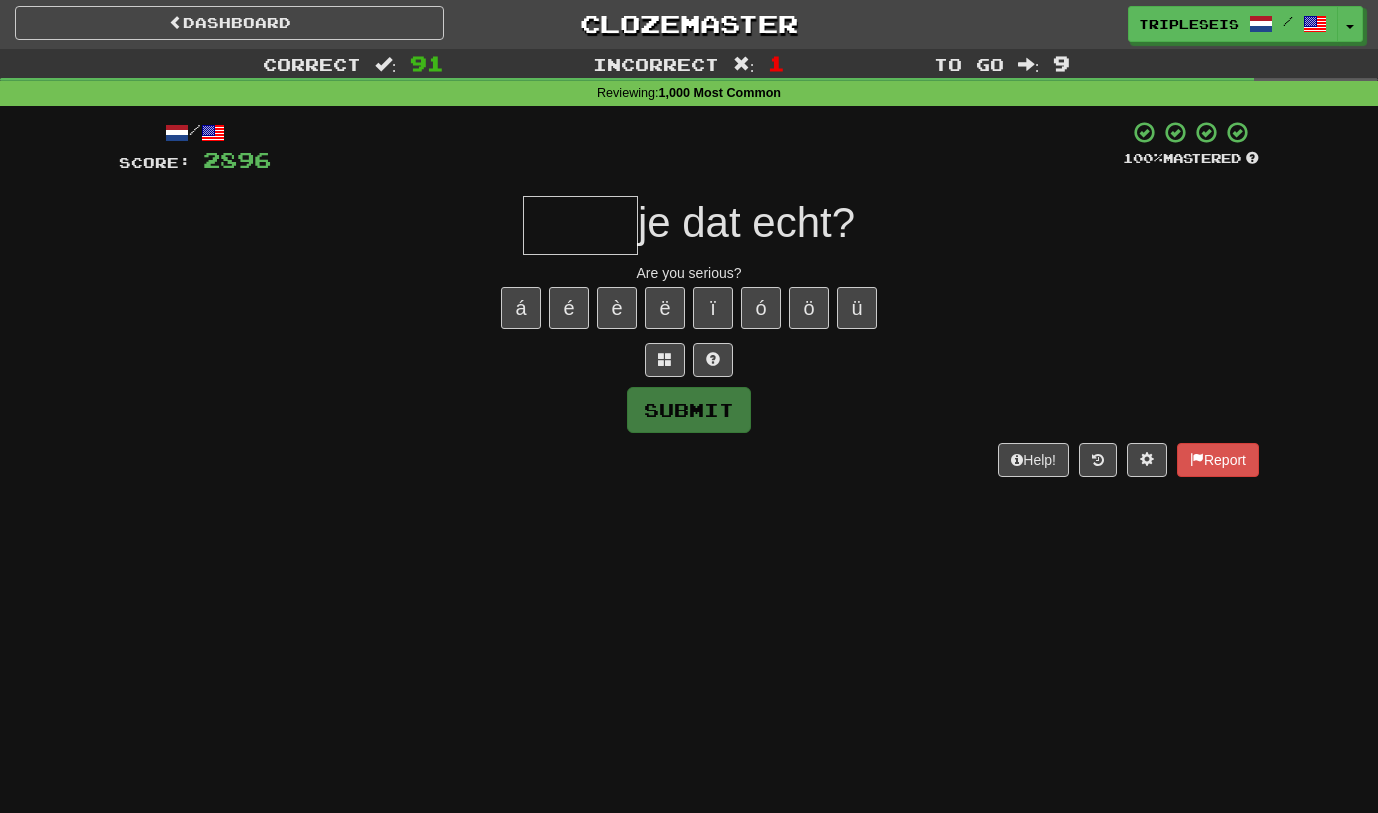 type on "*" 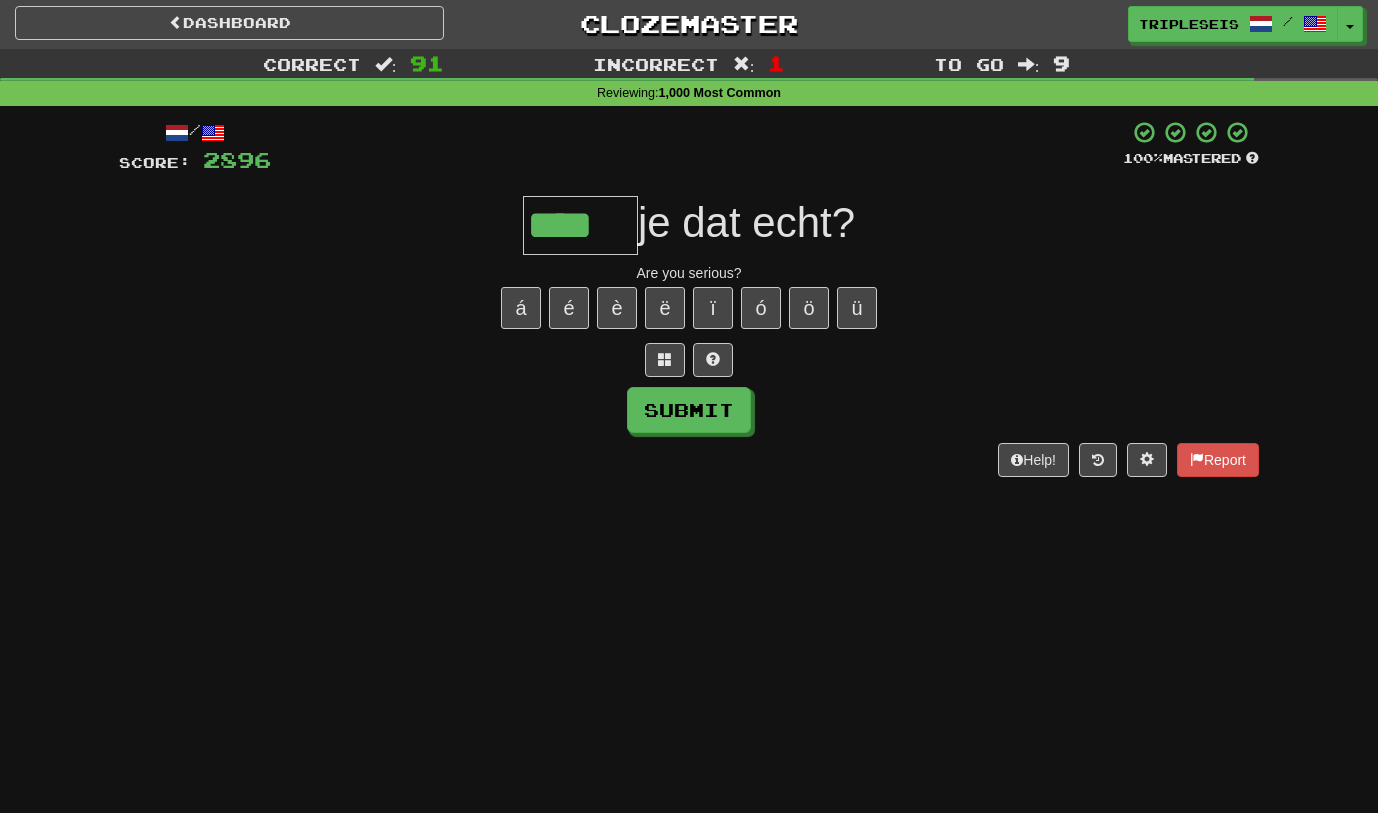 type on "****" 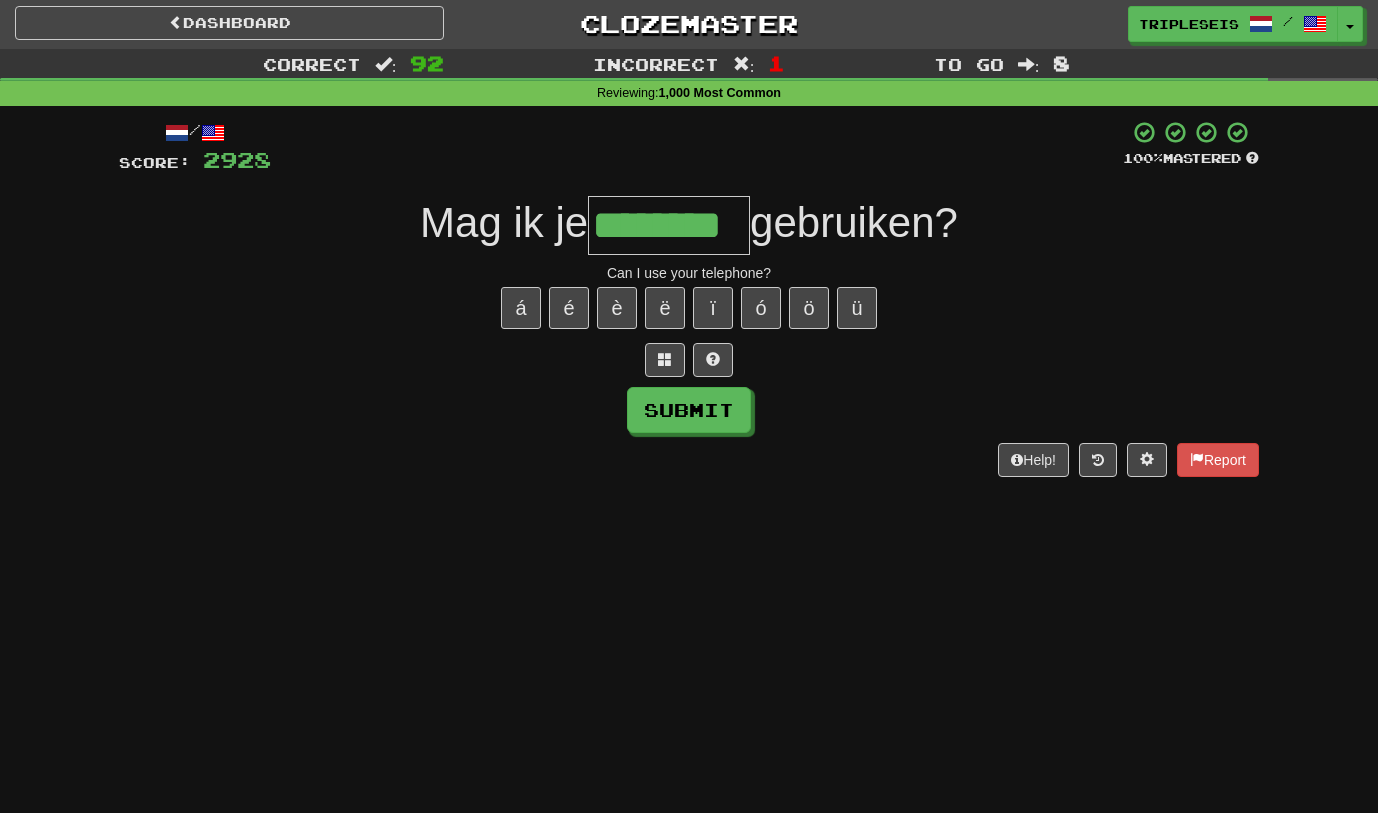 type on "********" 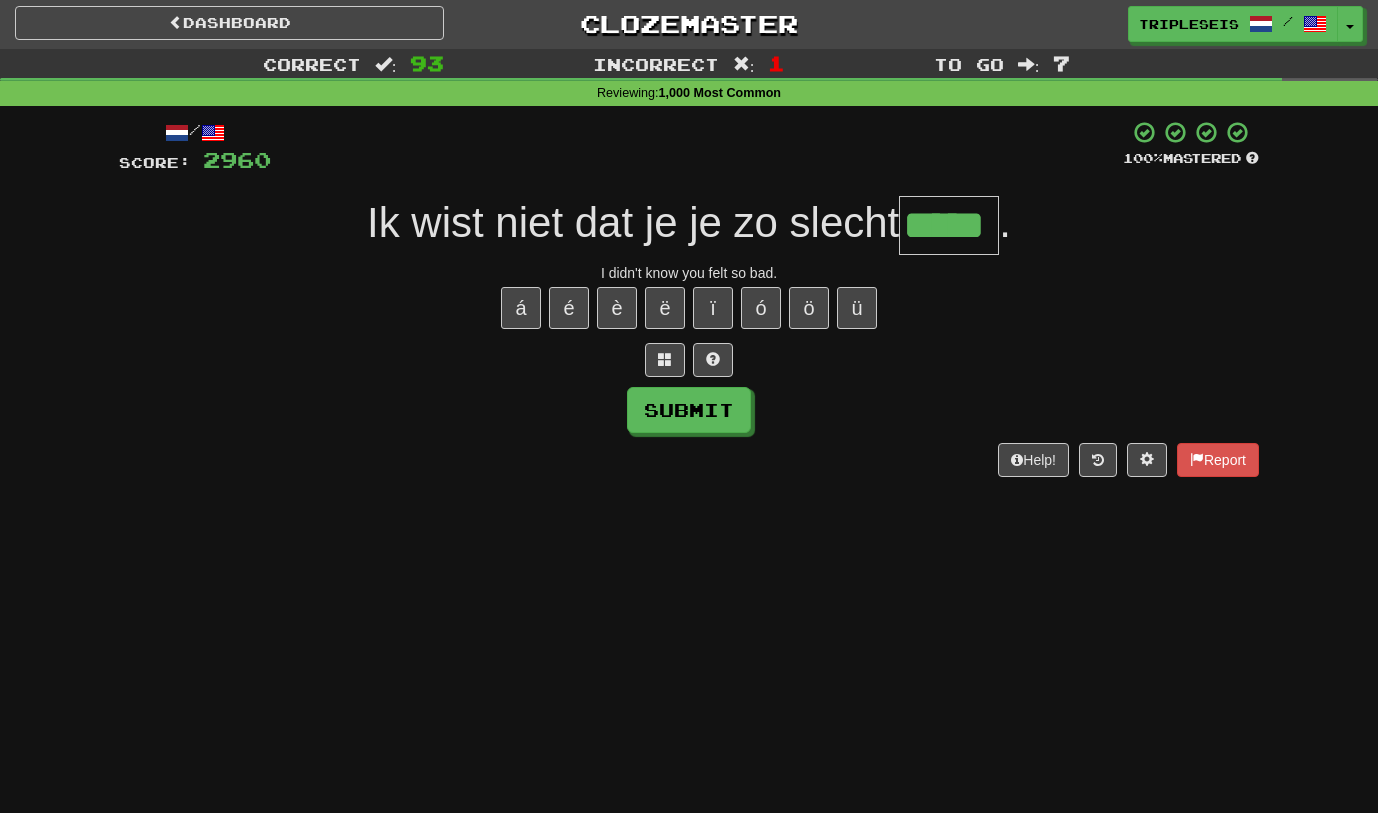 type on "*****" 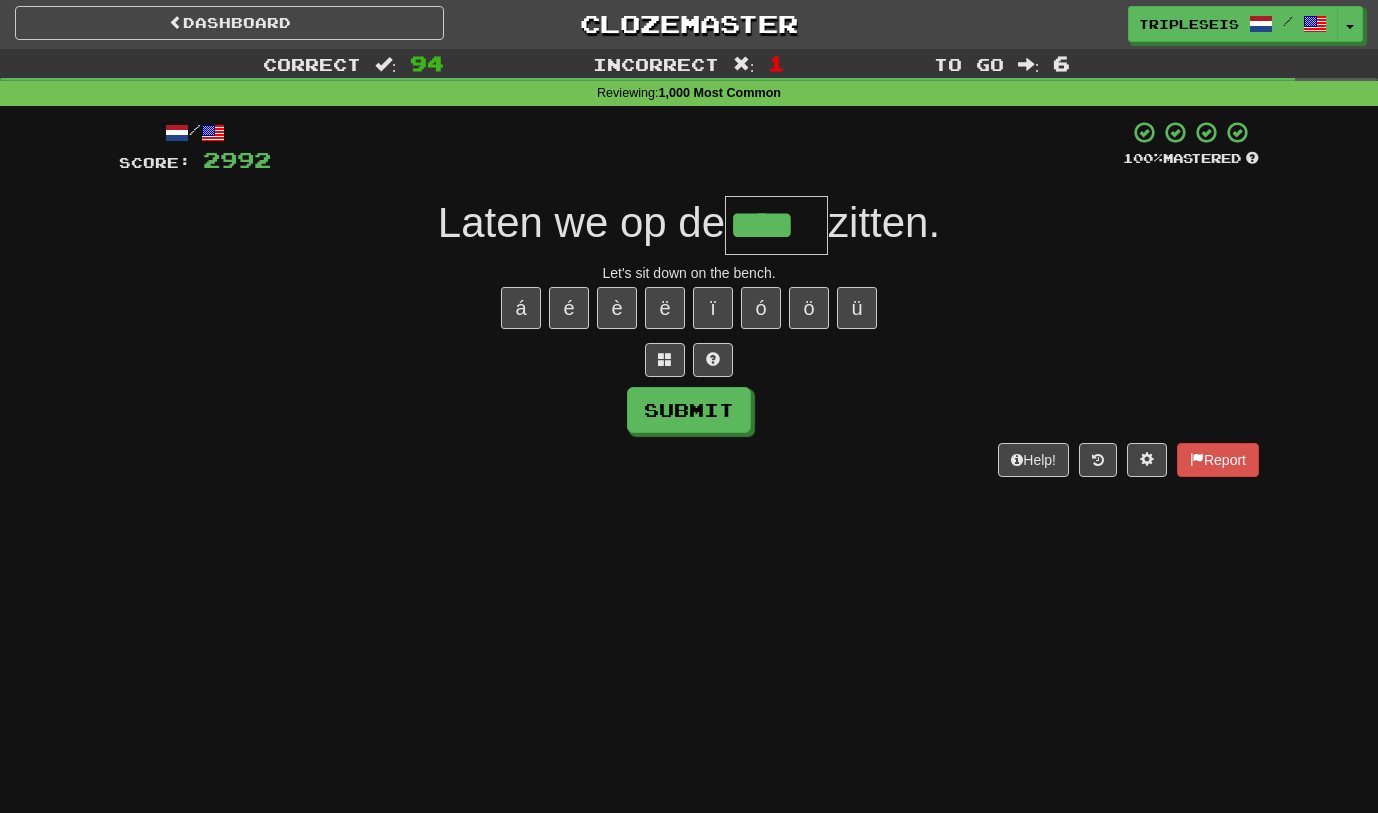 type on "****" 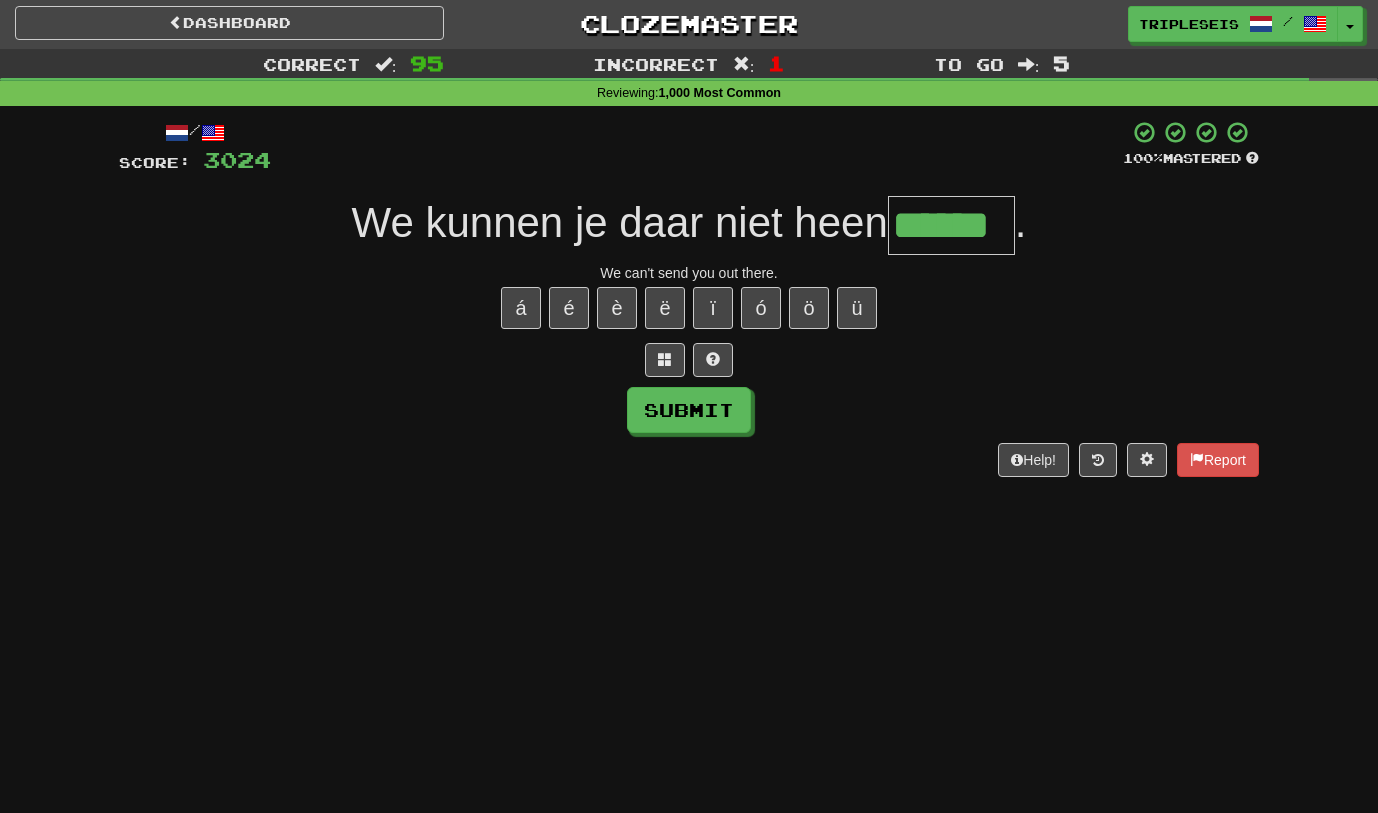 type on "******" 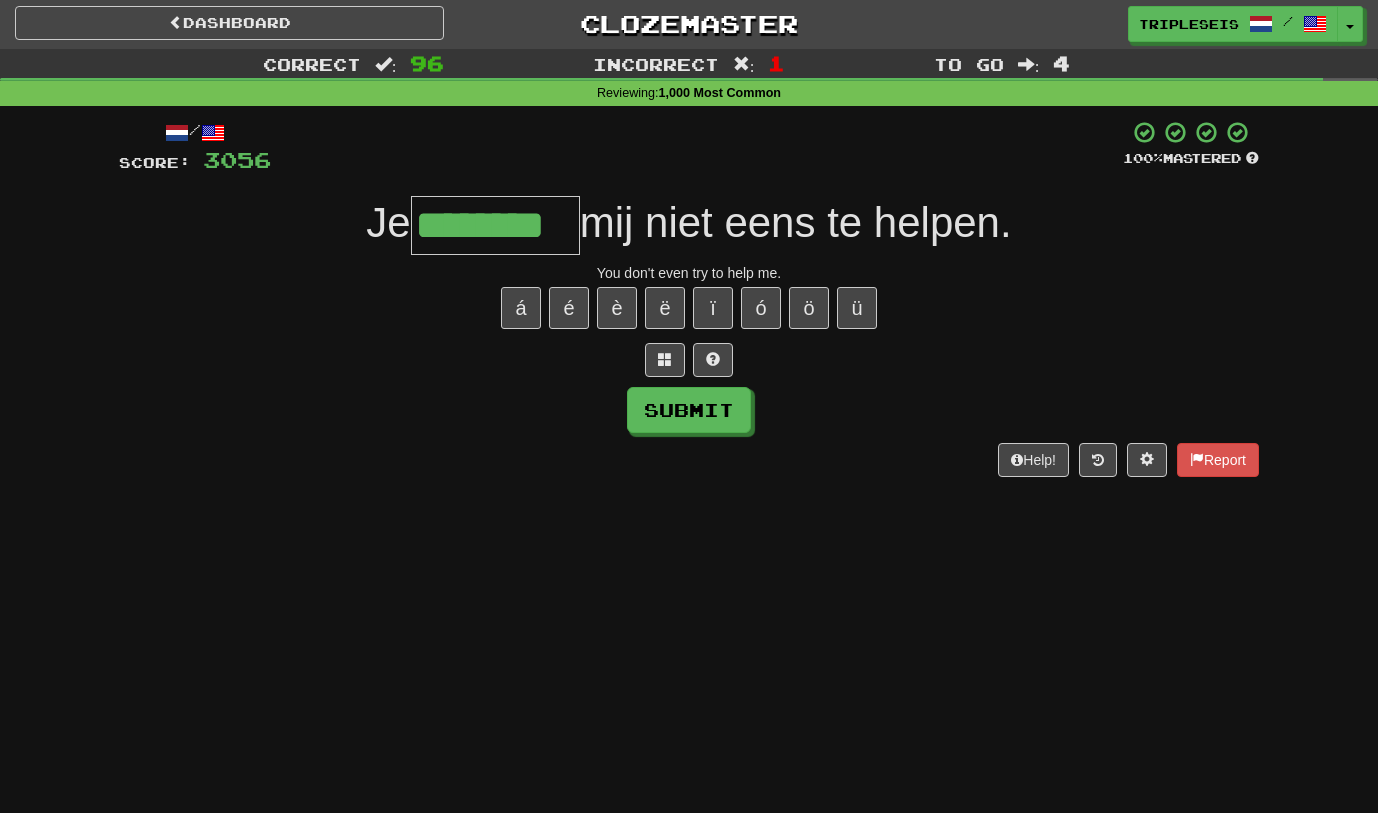 type on "********" 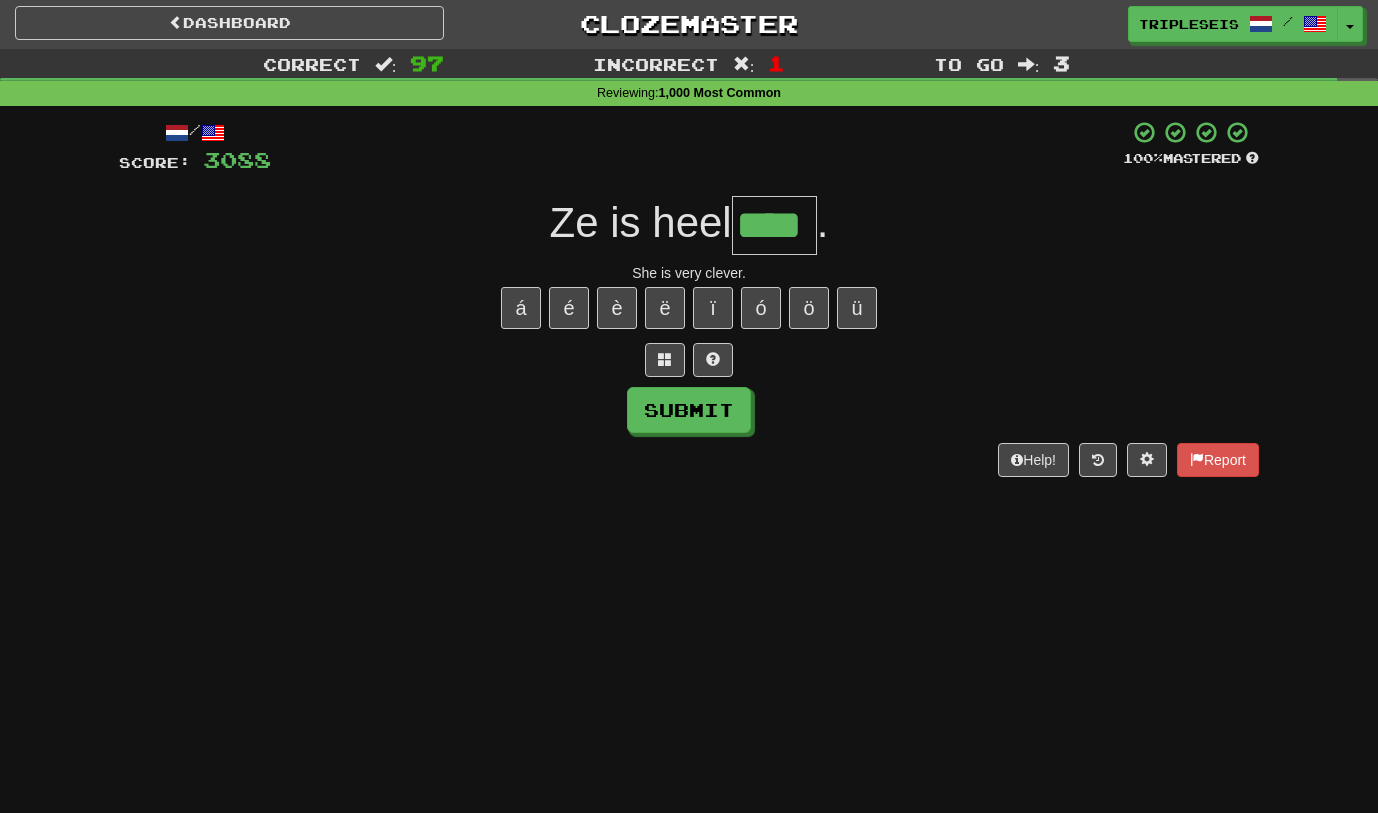 type on "****" 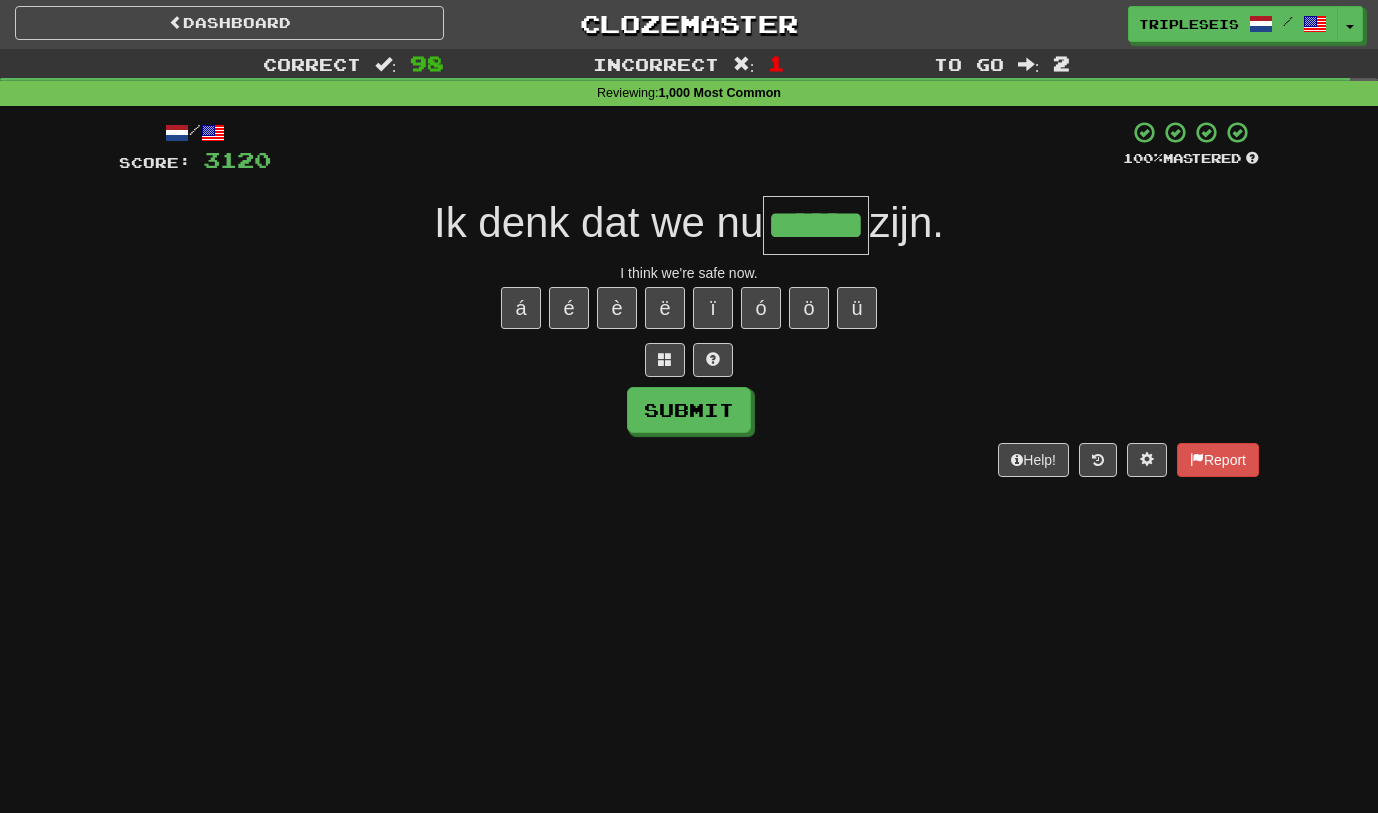type on "******" 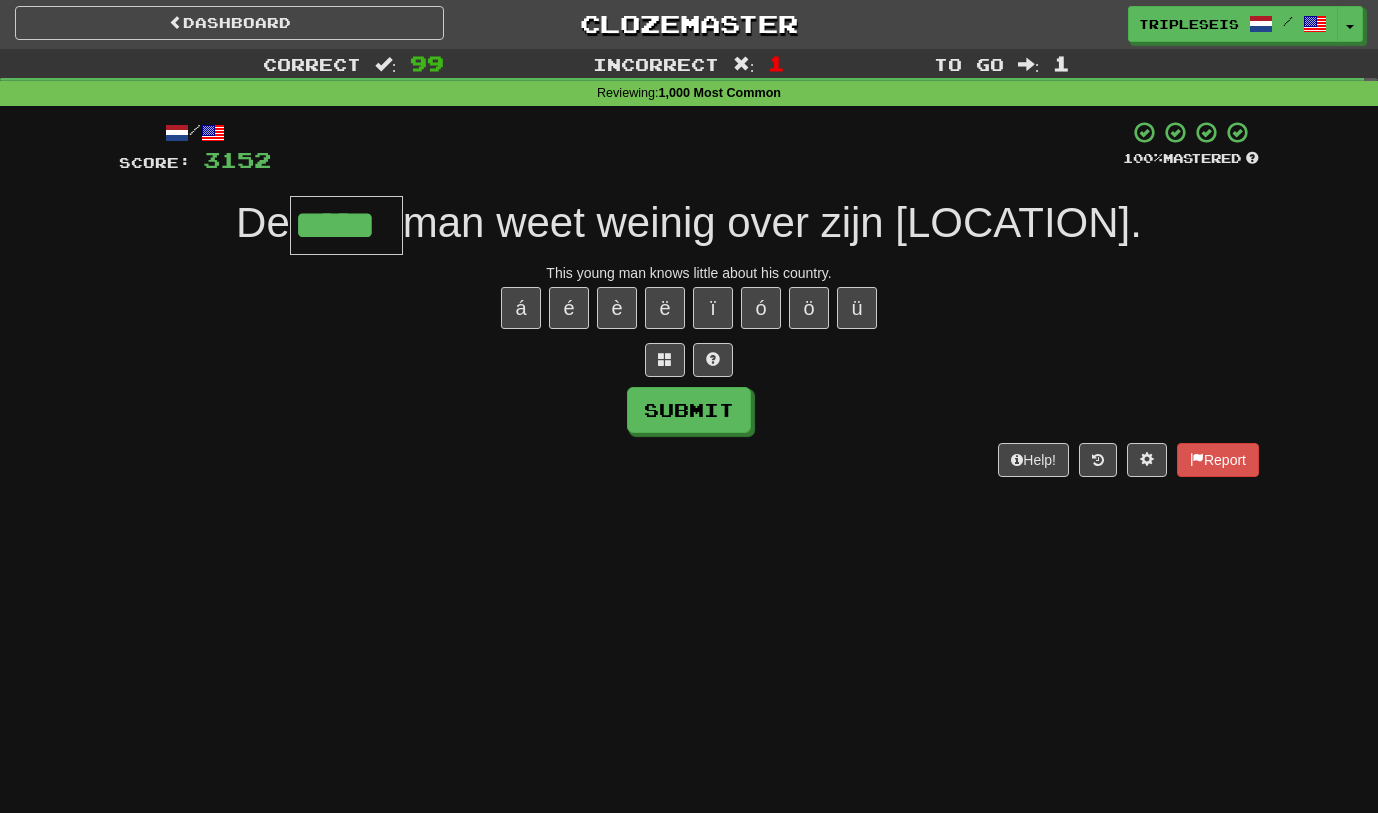 type on "*****" 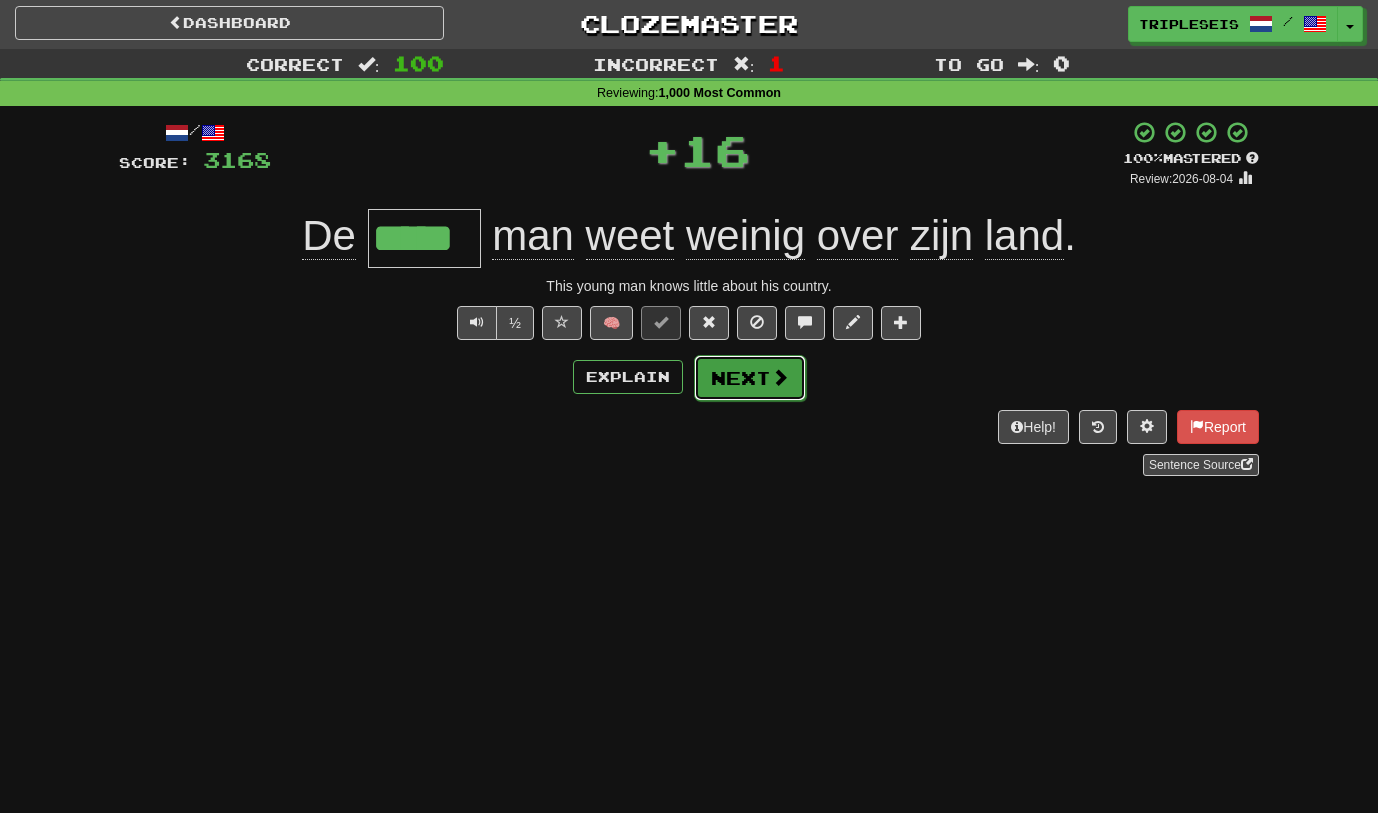 click on "Next" at bounding box center (750, 378) 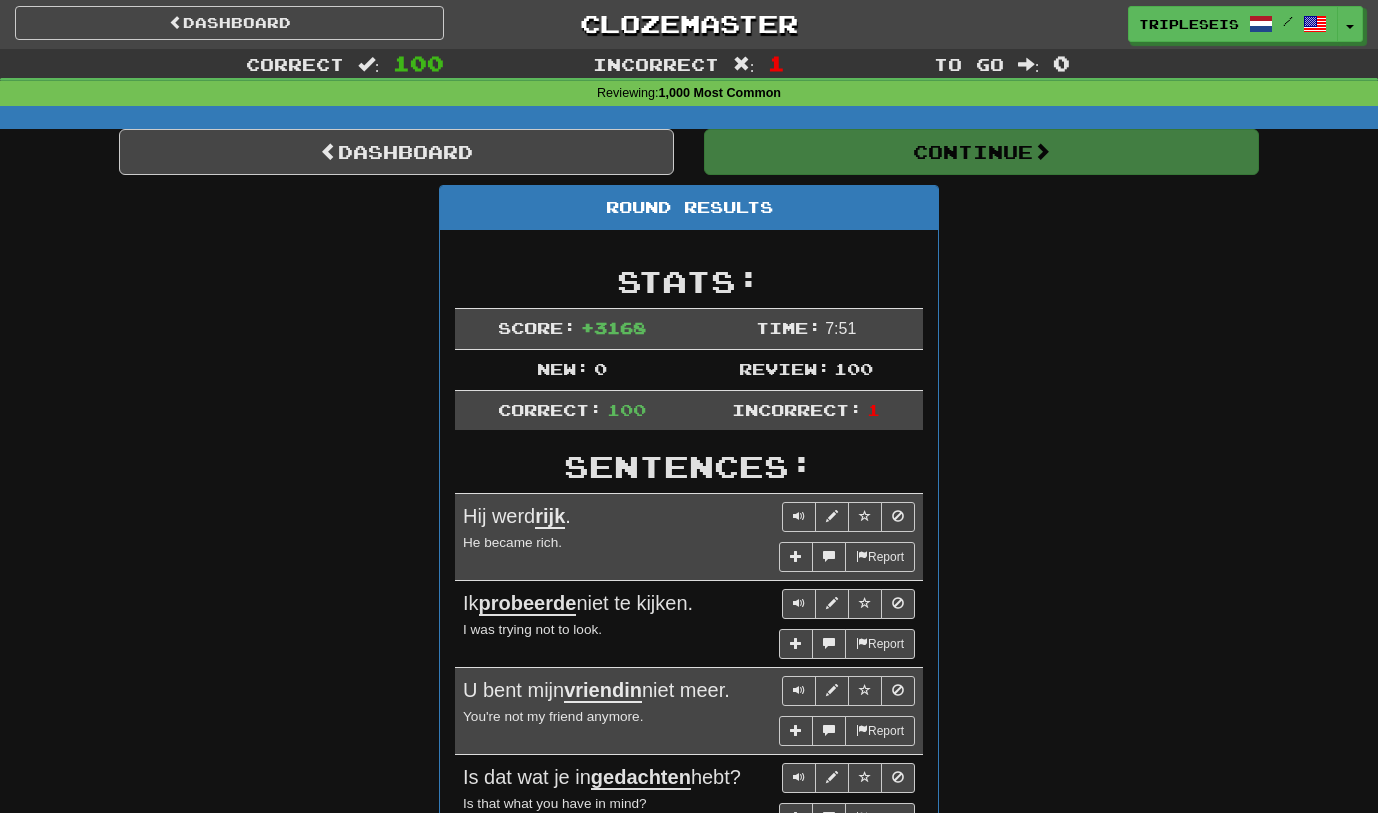 scroll, scrollTop: 0, scrollLeft: 0, axis: both 